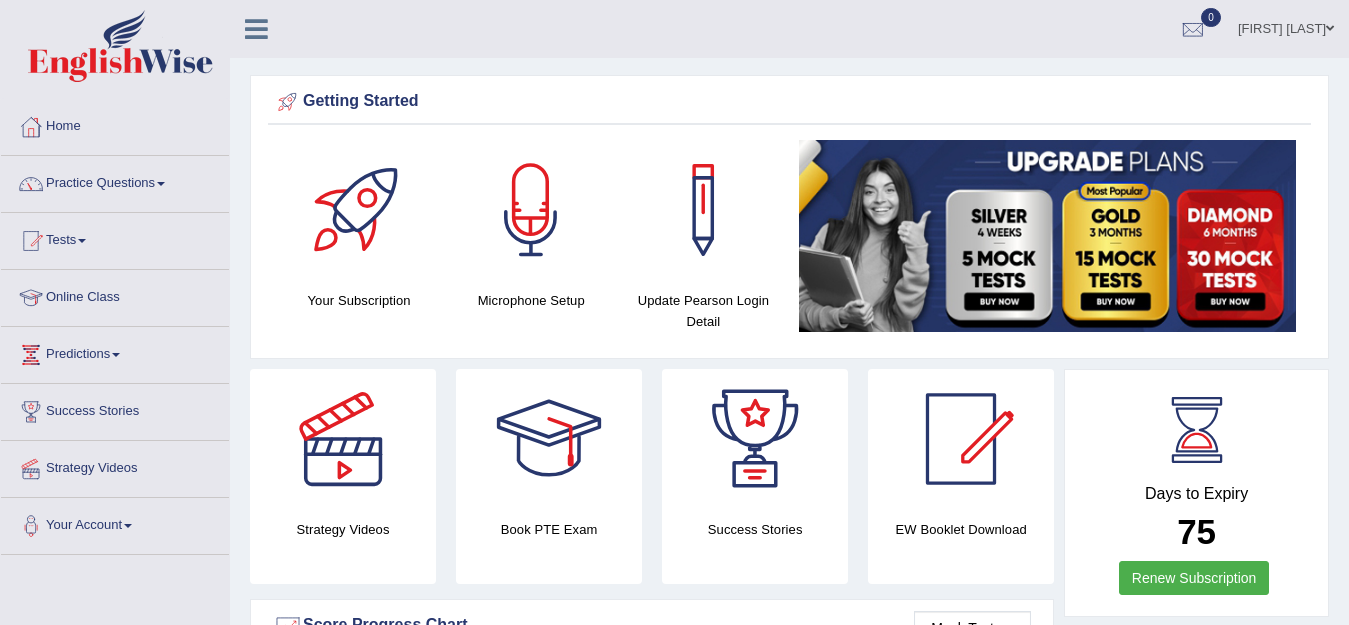 scroll, scrollTop: 0, scrollLeft: 0, axis: both 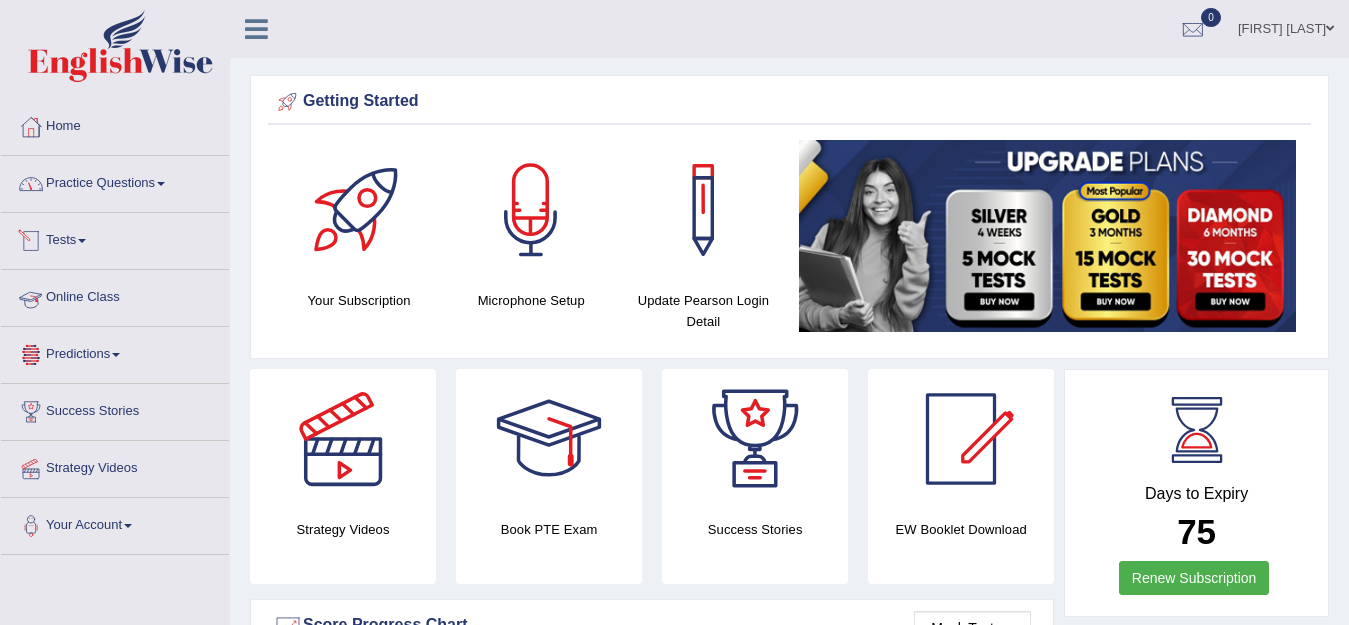 click on "Practice Questions" at bounding box center [115, 181] 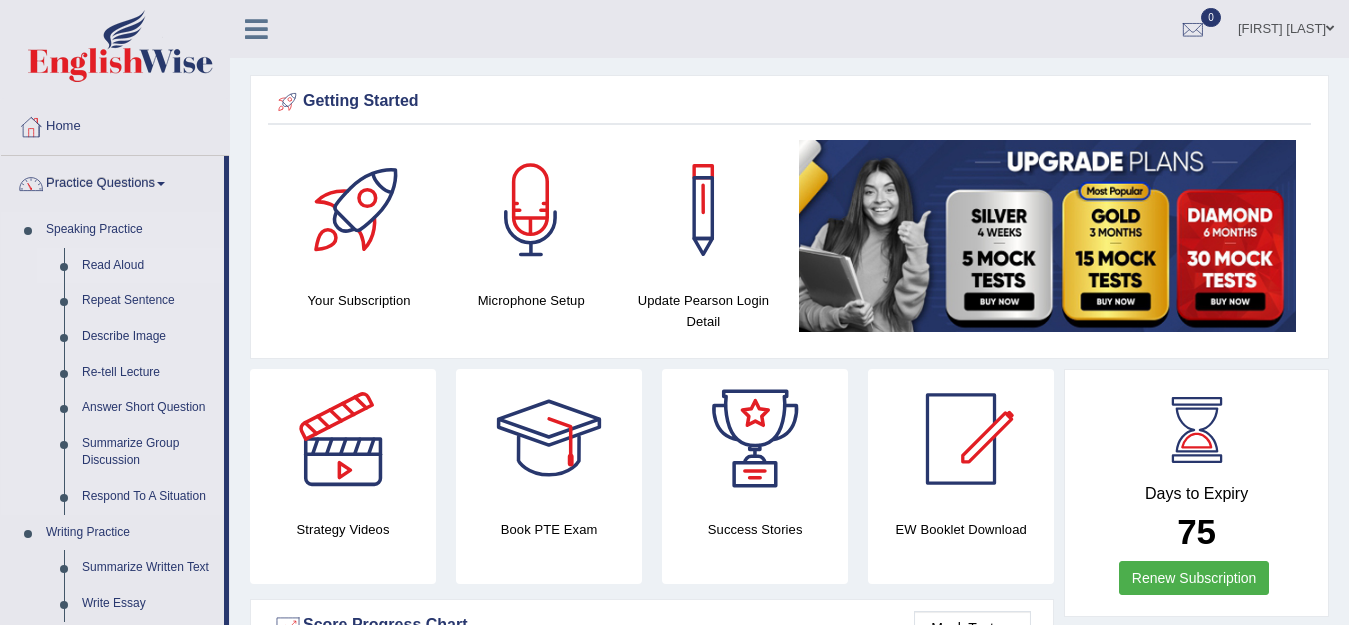 click on "Read Aloud" at bounding box center (148, 266) 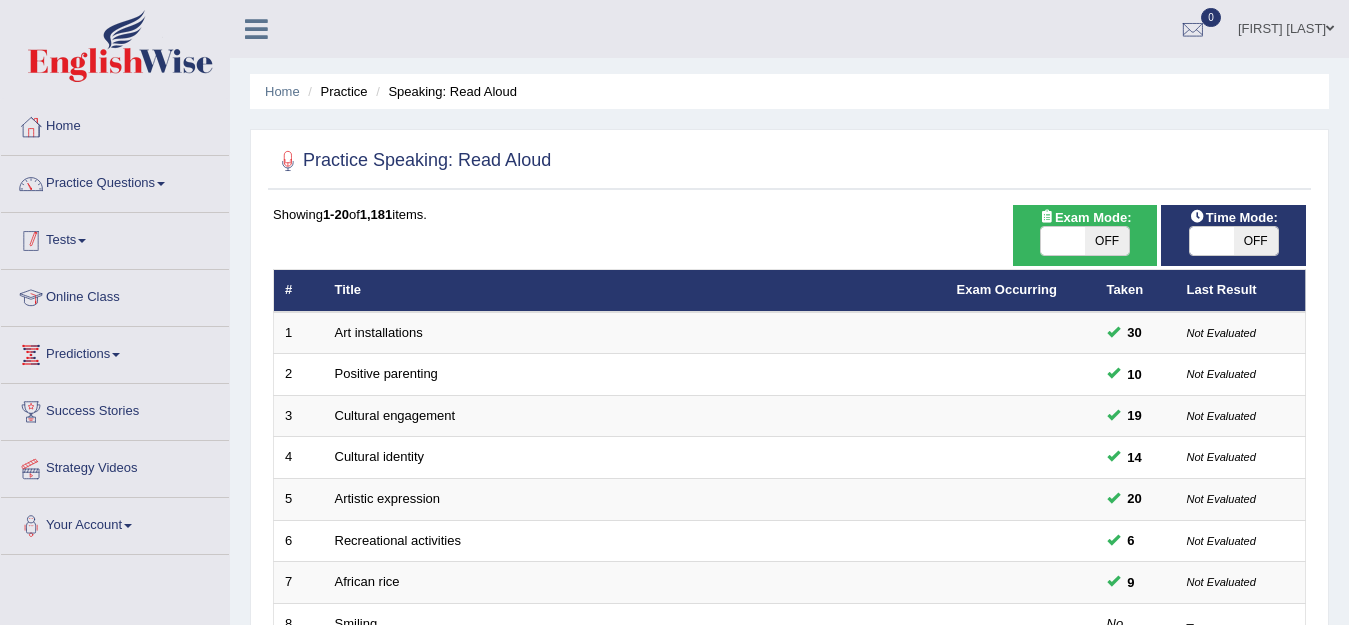 scroll, scrollTop: 0, scrollLeft: 0, axis: both 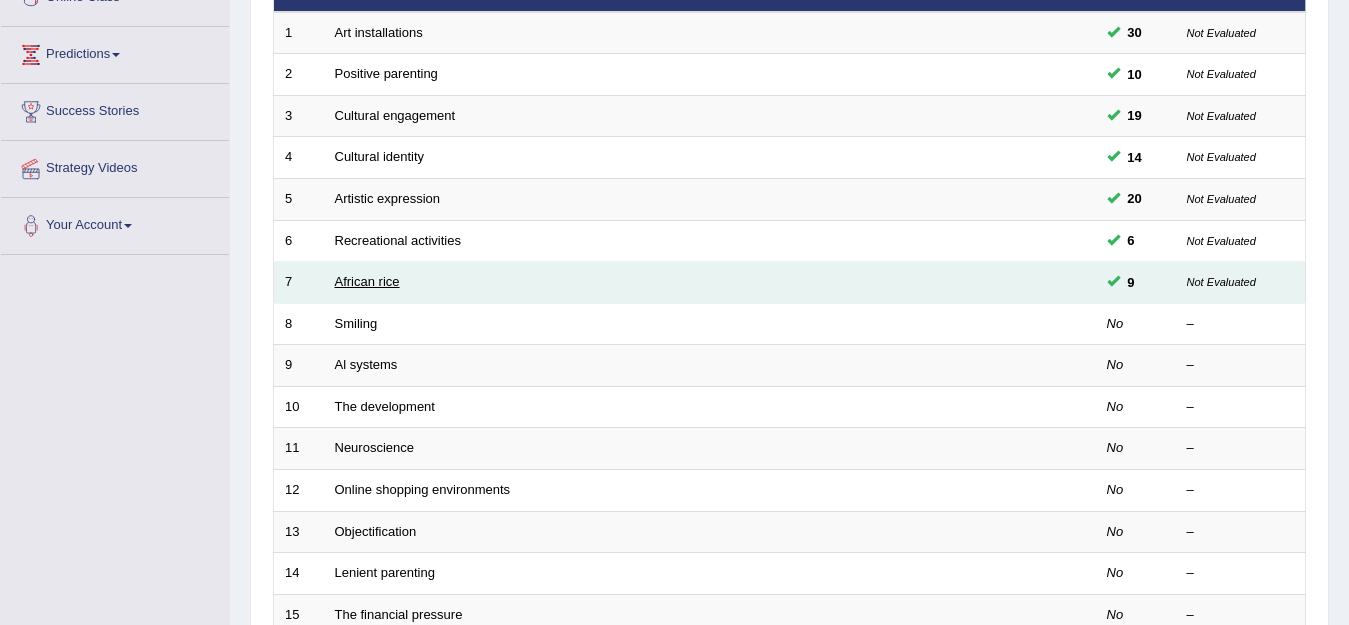 click on "African rice" at bounding box center [367, 281] 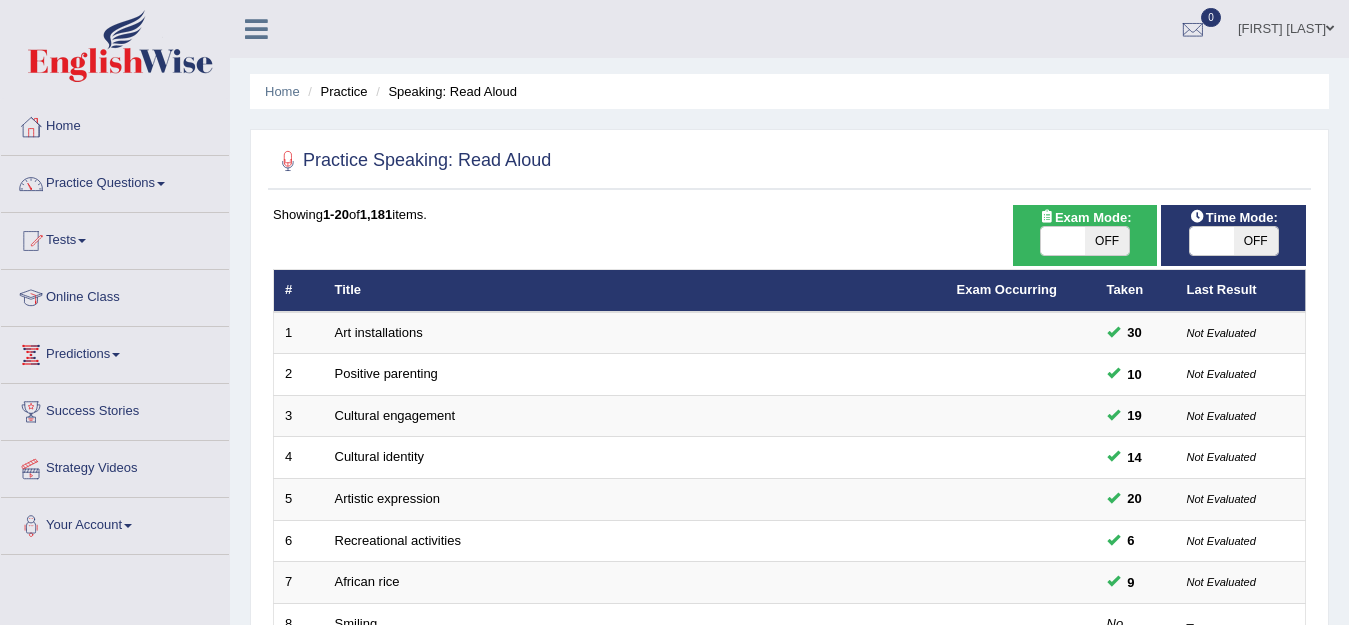 scroll, scrollTop: 0, scrollLeft: 0, axis: both 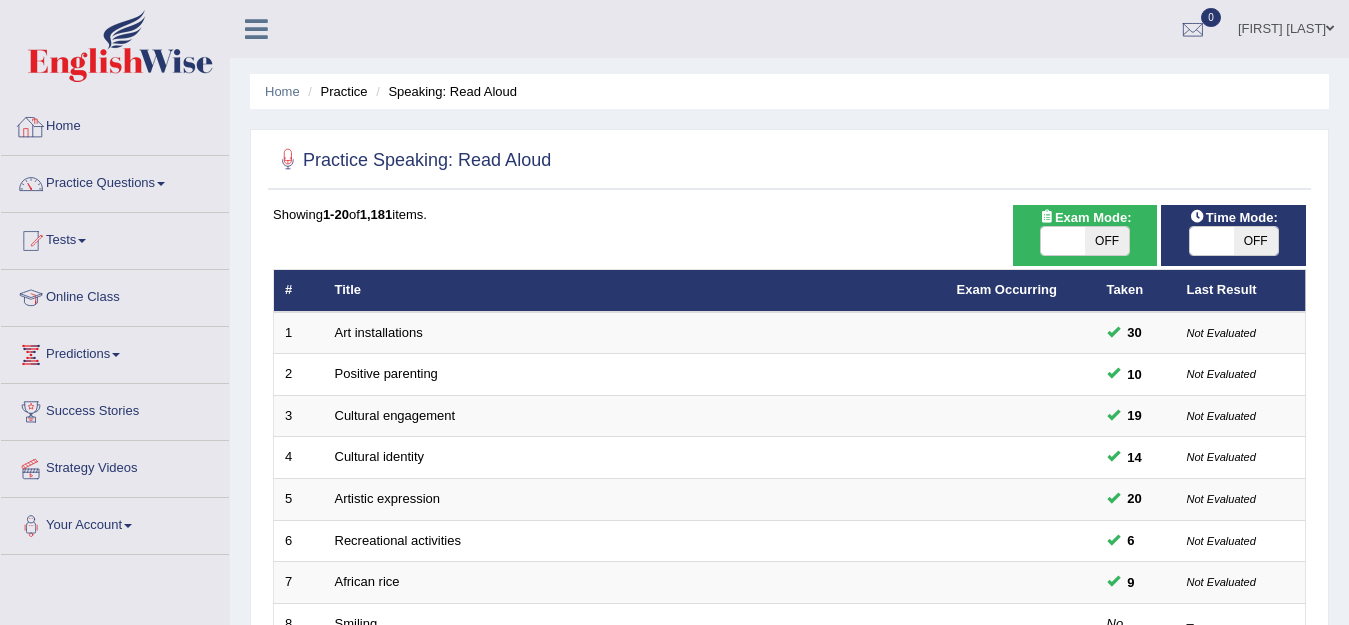 click at bounding box center (120, 46) 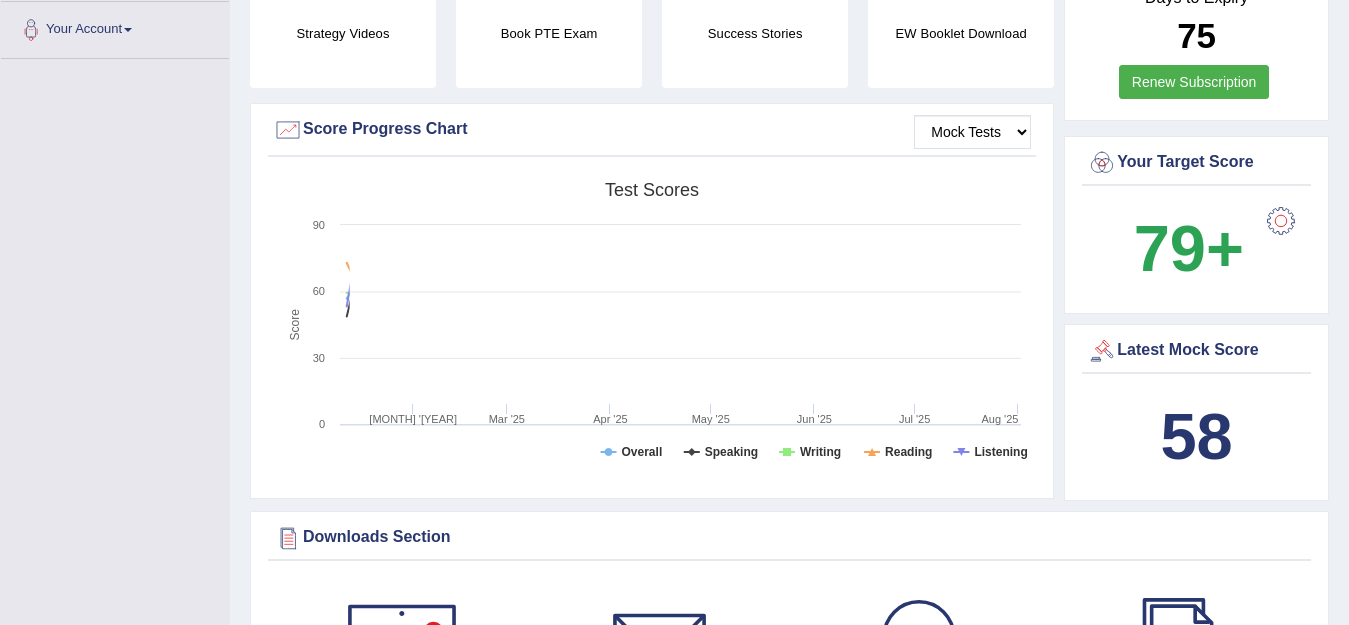 scroll, scrollTop: 506, scrollLeft: 0, axis: vertical 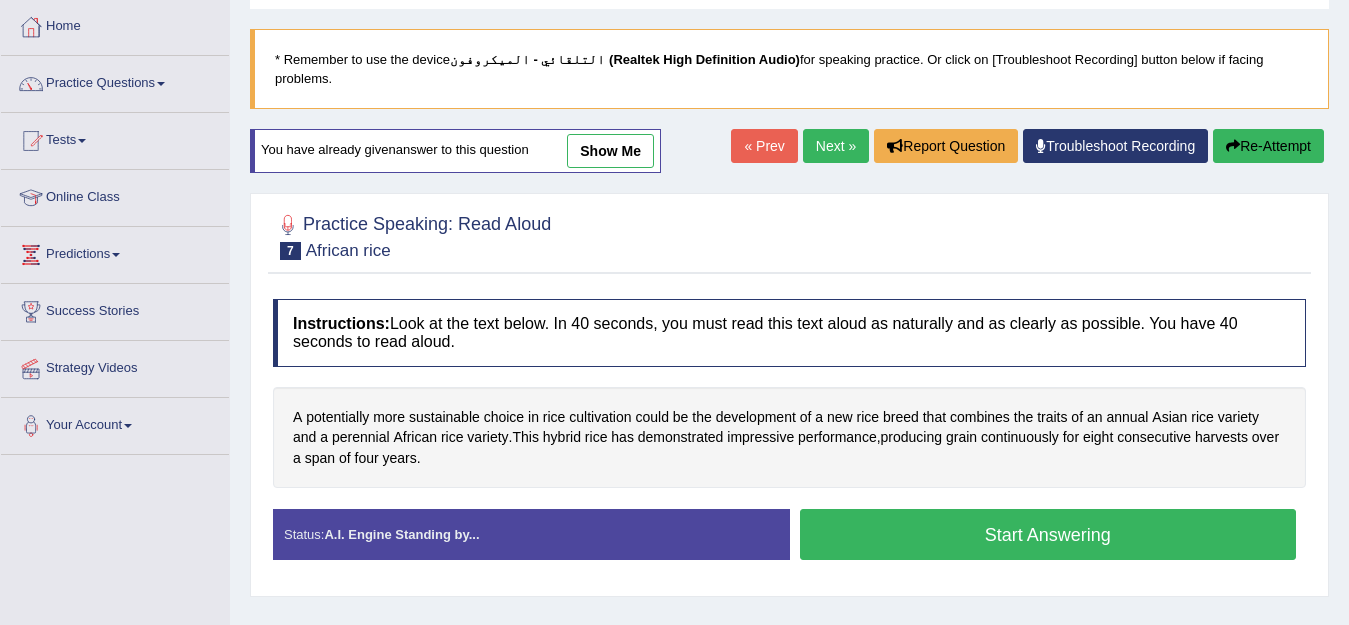 click on "Start Answering" at bounding box center (1048, 534) 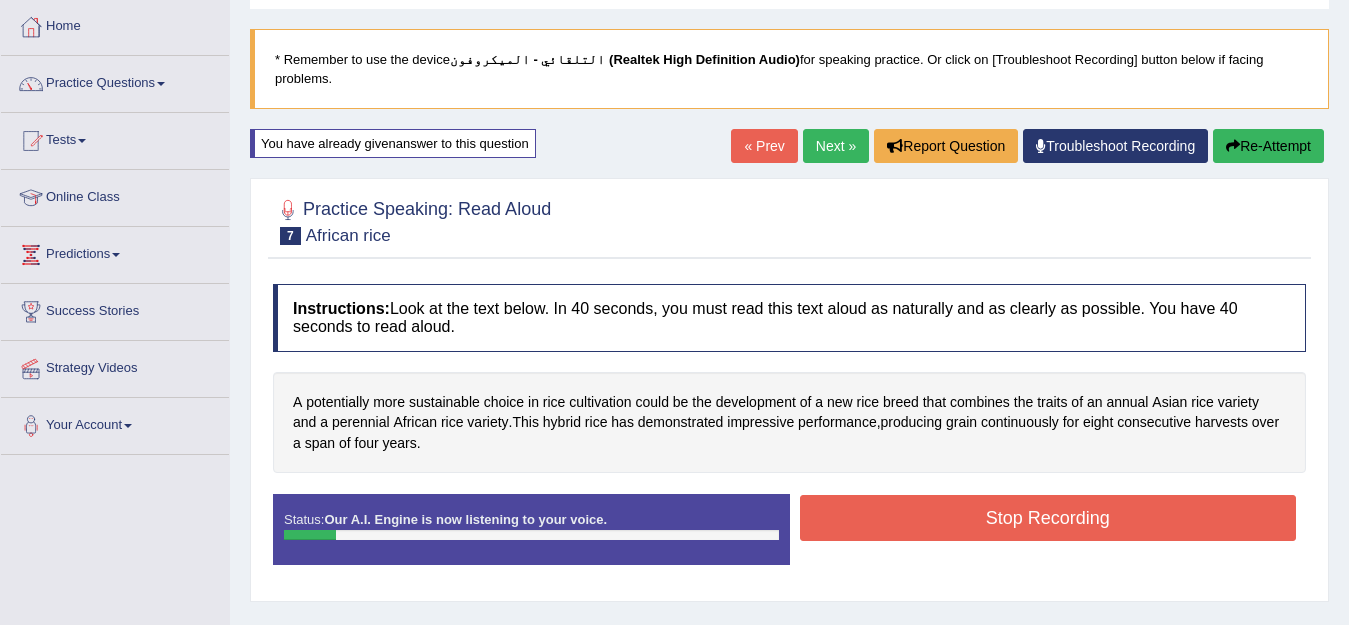click on "Stop Recording" at bounding box center [1048, 518] 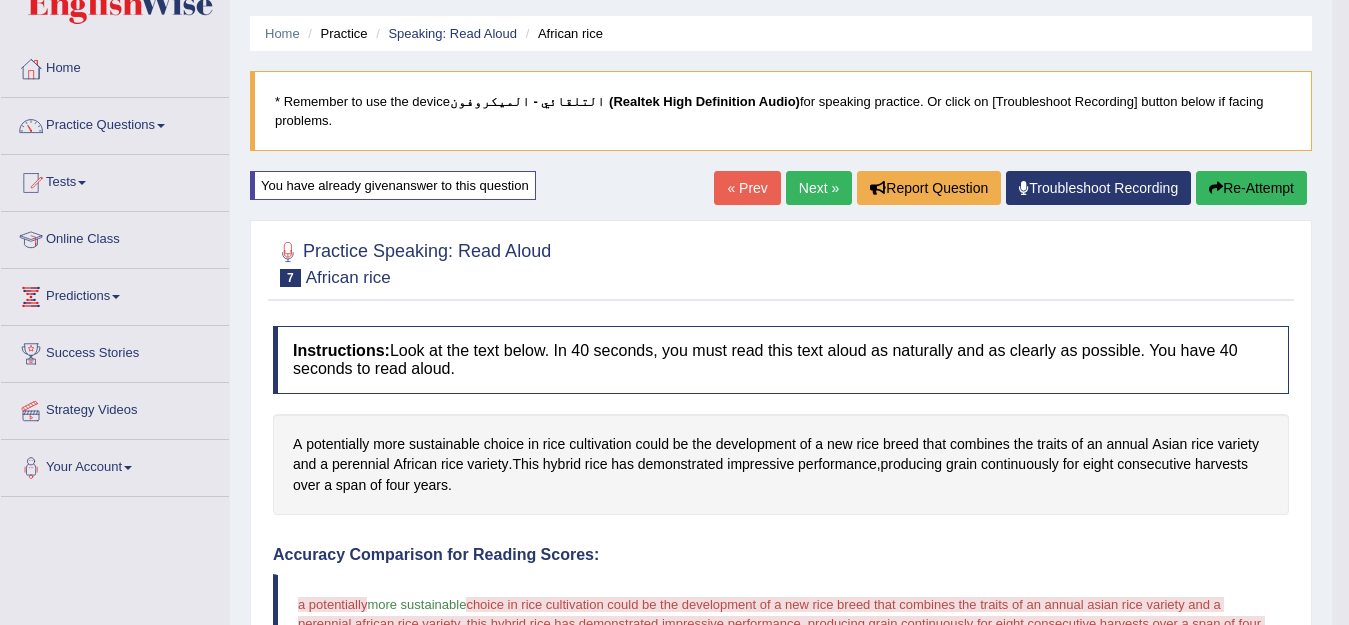scroll, scrollTop: 0, scrollLeft: 0, axis: both 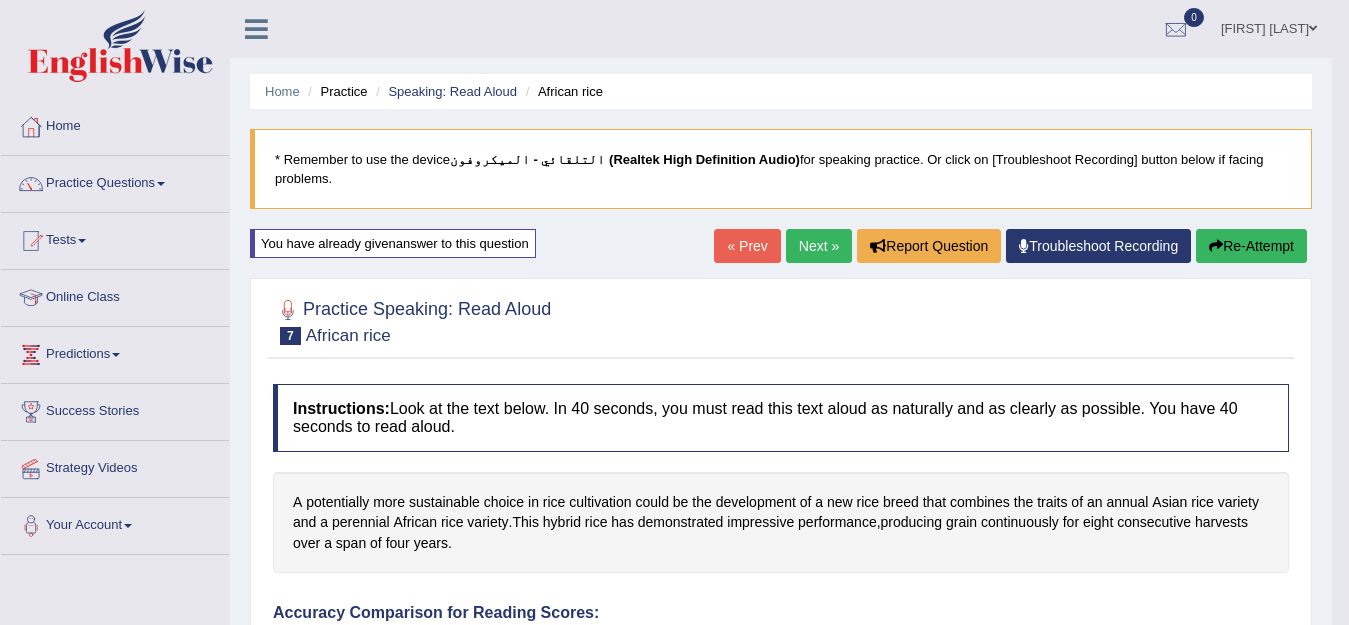 click on "Re-Attempt" at bounding box center [1251, 246] 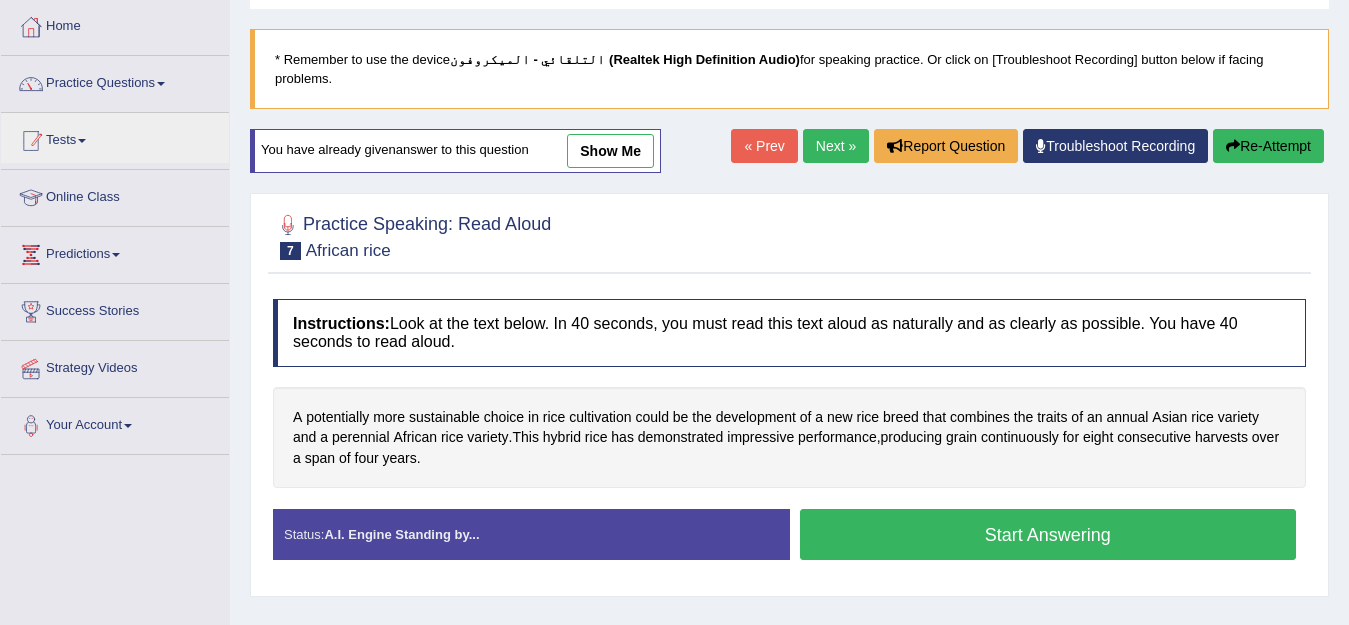 click on "Practice Questions" at bounding box center [115, 81] 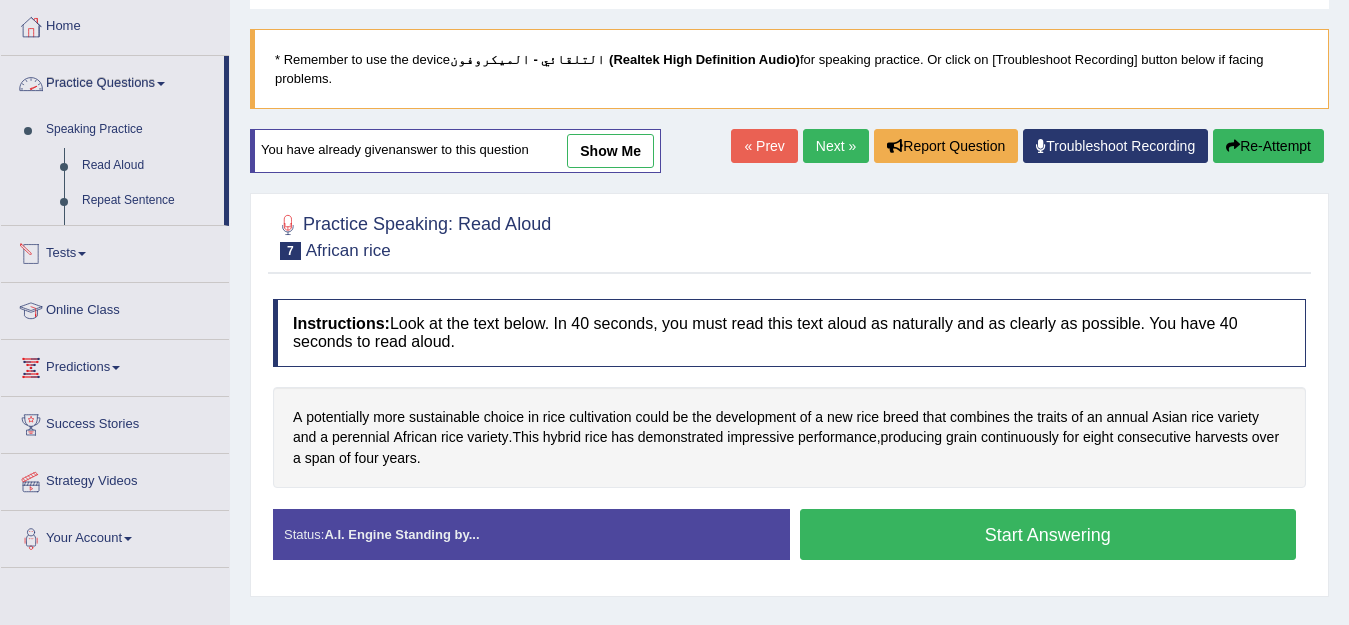 scroll, scrollTop: 100, scrollLeft: 0, axis: vertical 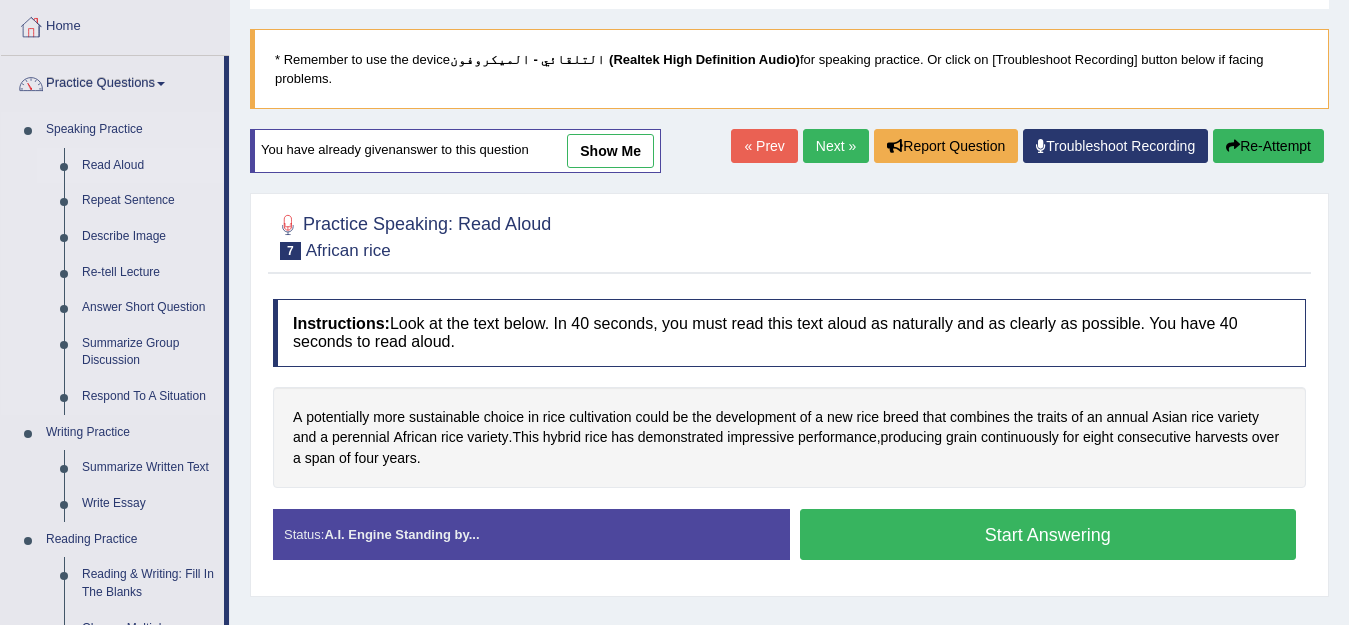 click on "Read Aloud" at bounding box center (148, 166) 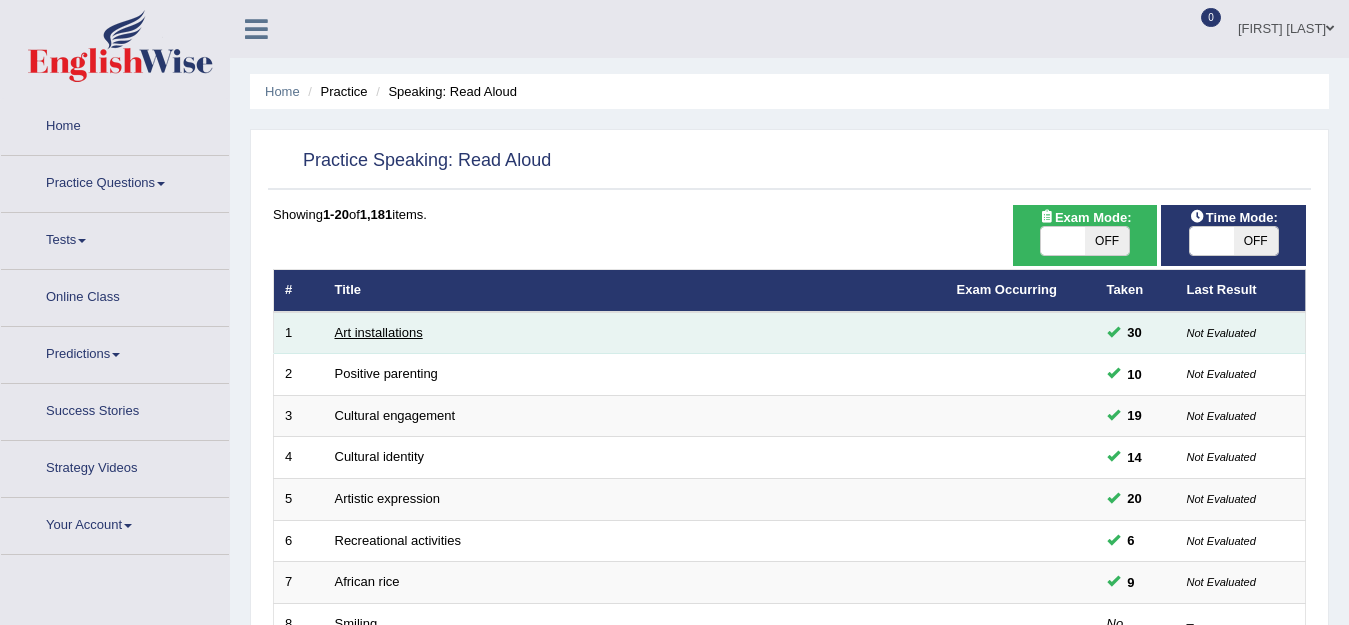 scroll, scrollTop: 200, scrollLeft: 0, axis: vertical 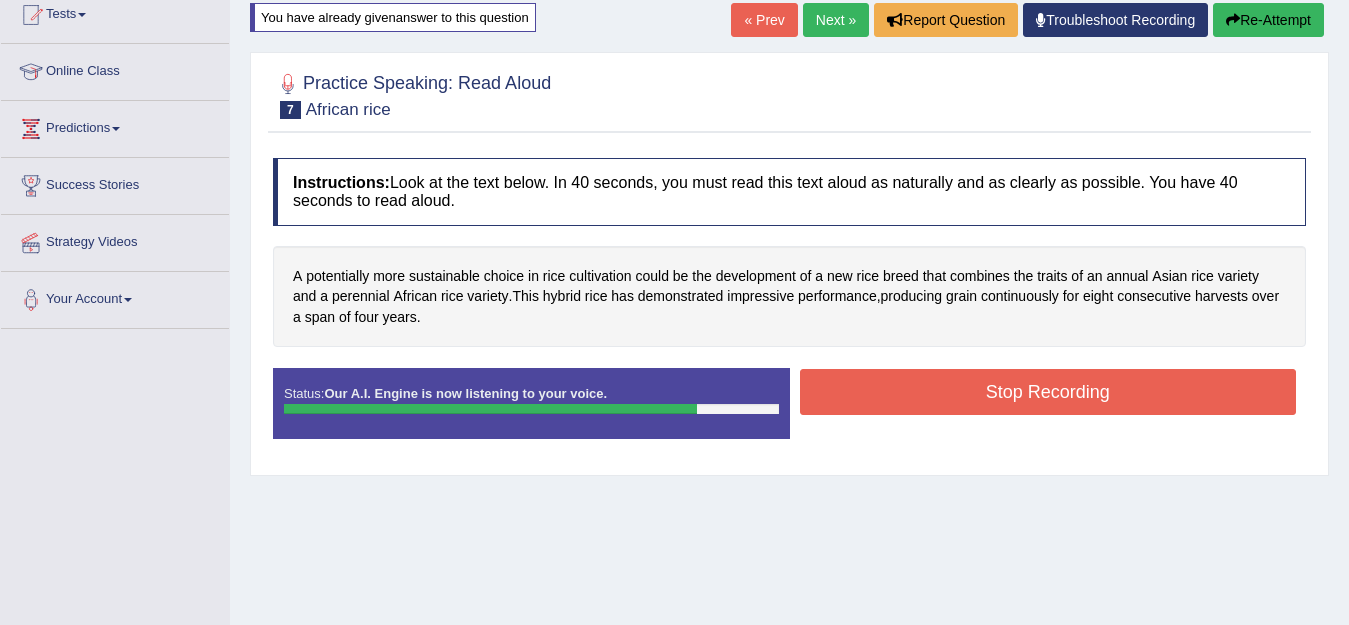 click on "Stop Recording" at bounding box center [1048, 392] 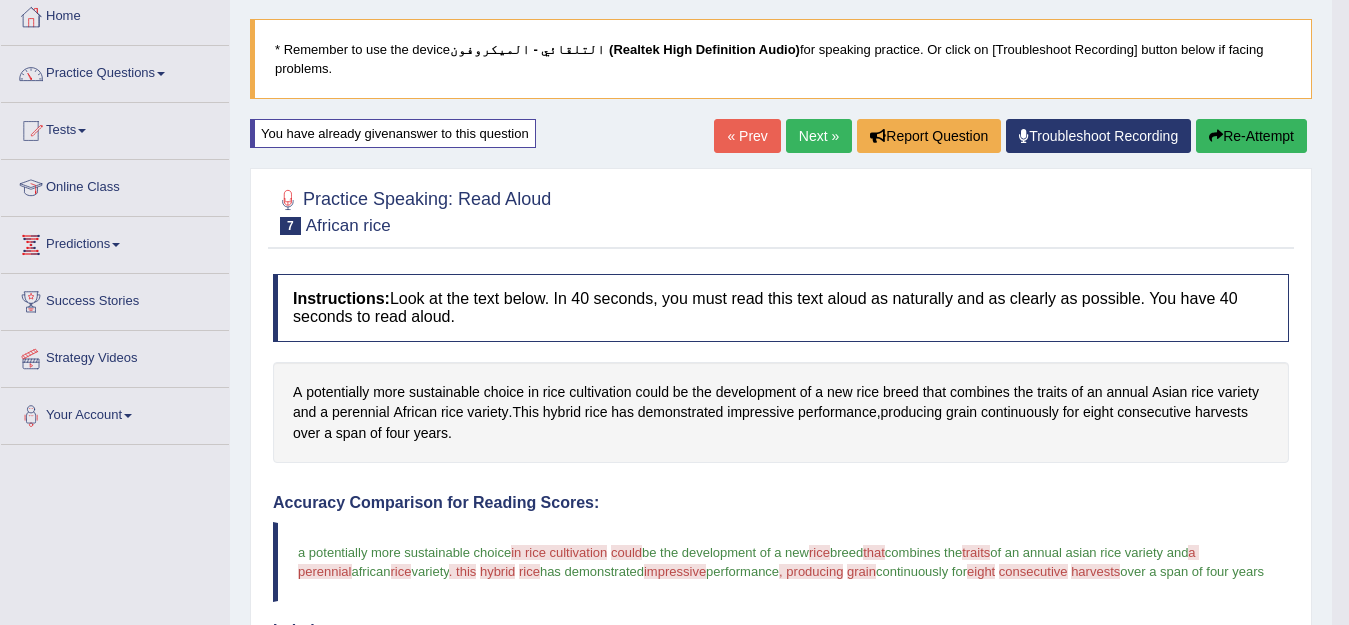 scroll, scrollTop: 26, scrollLeft: 0, axis: vertical 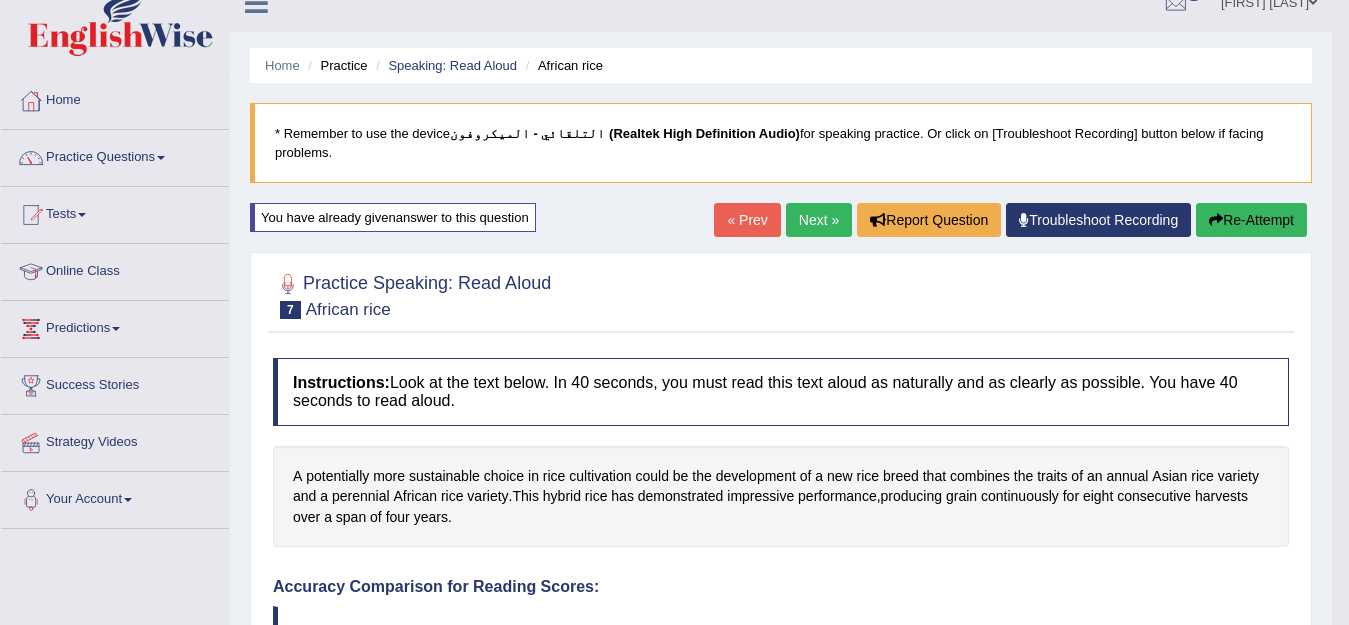 drag, startPoint x: 1245, startPoint y: 191, endPoint x: 1230, endPoint y: 201, distance: 18.027756 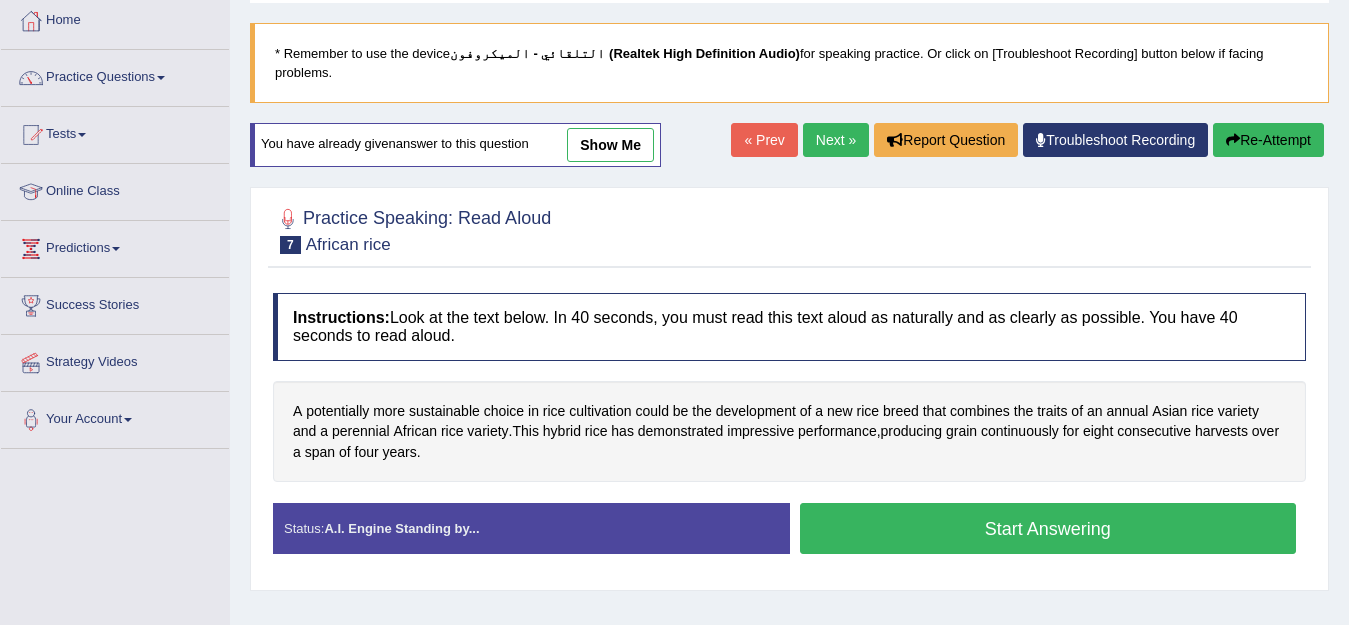 scroll, scrollTop: 106, scrollLeft: 0, axis: vertical 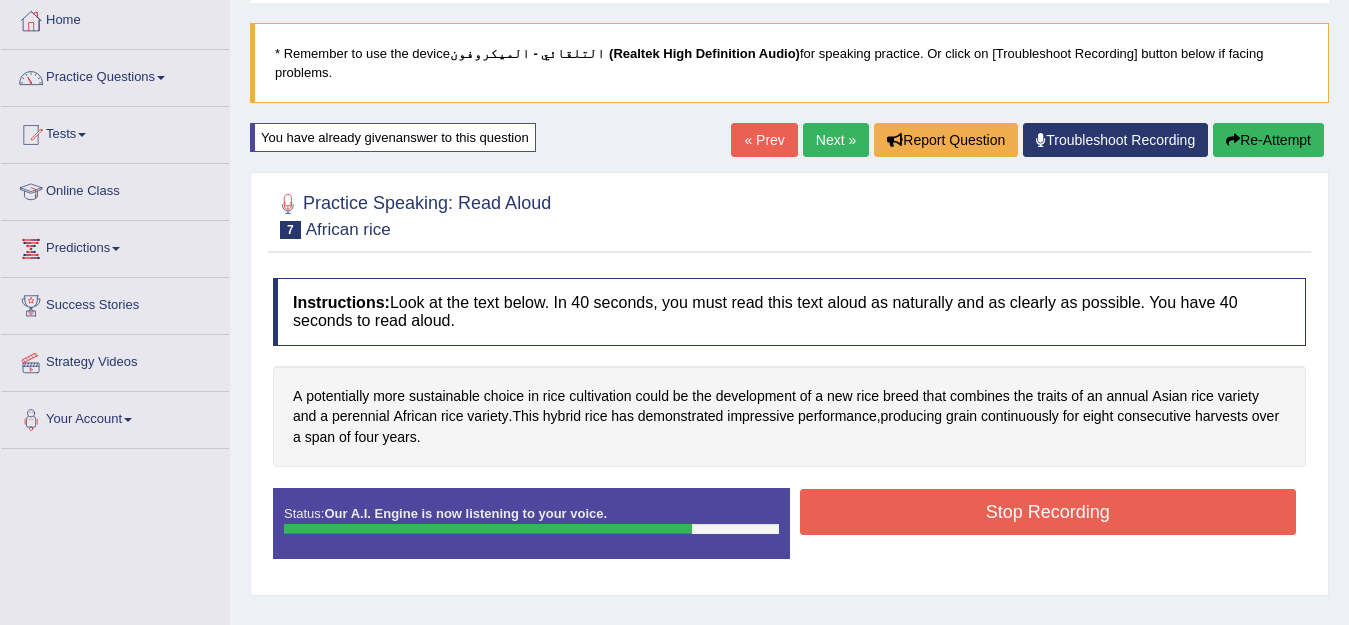 click on "Stop Recording" at bounding box center (1048, 512) 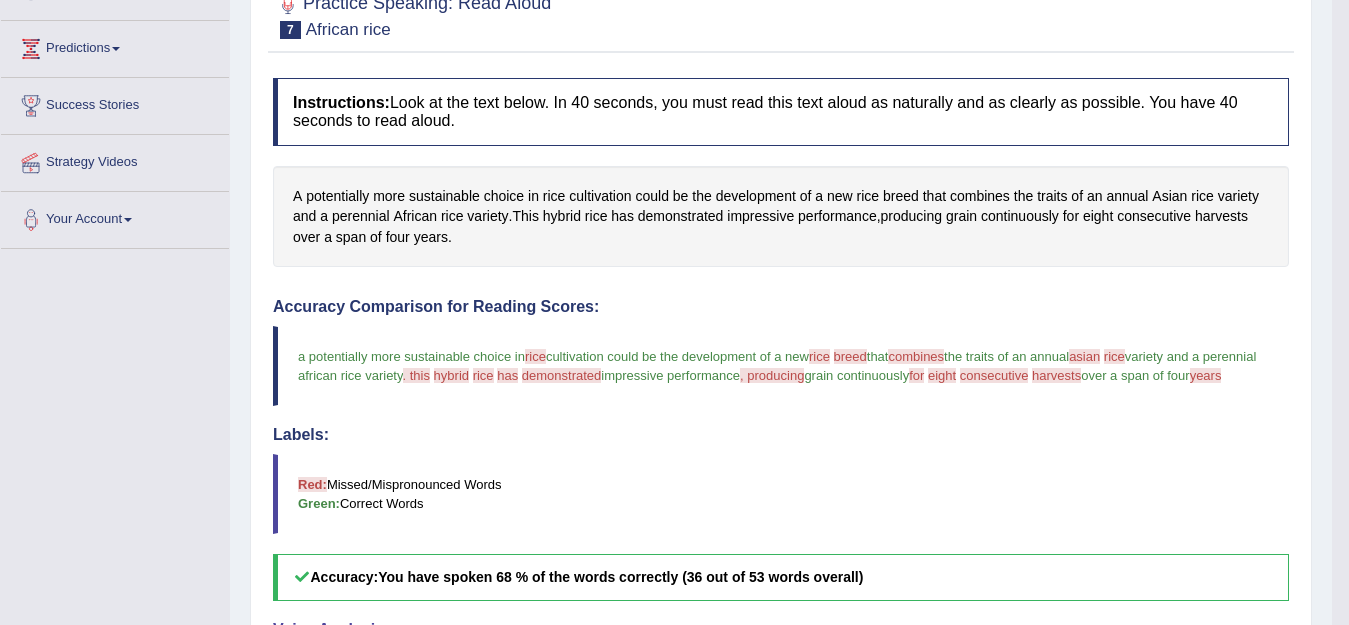 scroll, scrollTop: 6, scrollLeft: 0, axis: vertical 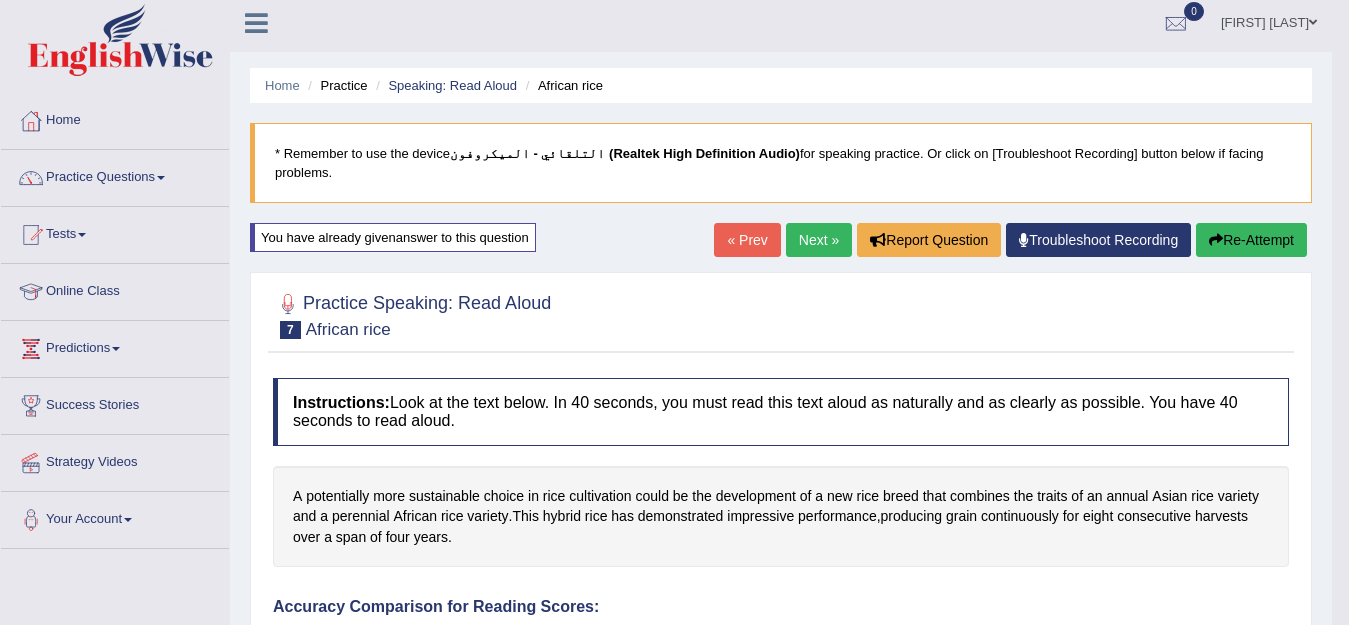 click on "Re-Attempt" at bounding box center [1251, 240] 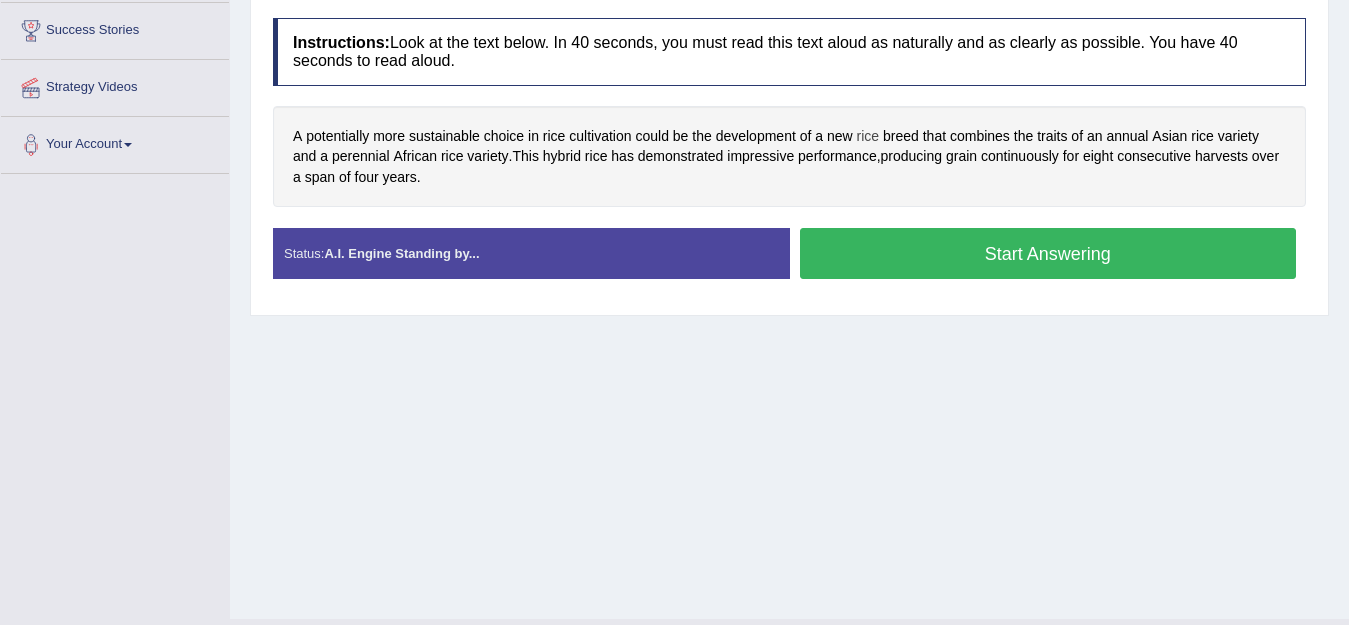 click on "rice" at bounding box center [868, 136] 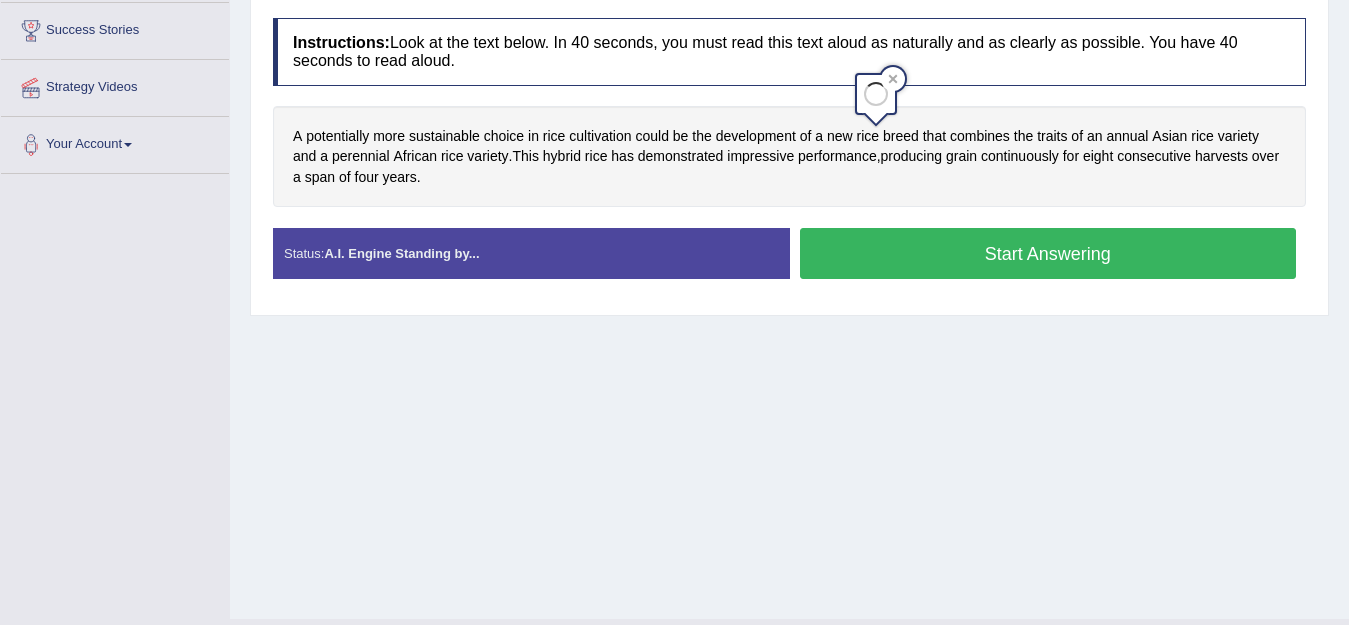 scroll, scrollTop: 381, scrollLeft: 0, axis: vertical 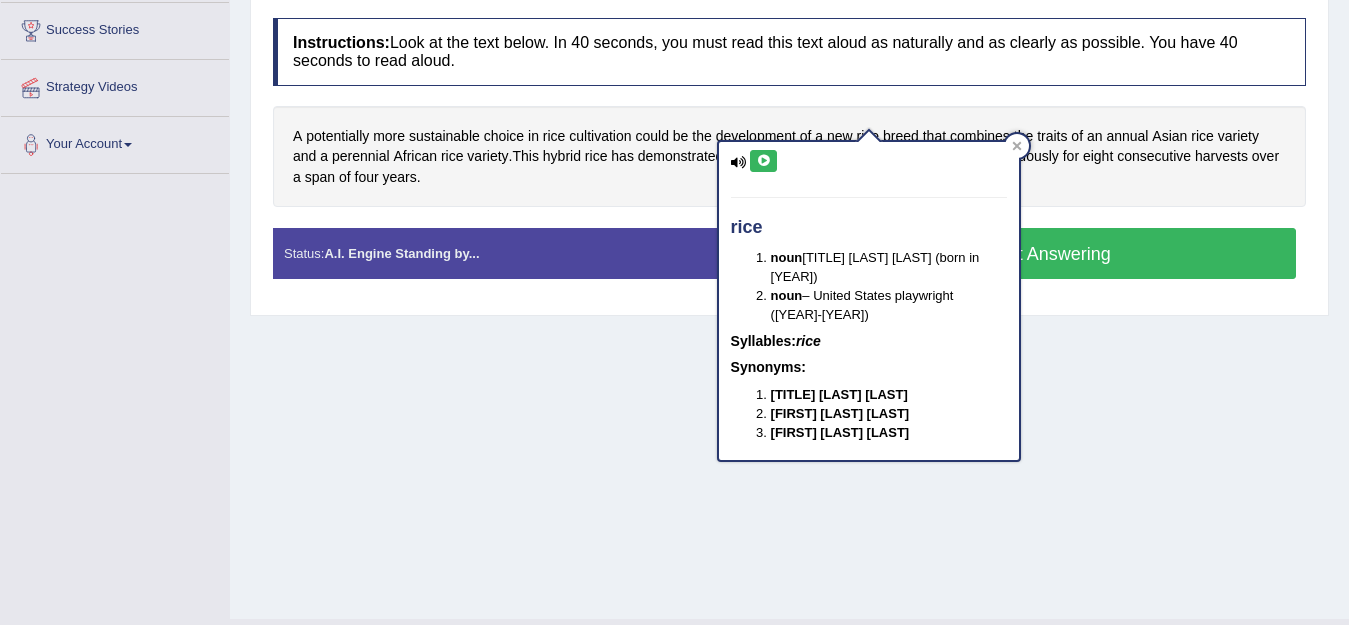 click at bounding box center [763, 161] 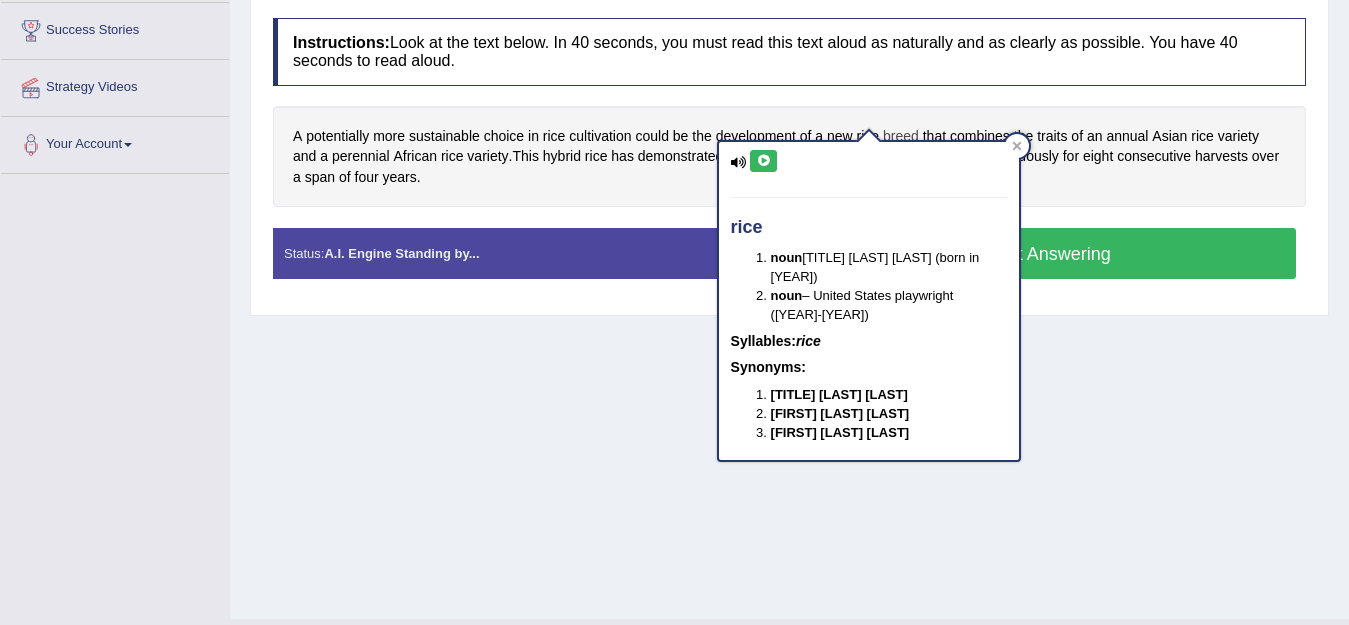 click on "breed" at bounding box center (901, 136) 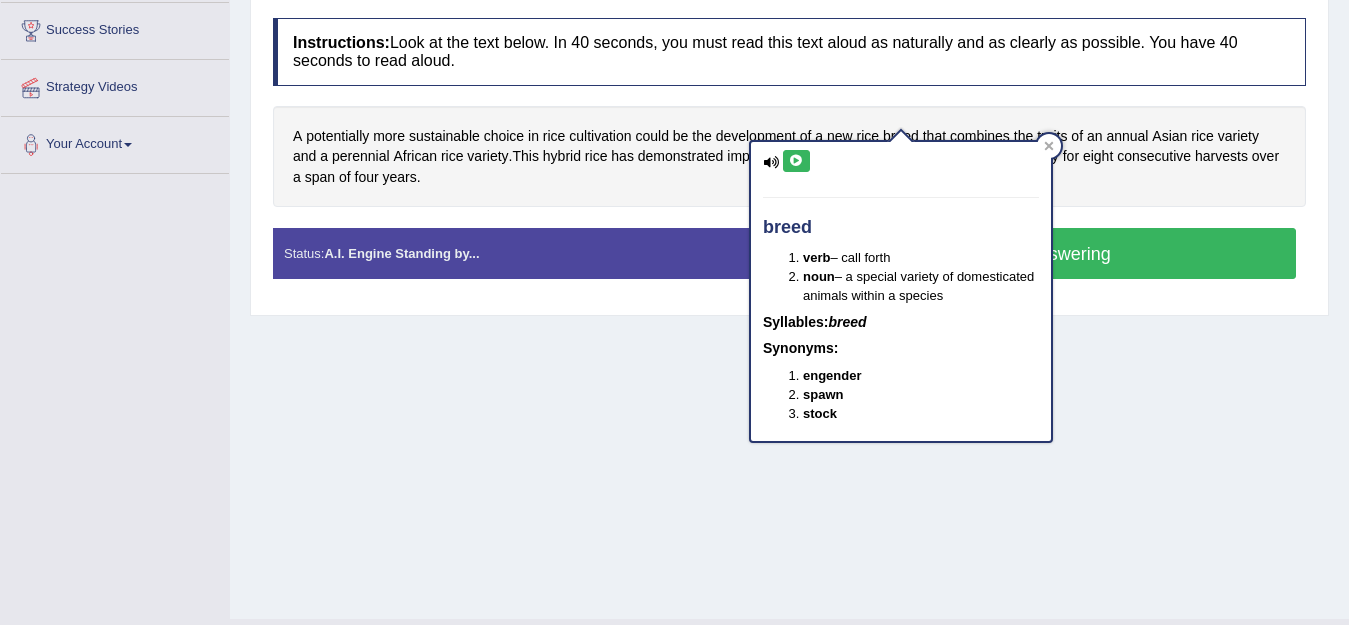 click at bounding box center (796, 161) 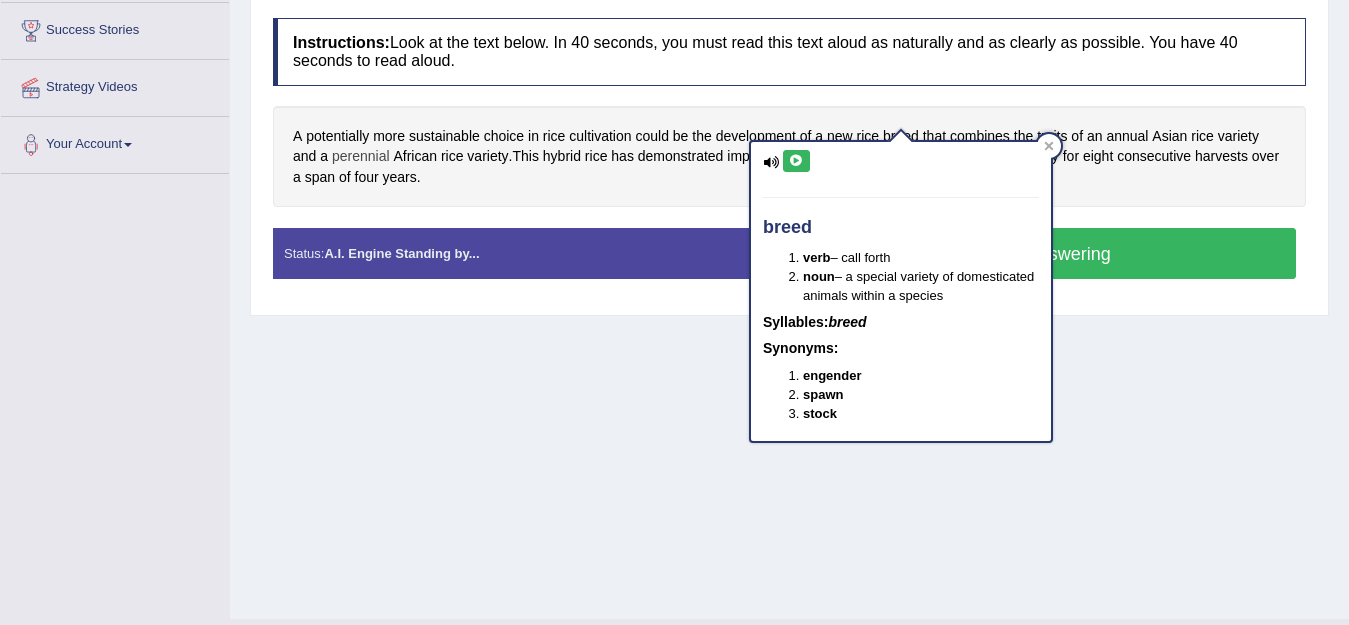 click on "perennial" at bounding box center [361, 156] 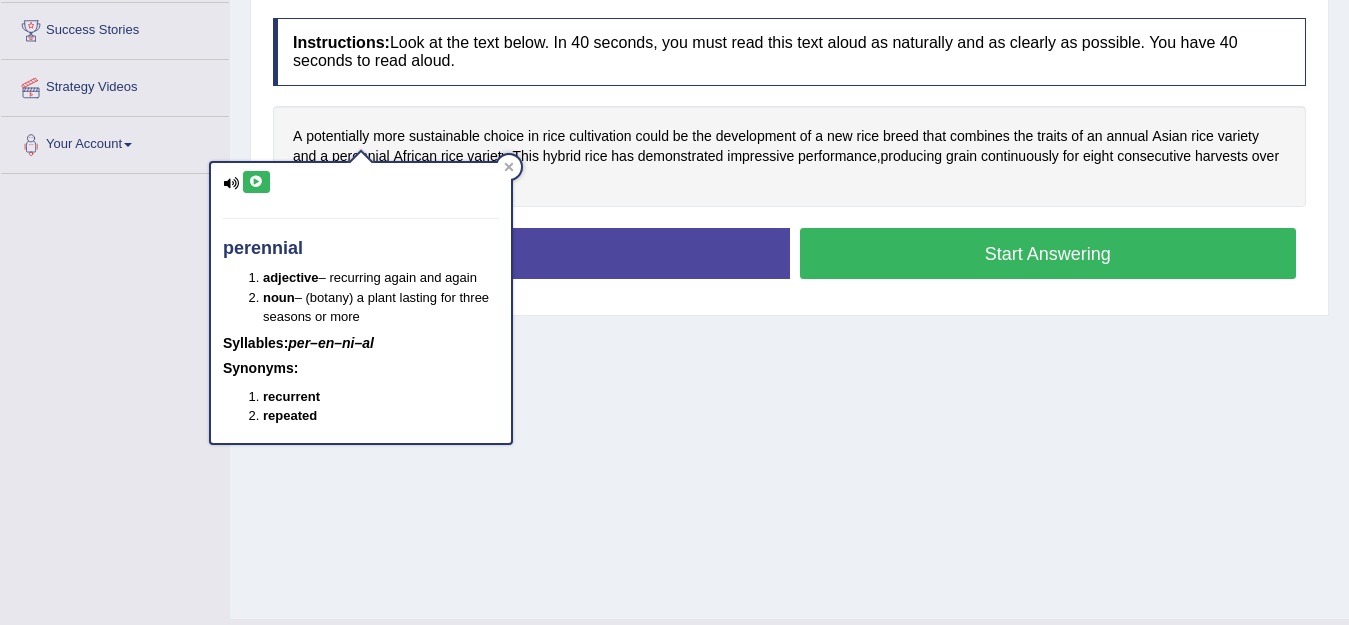 click at bounding box center [256, 182] 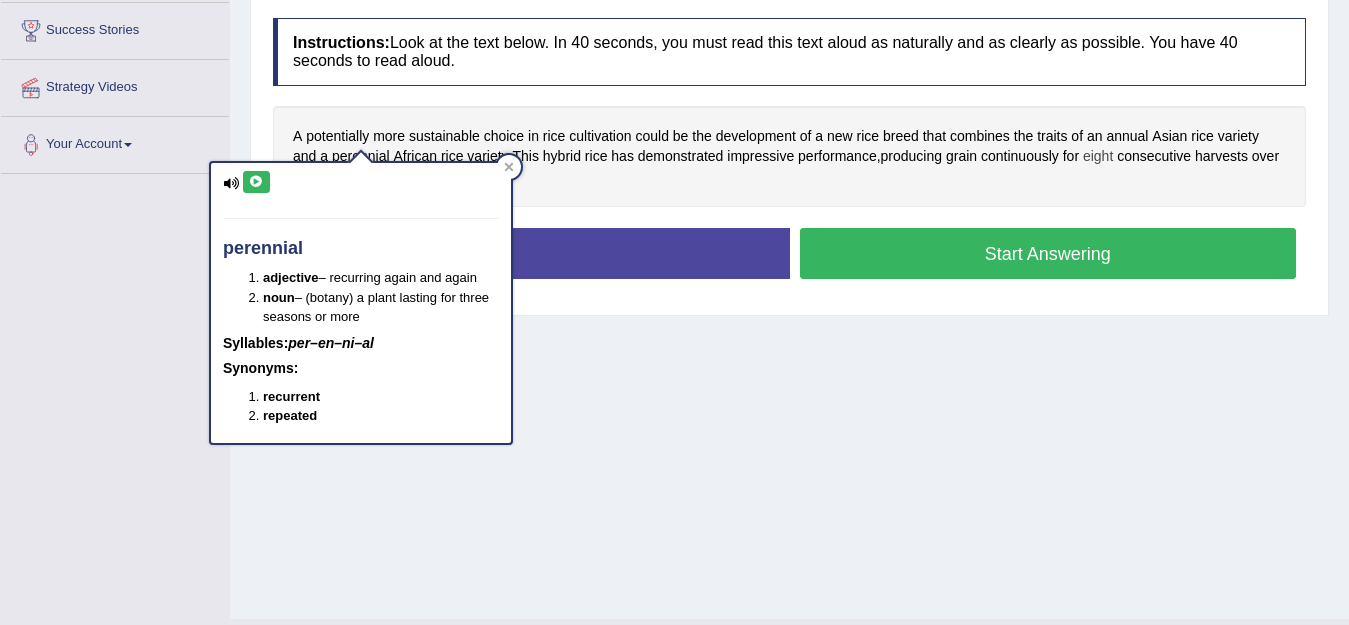 click on "eight" at bounding box center [1098, 156] 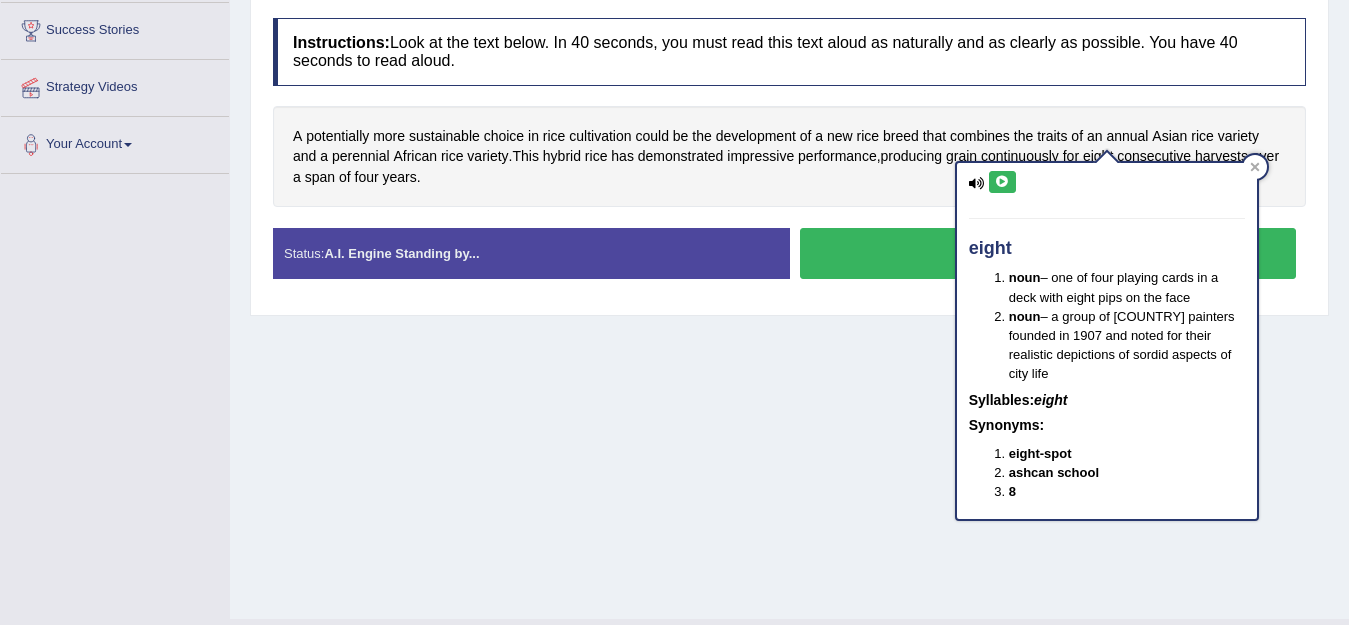 click at bounding box center [1002, 182] 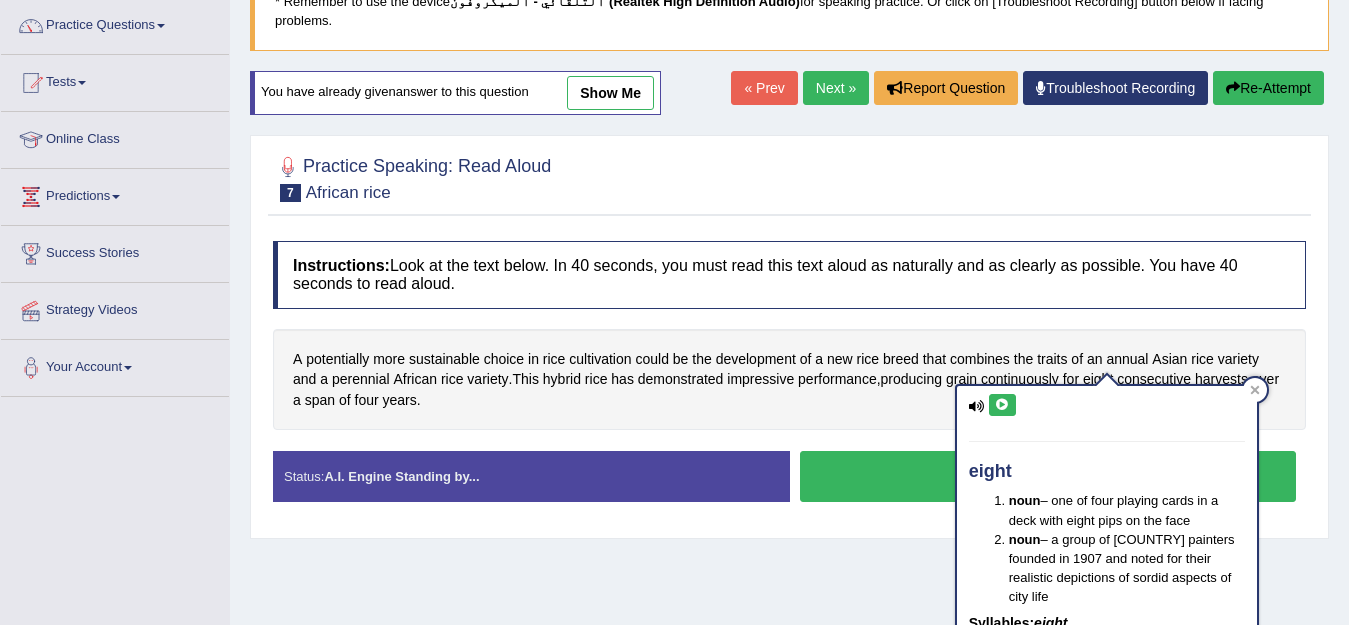 scroll, scrollTop: 281, scrollLeft: 0, axis: vertical 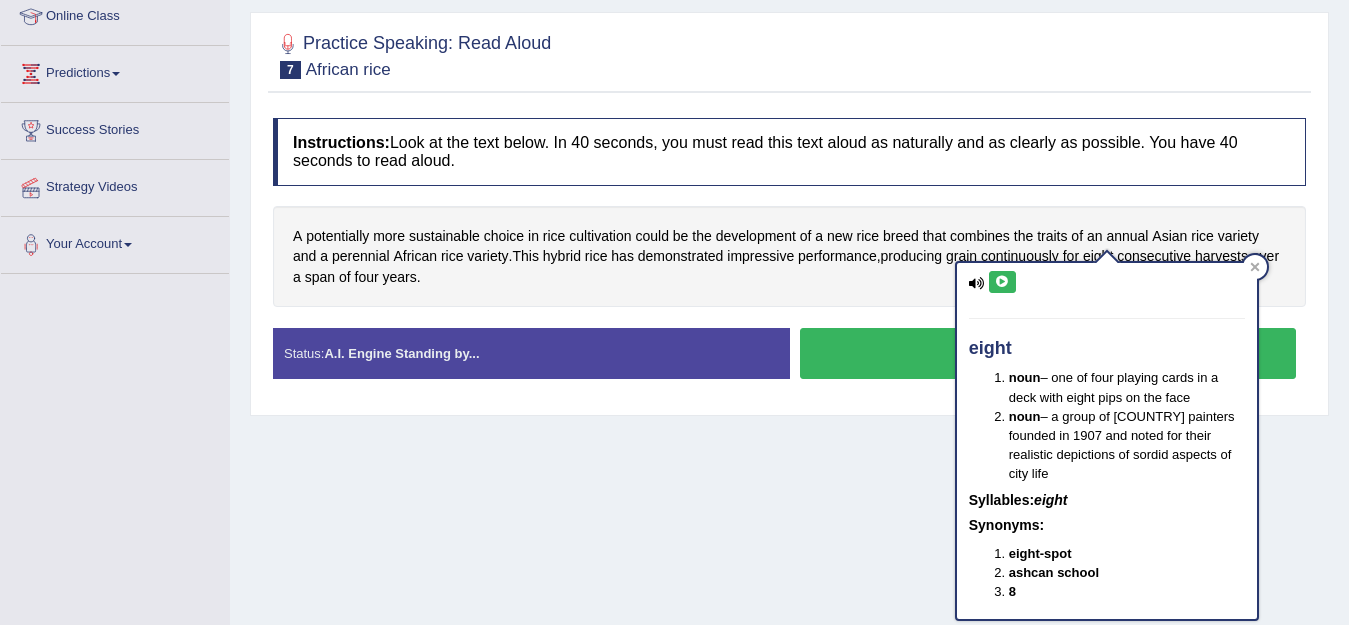 click on "Start Answering" at bounding box center [1048, 353] 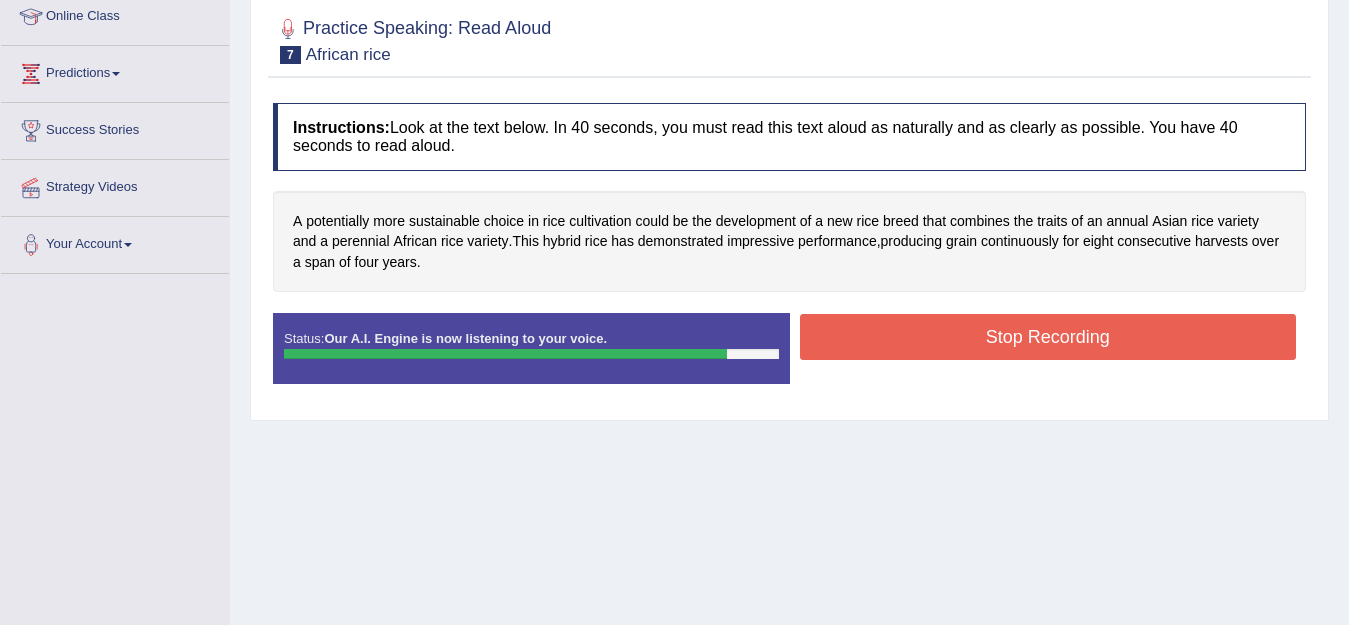 click on "Stop Recording" at bounding box center (1048, 337) 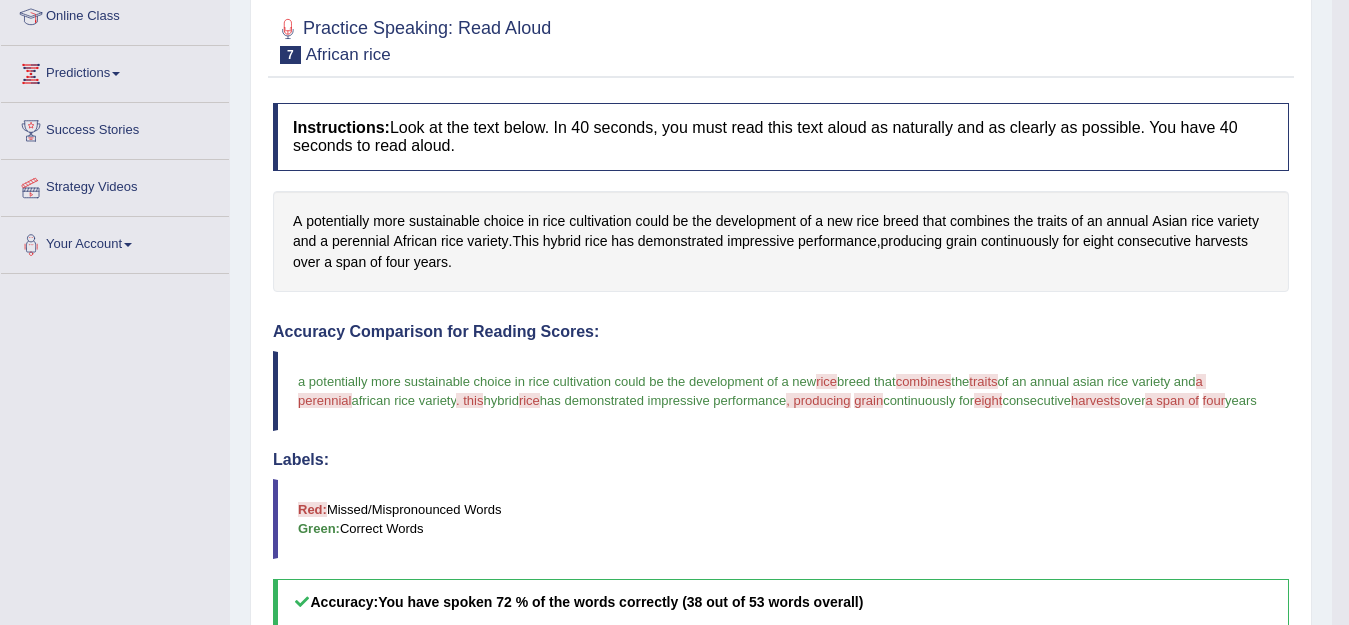 scroll, scrollTop: 181, scrollLeft: 0, axis: vertical 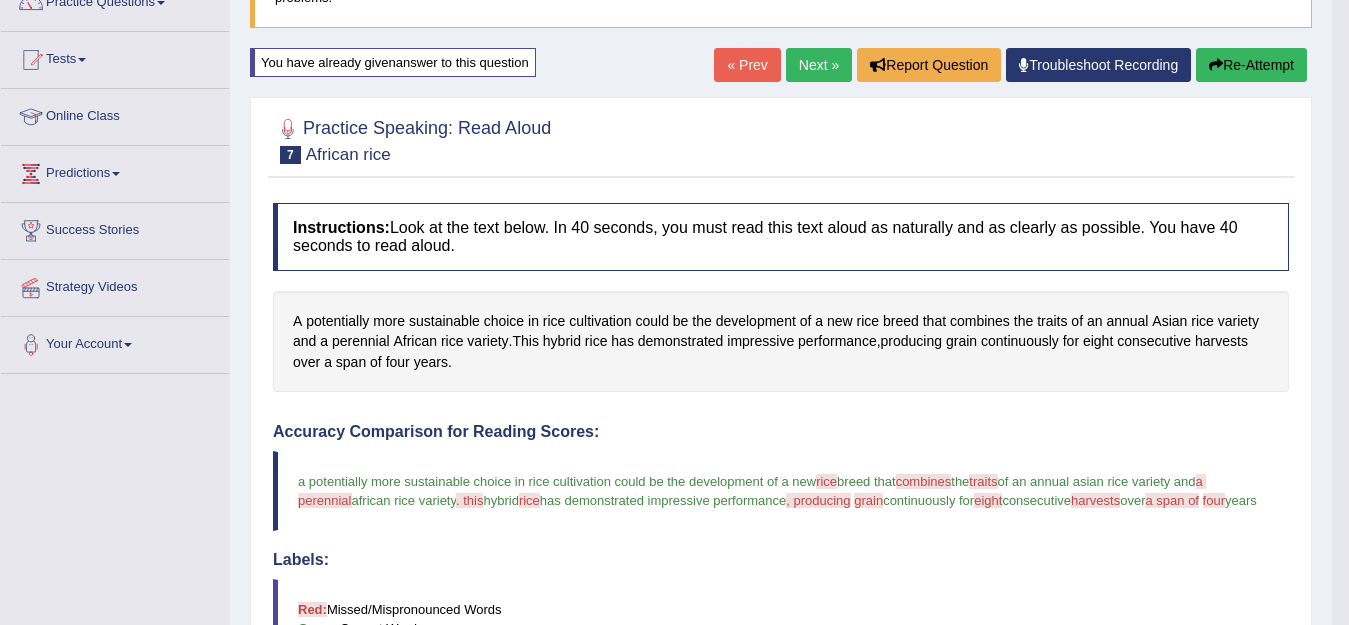 click on "Re-Attempt" at bounding box center (1251, 65) 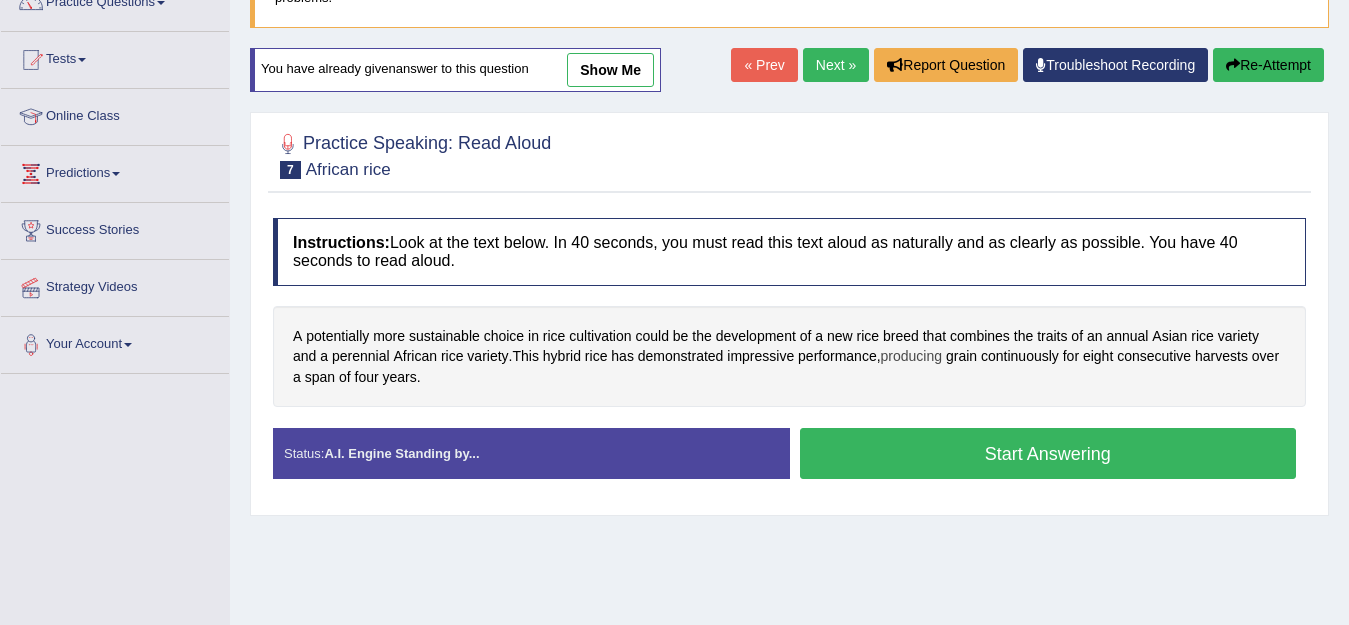 scroll, scrollTop: 181, scrollLeft: 0, axis: vertical 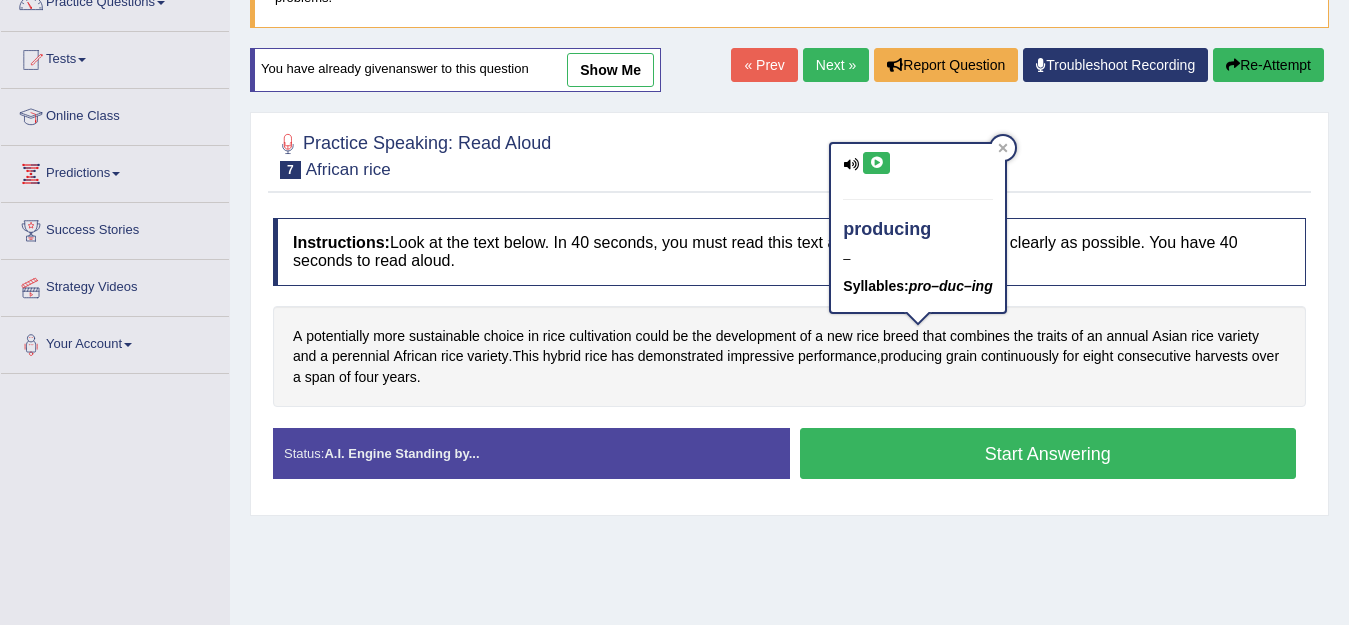 click at bounding box center [876, 163] 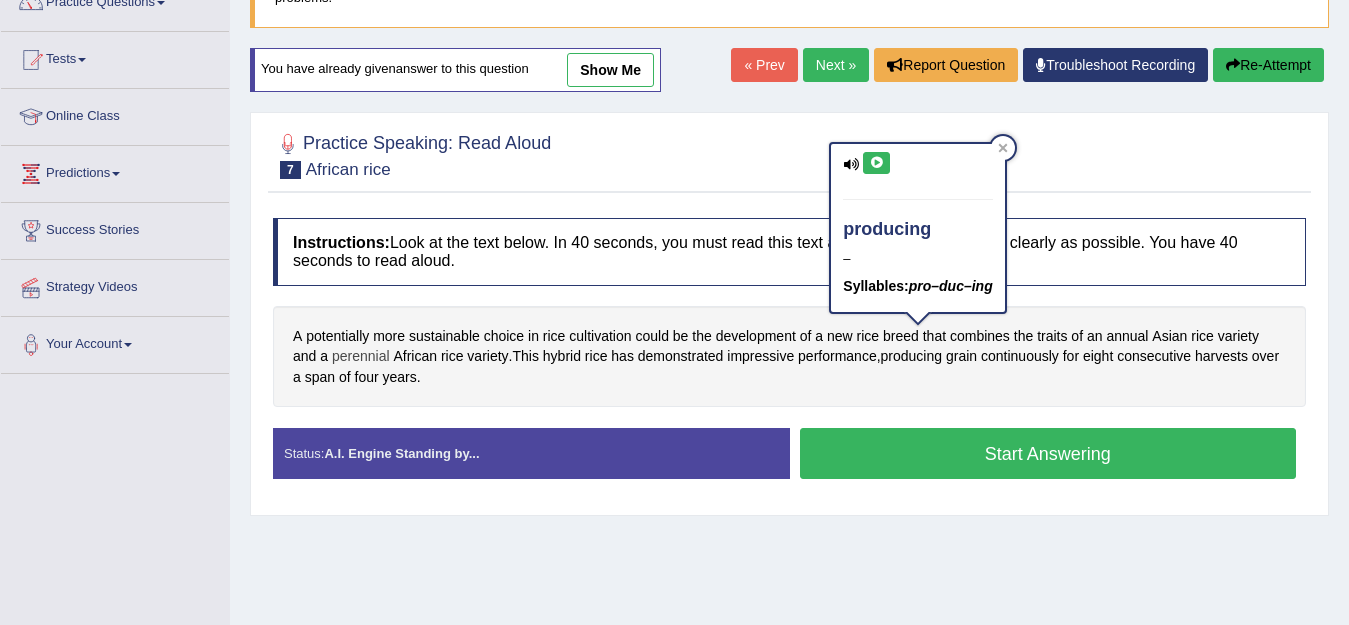 click on "perennial" at bounding box center [361, 356] 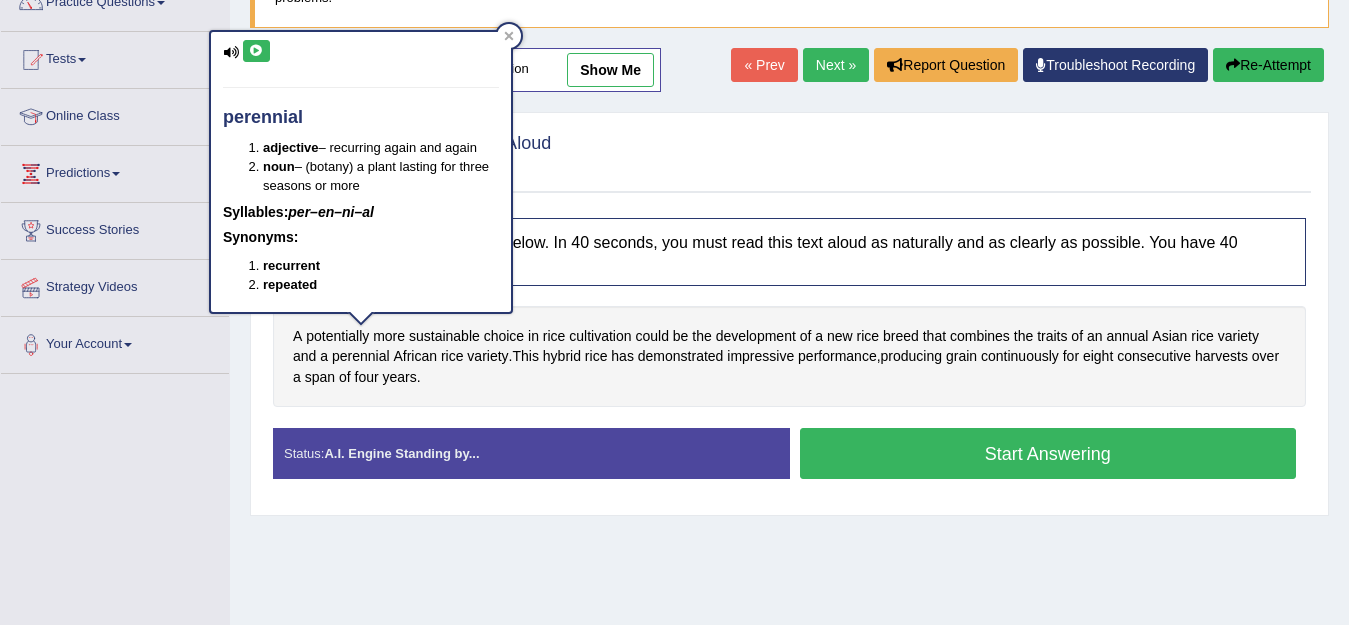 click at bounding box center [256, 51] 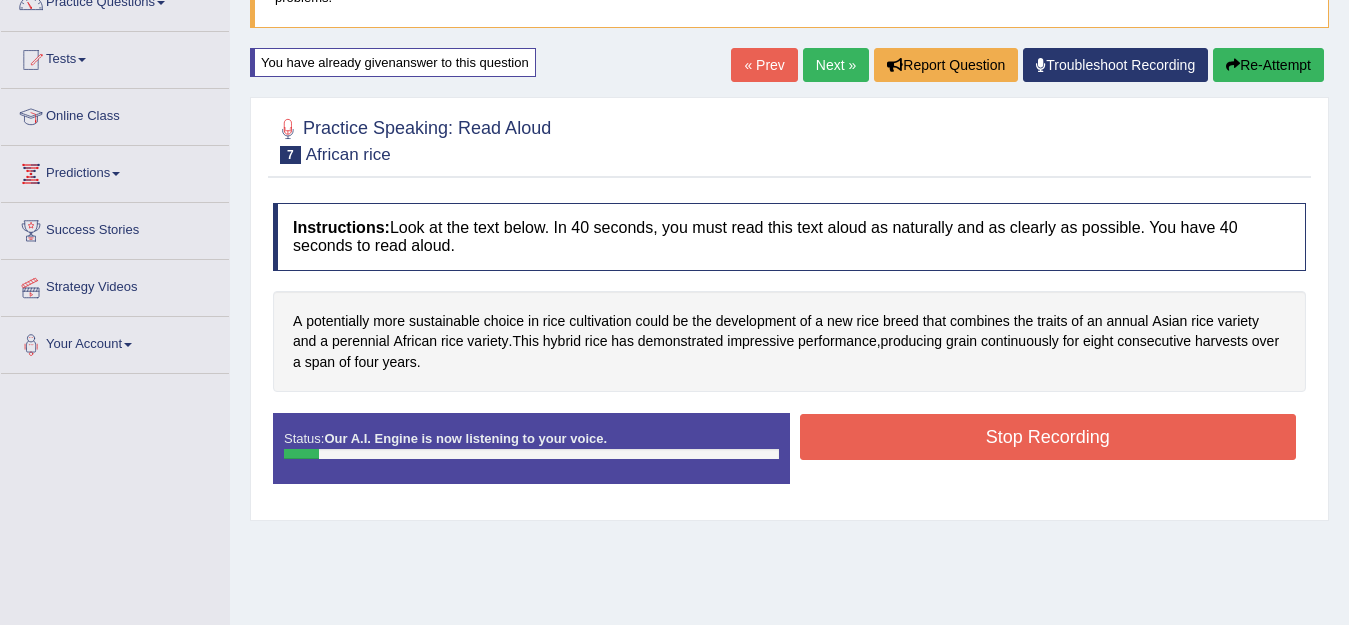 click on "Stop Recording" at bounding box center [1048, 437] 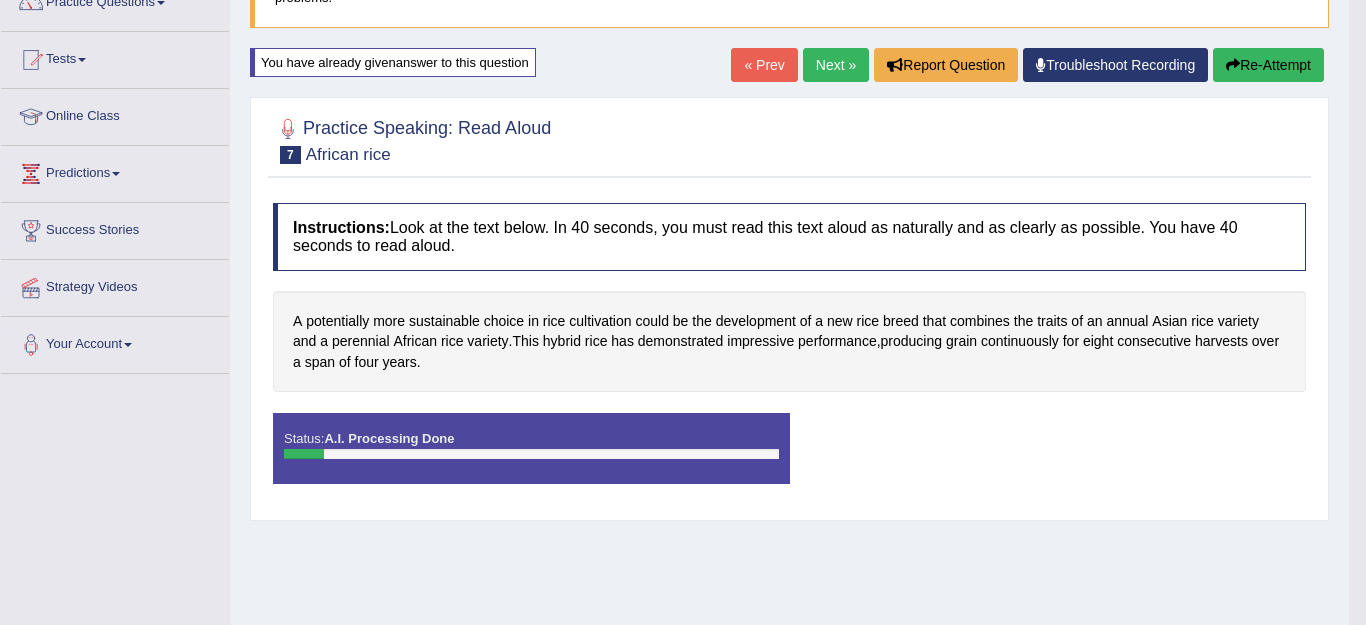 click on "Saving your answer..." at bounding box center (683, 312) 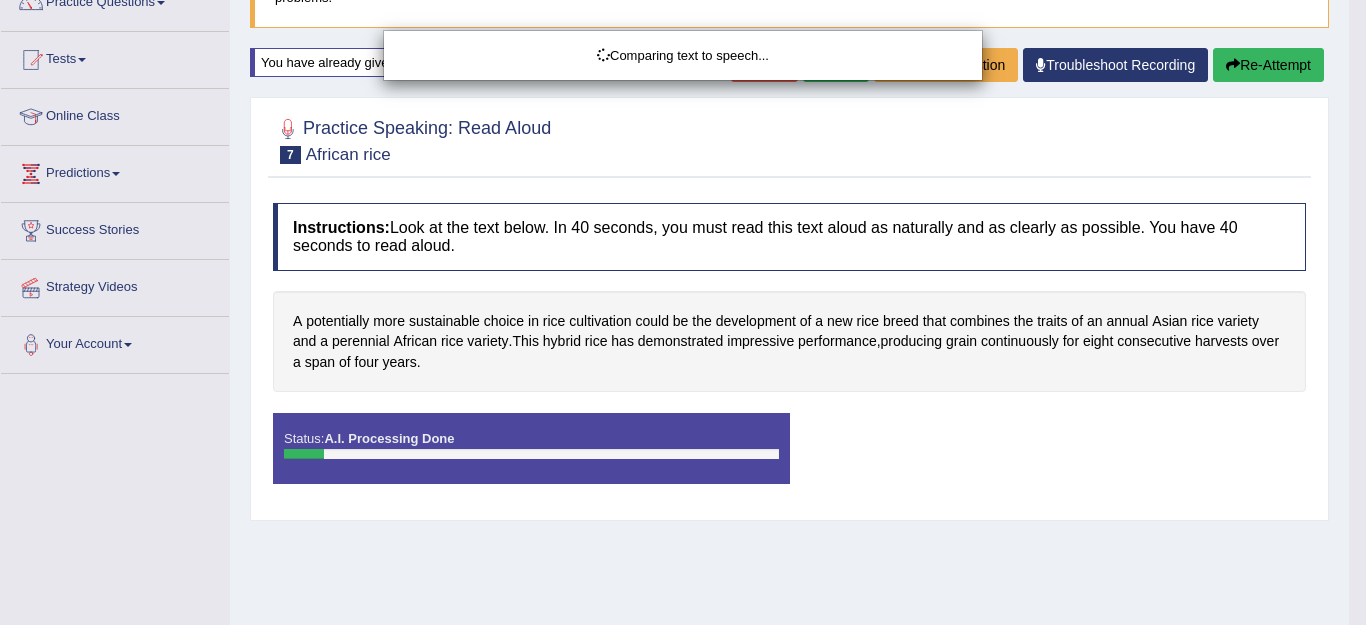 click on "Comparing text to speech..." at bounding box center (683, 312) 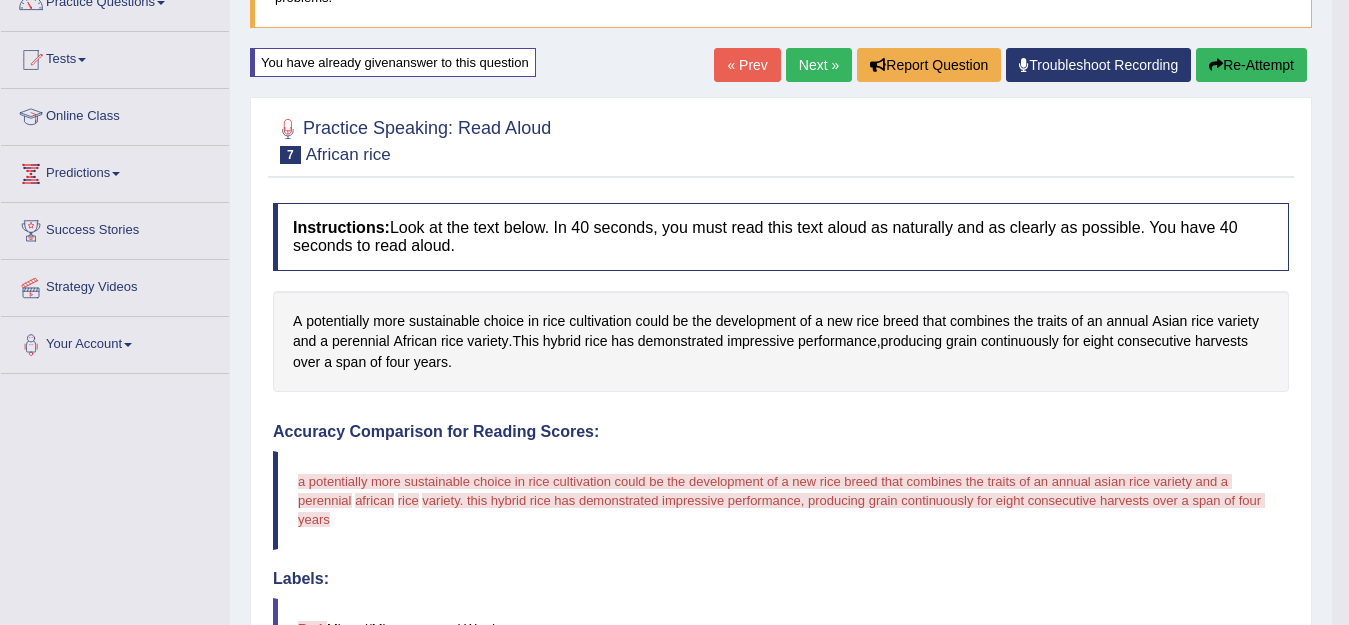 click on "Re-Attempt" at bounding box center [1251, 65] 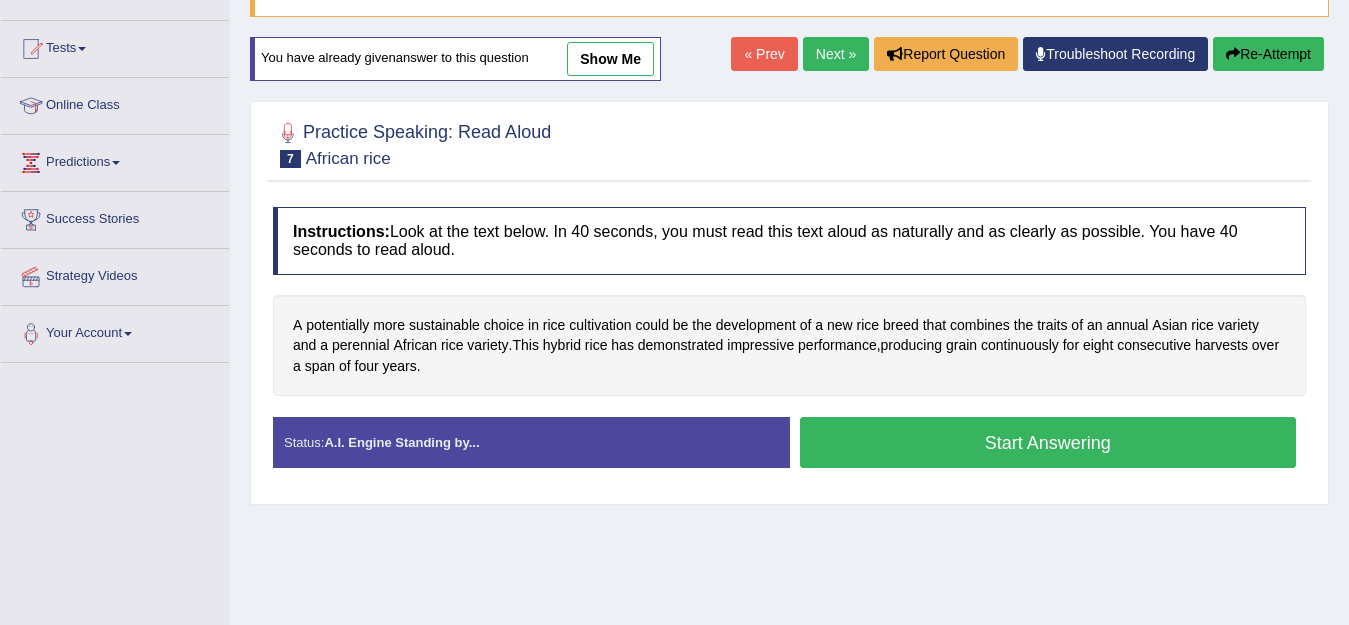 scroll, scrollTop: 181, scrollLeft: 0, axis: vertical 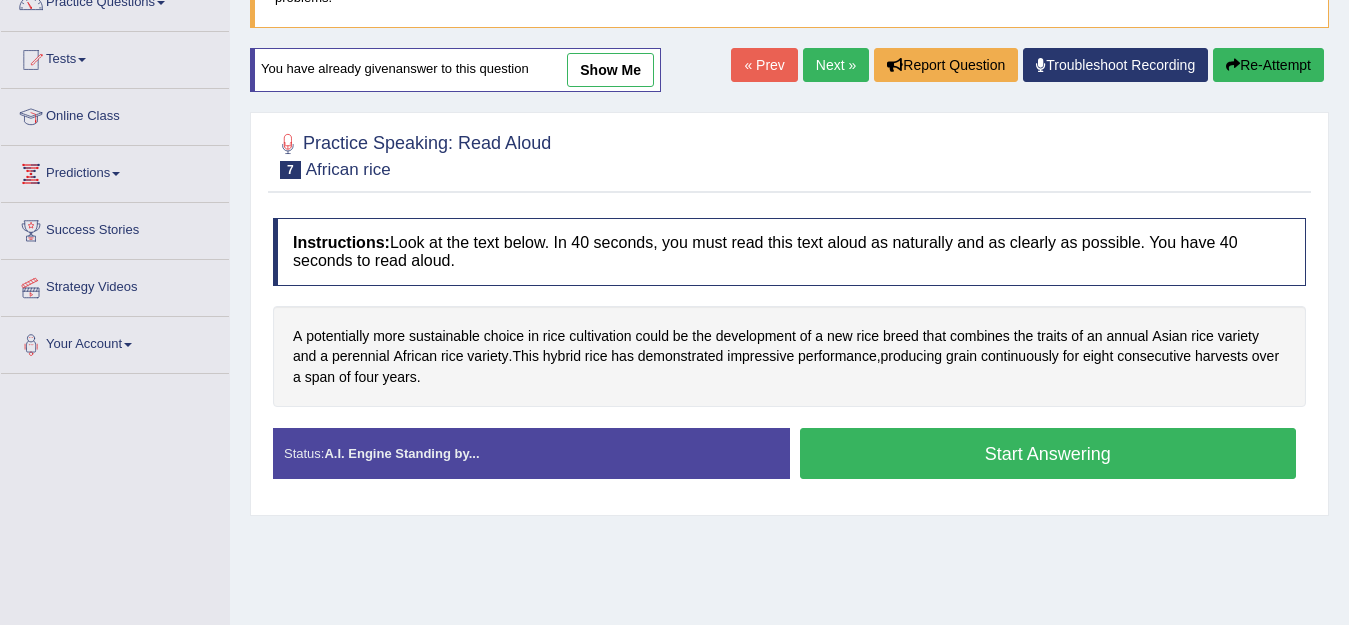 click on "Start Answering" at bounding box center [1048, 453] 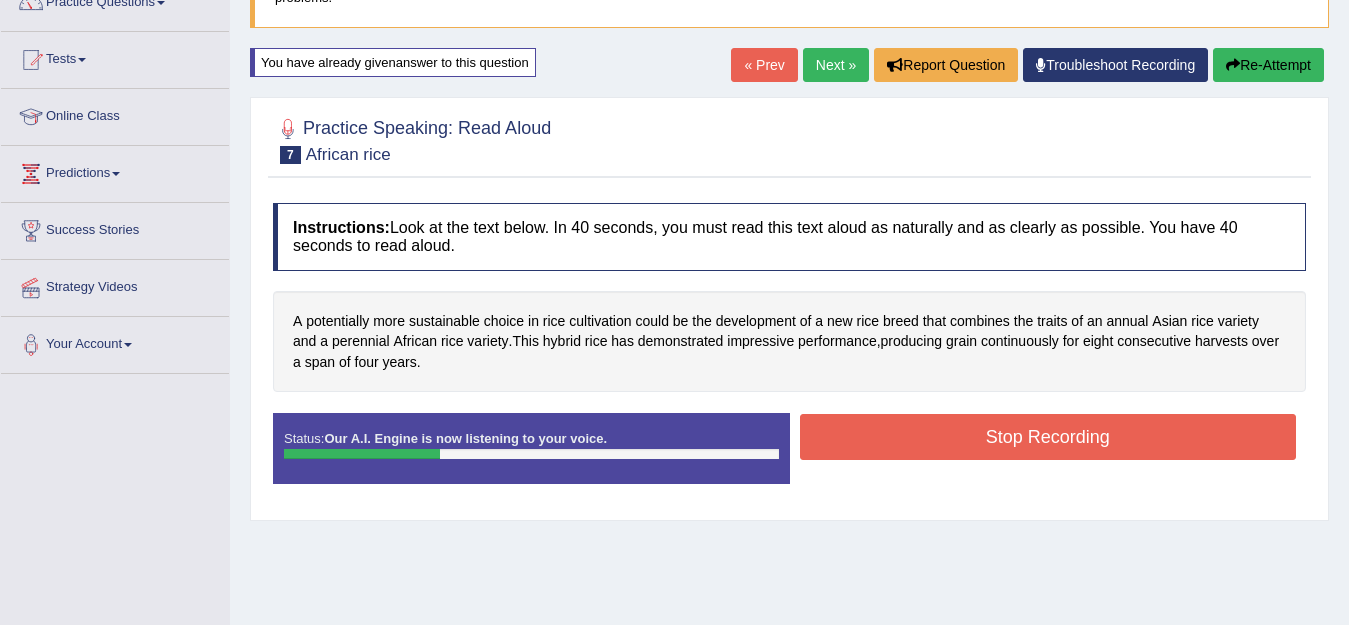 click on "Stop Recording" at bounding box center (1048, 437) 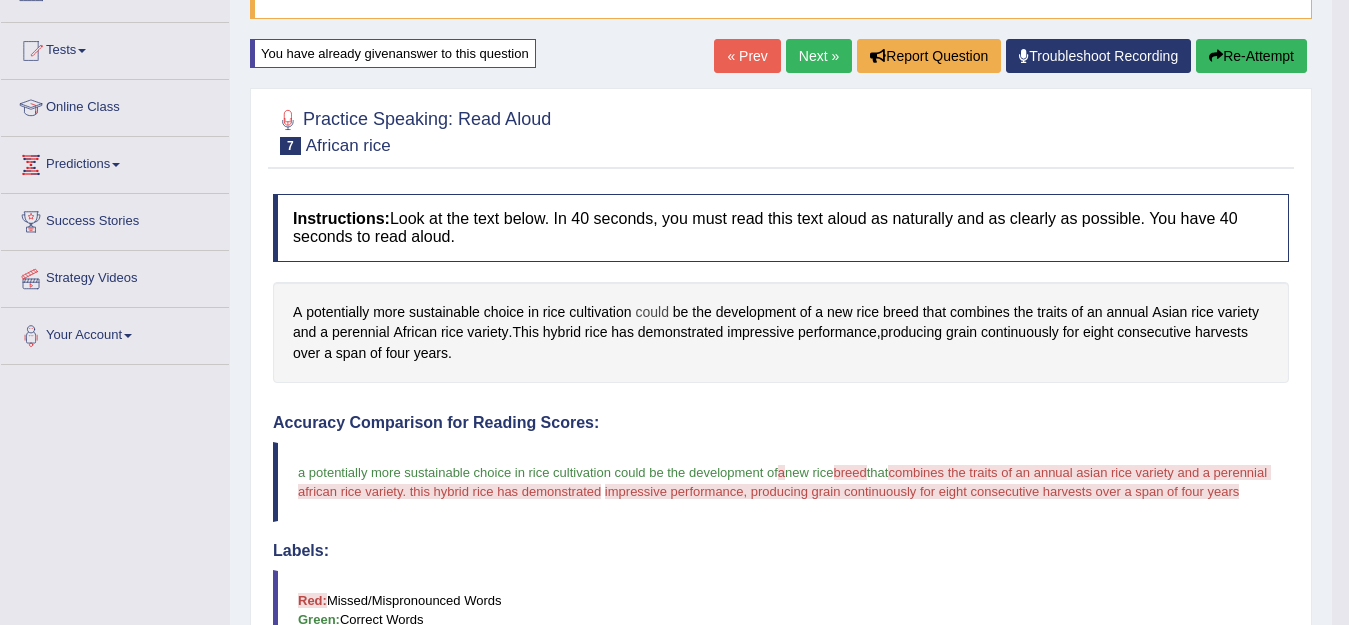 scroll, scrollTop: 181, scrollLeft: 0, axis: vertical 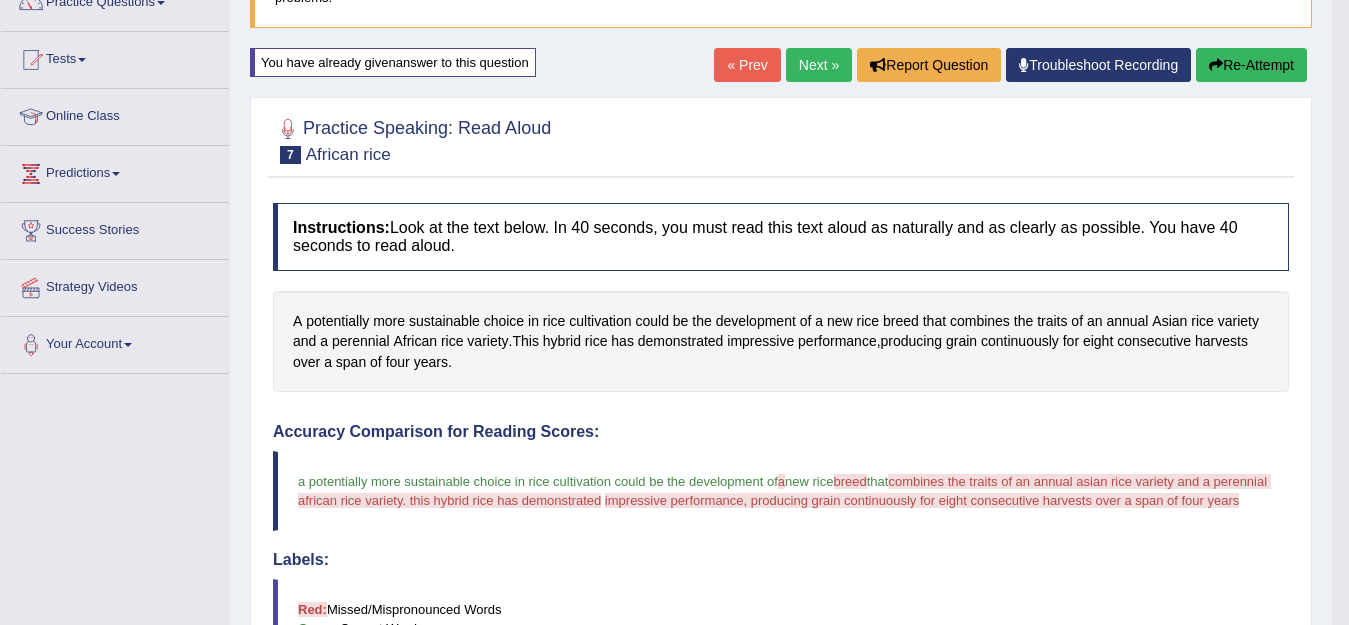 click on "Re-Attempt" at bounding box center (1251, 65) 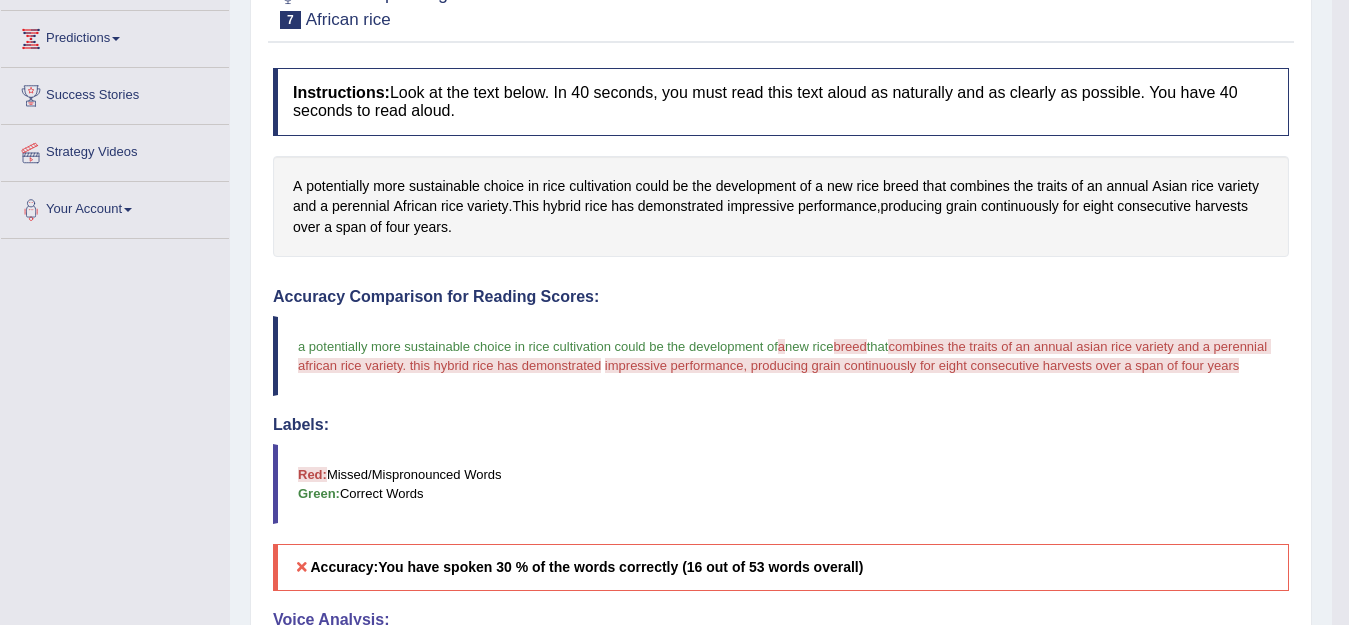 scroll, scrollTop: 481, scrollLeft: 0, axis: vertical 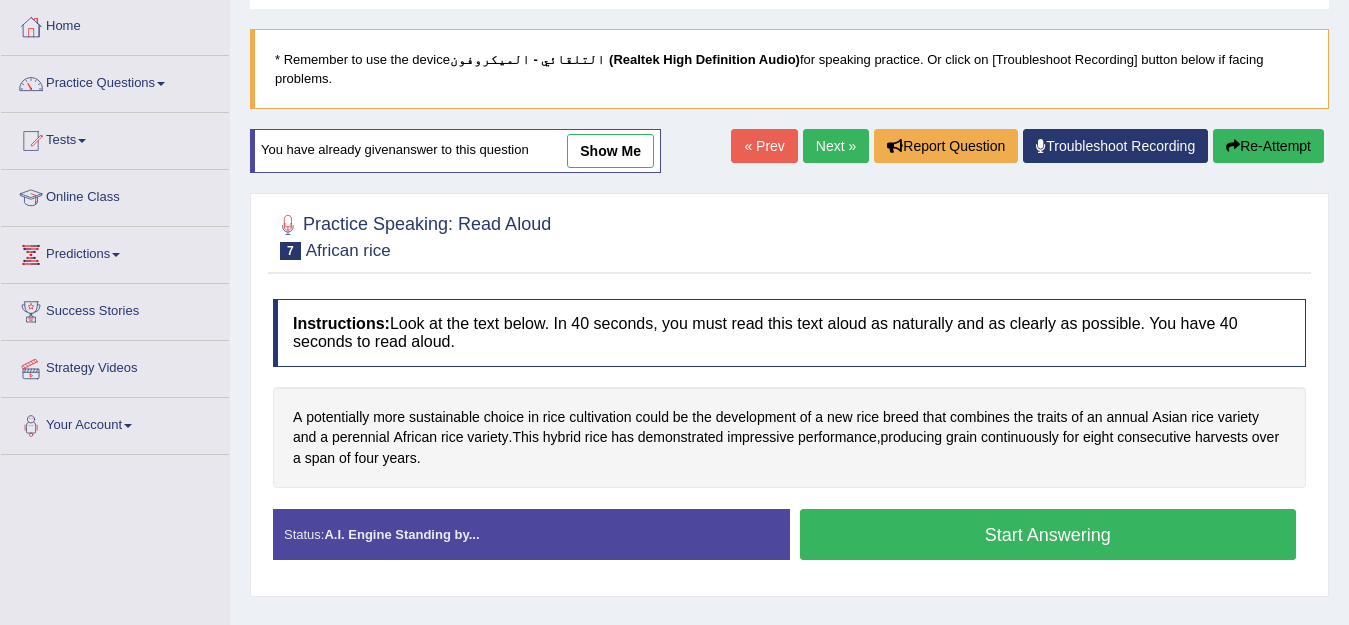 click on "Start Answering" at bounding box center (1048, 534) 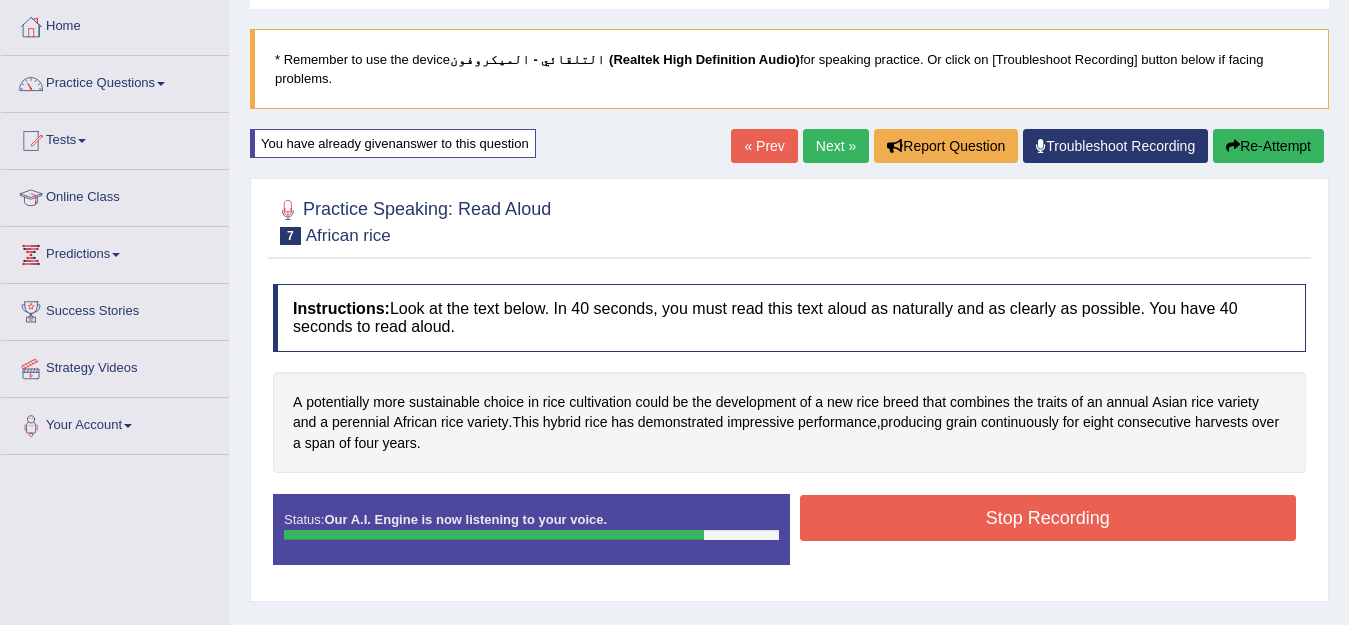 click on "Stop Recording" at bounding box center [1048, 518] 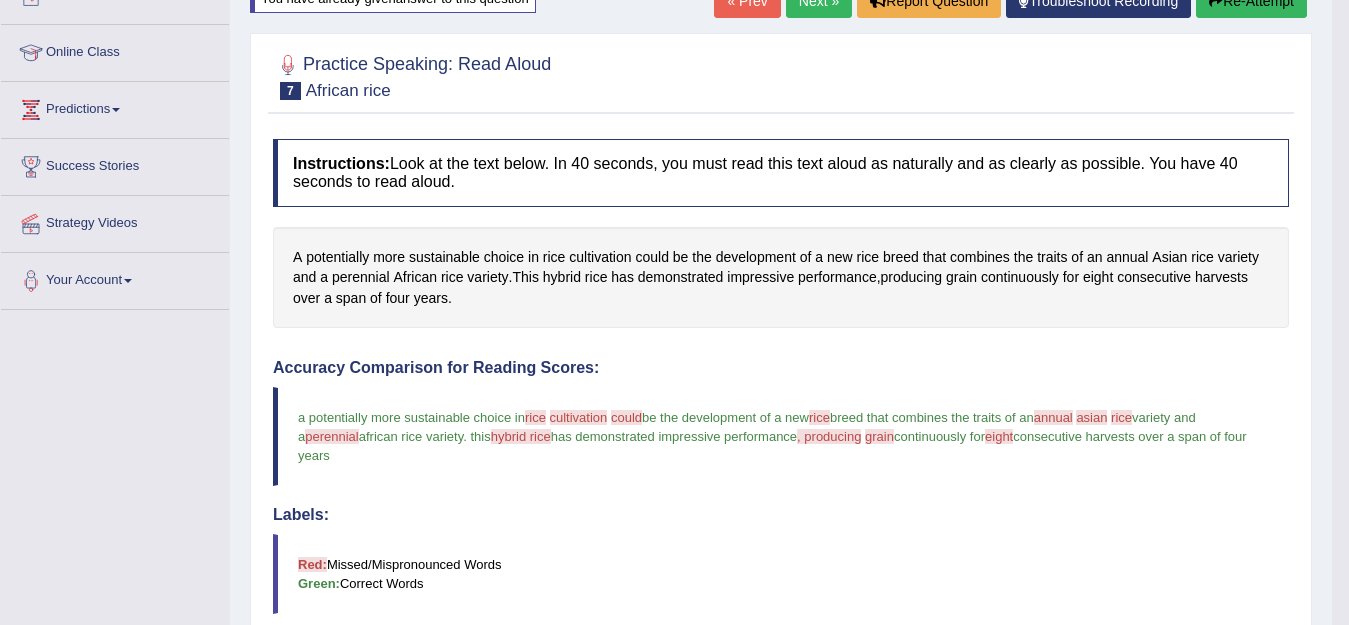 scroll, scrollTop: 0, scrollLeft: 0, axis: both 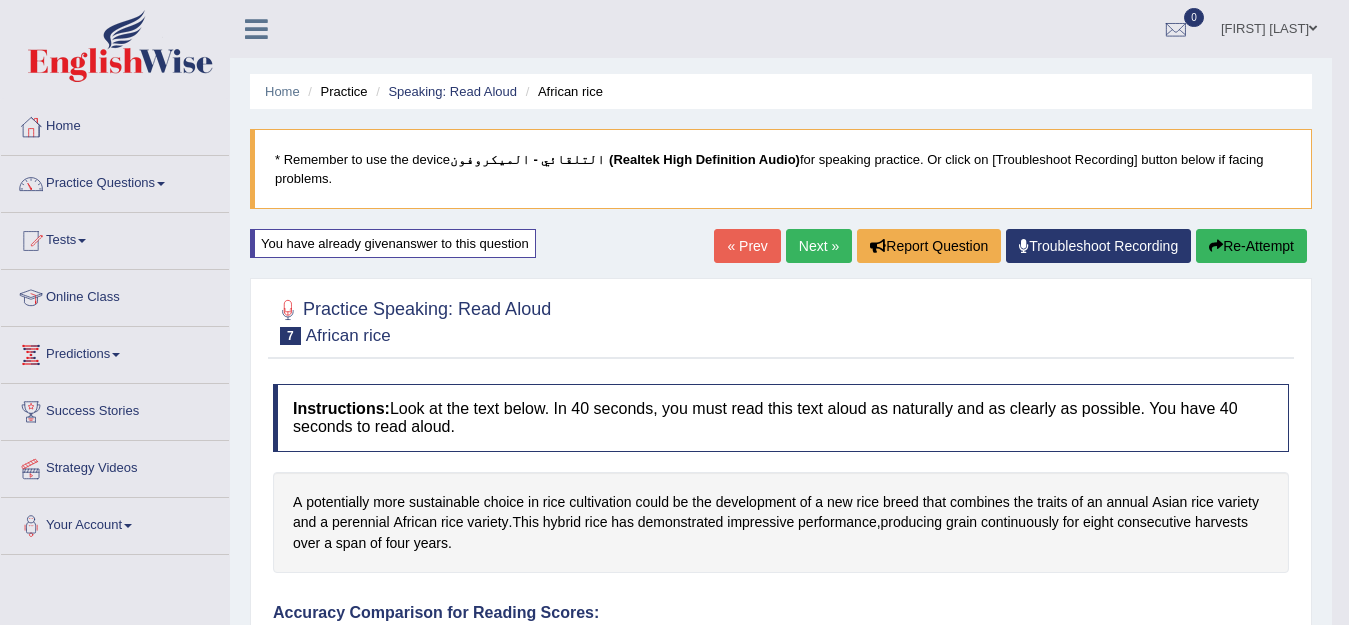 click on "Re-Attempt" at bounding box center [1251, 246] 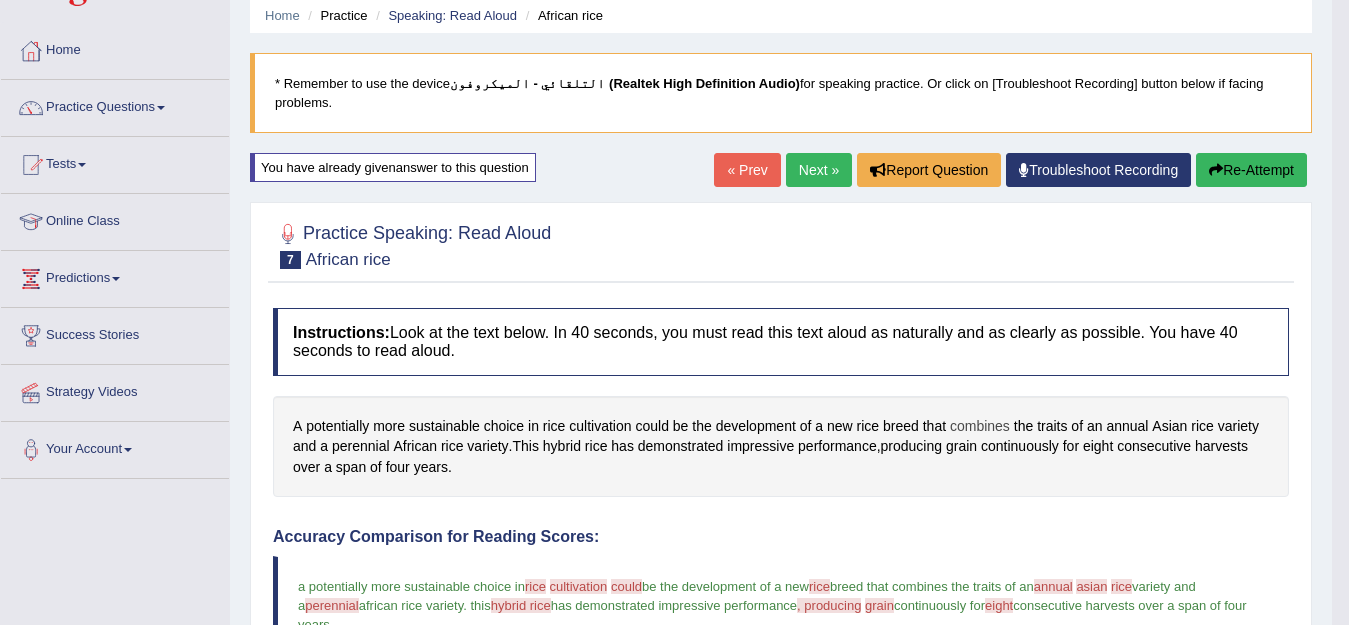 scroll, scrollTop: 200, scrollLeft: 0, axis: vertical 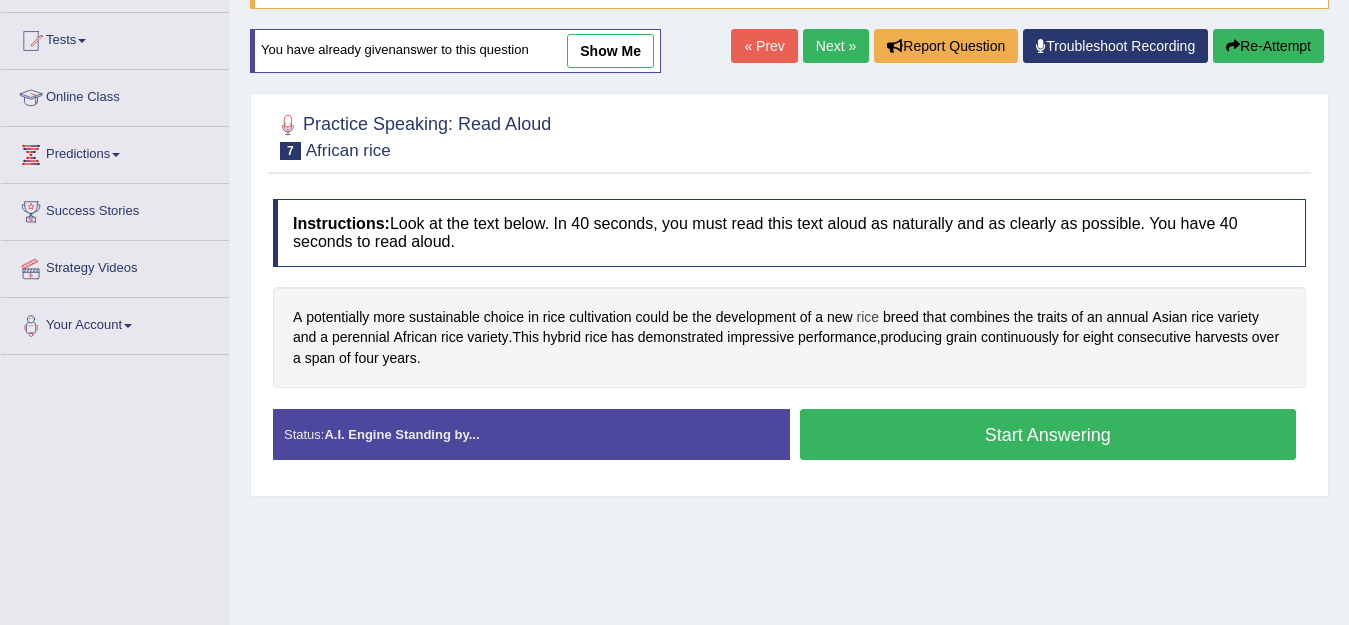 click on "rice" at bounding box center (868, 317) 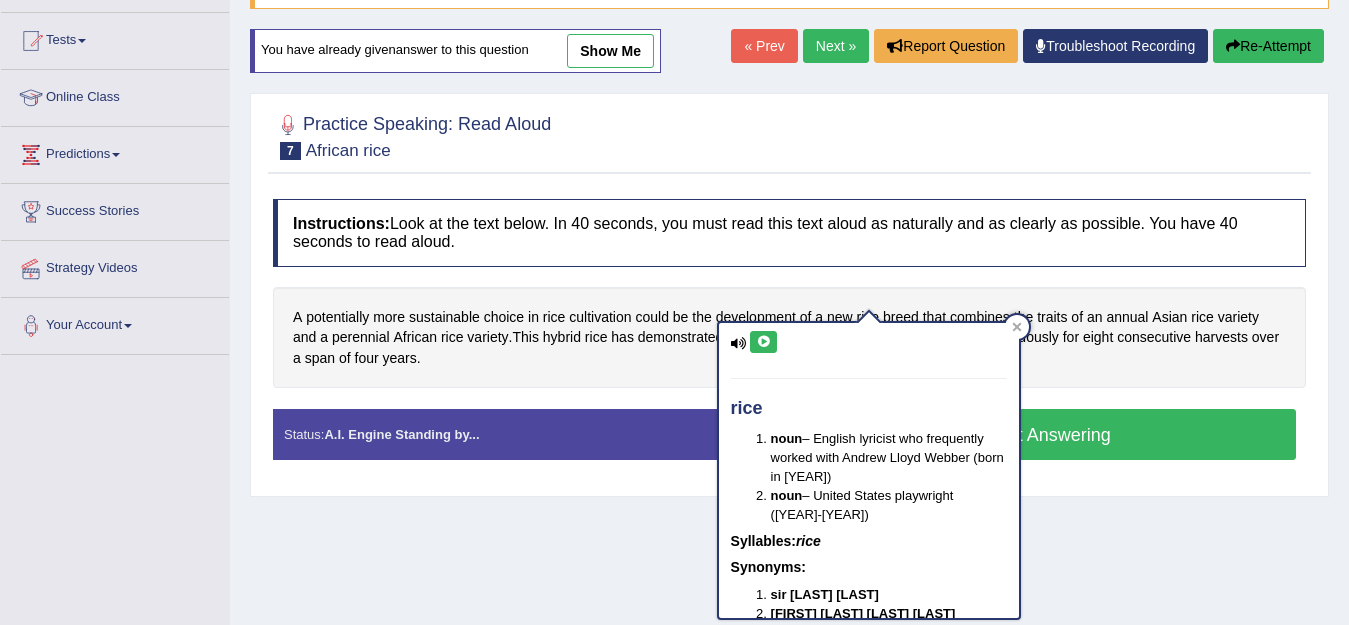 click at bounding box center [763, 342] 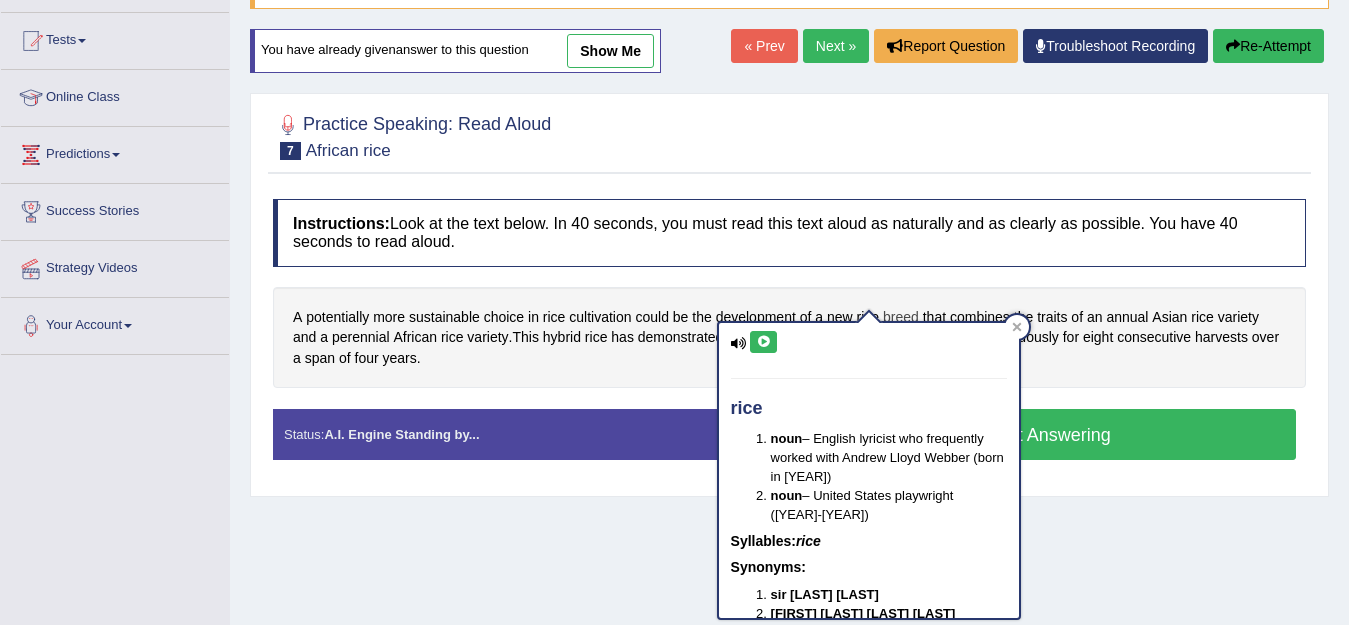 click on "breed" at bounding box center [901, 317] 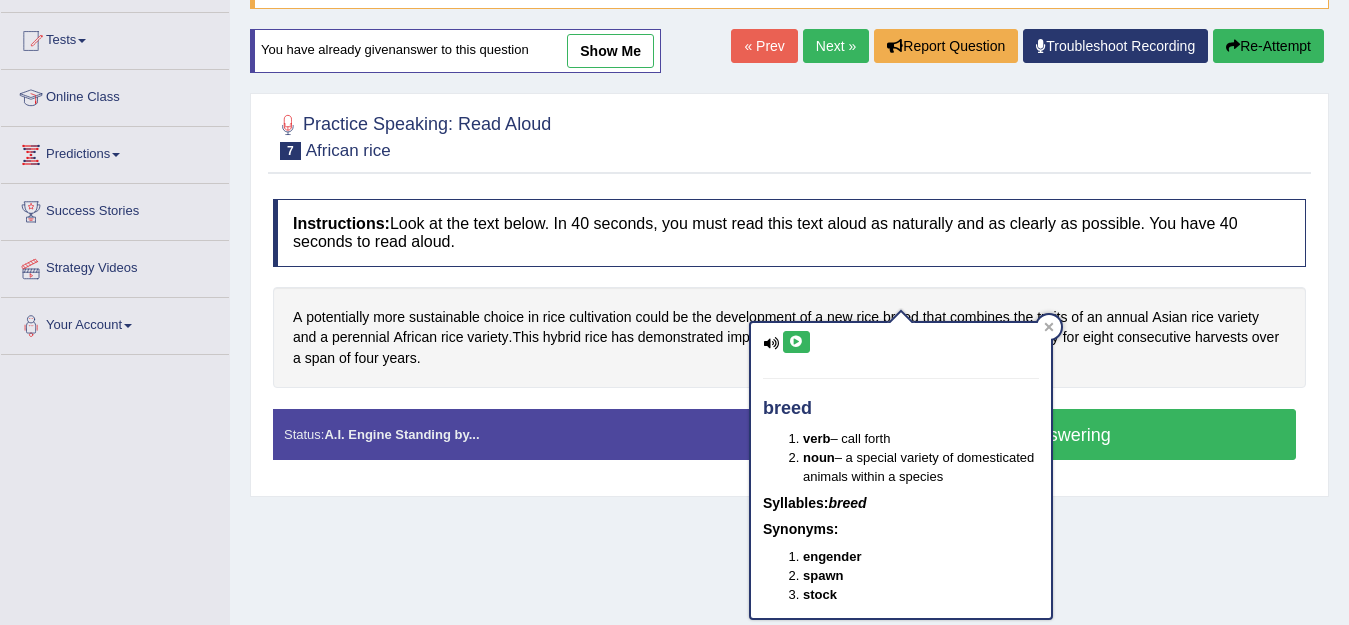click at bounding box center (796, 342) 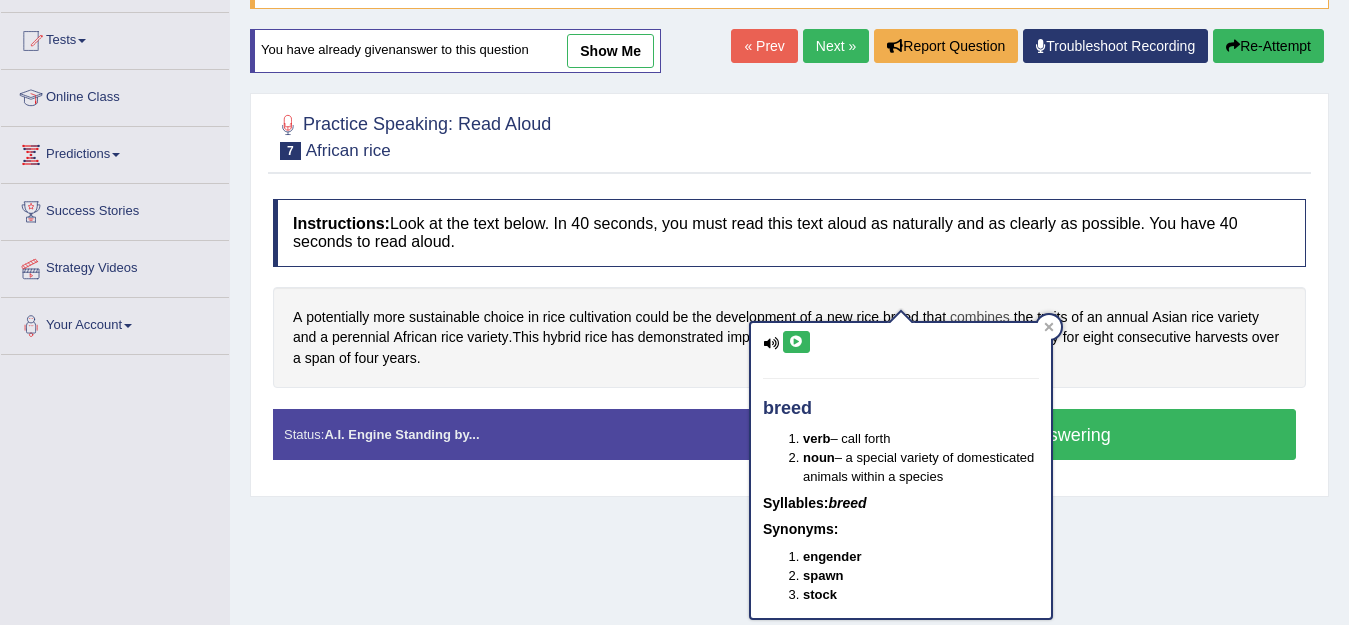 click on "combines" at bounding box center (980, 317) 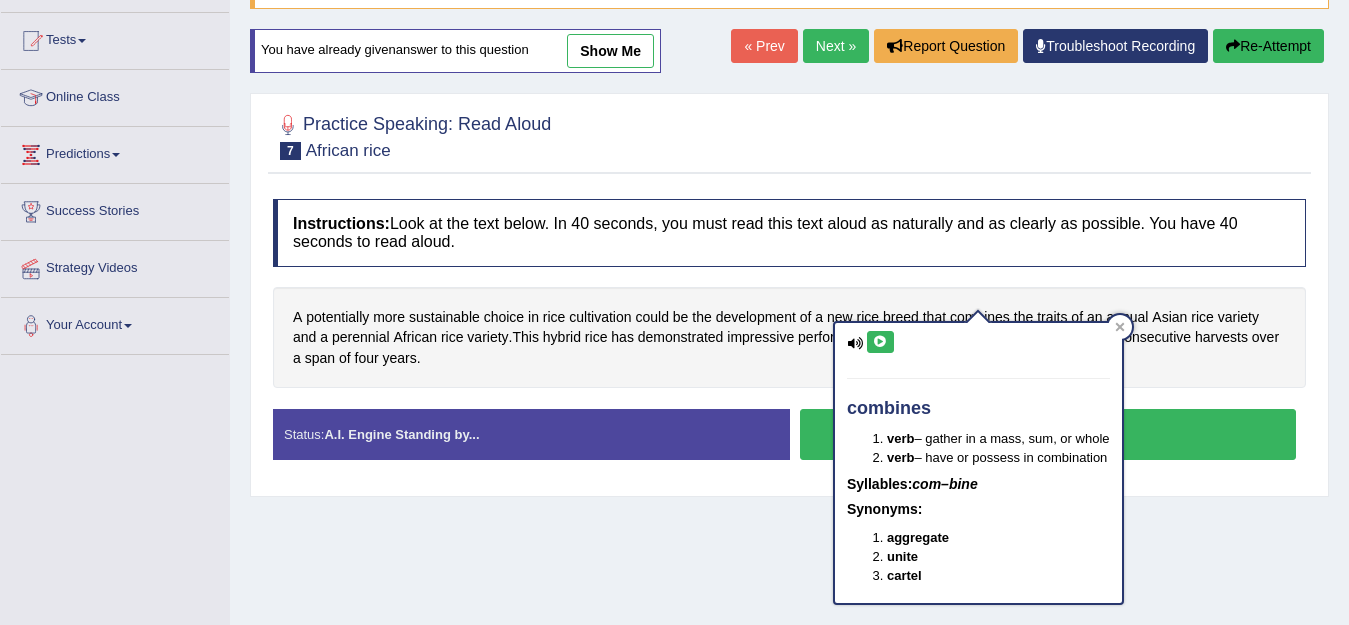 click at bounding box center [880, 342] 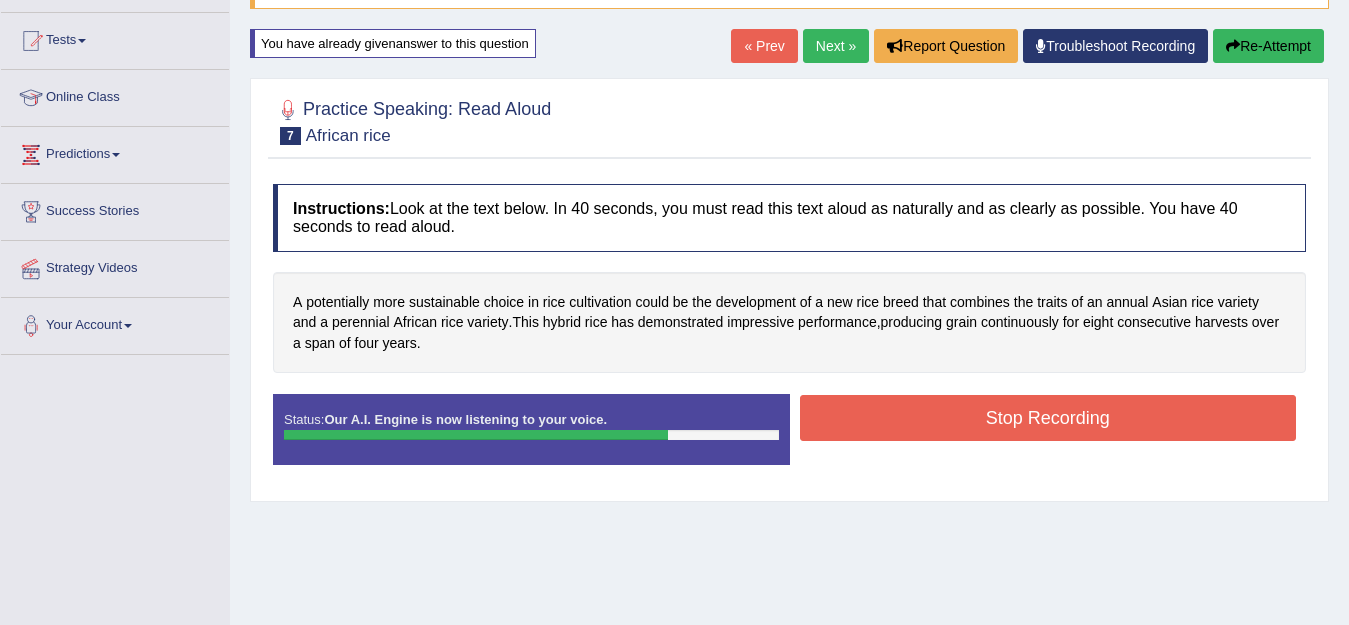 click on "Stop Recording" at bounding box center (1048, 418) 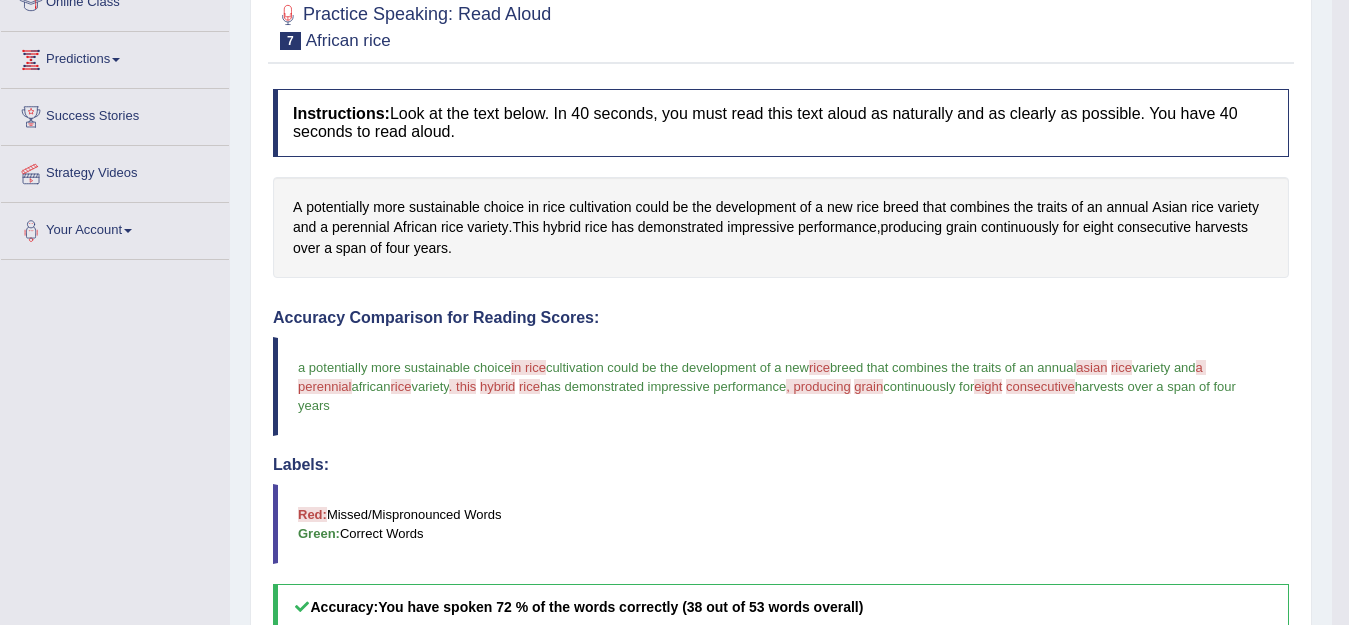 scroll, scrollTop: 100, scrollLeft: 0, axis: vertical 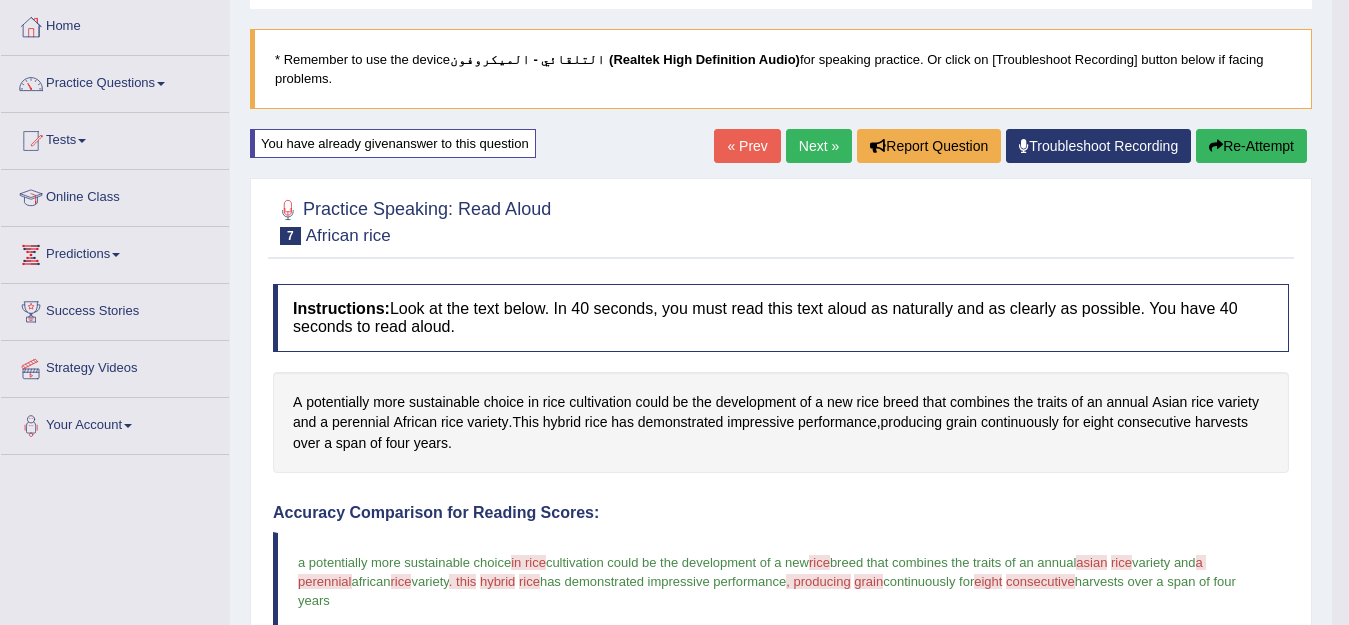 click on "Re-Attempt" at bounding box center (1251, 146) 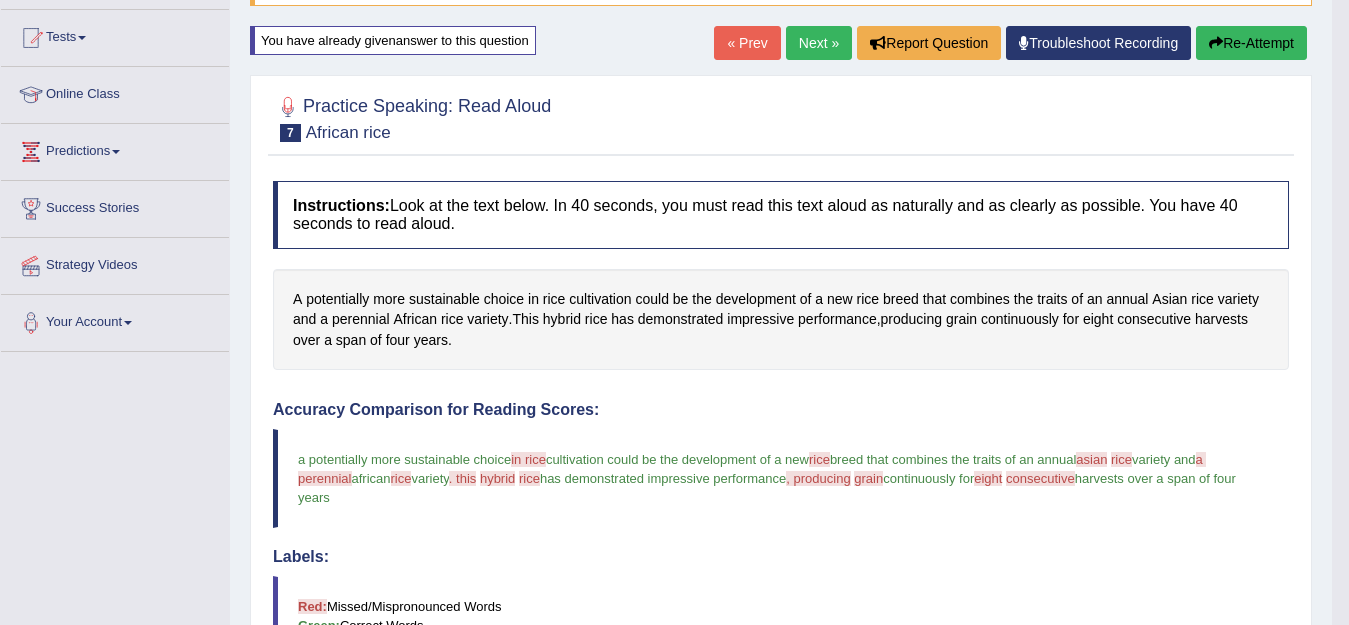 scroll, scrollTop: 400, scrollLeft: 0, axis: vertical 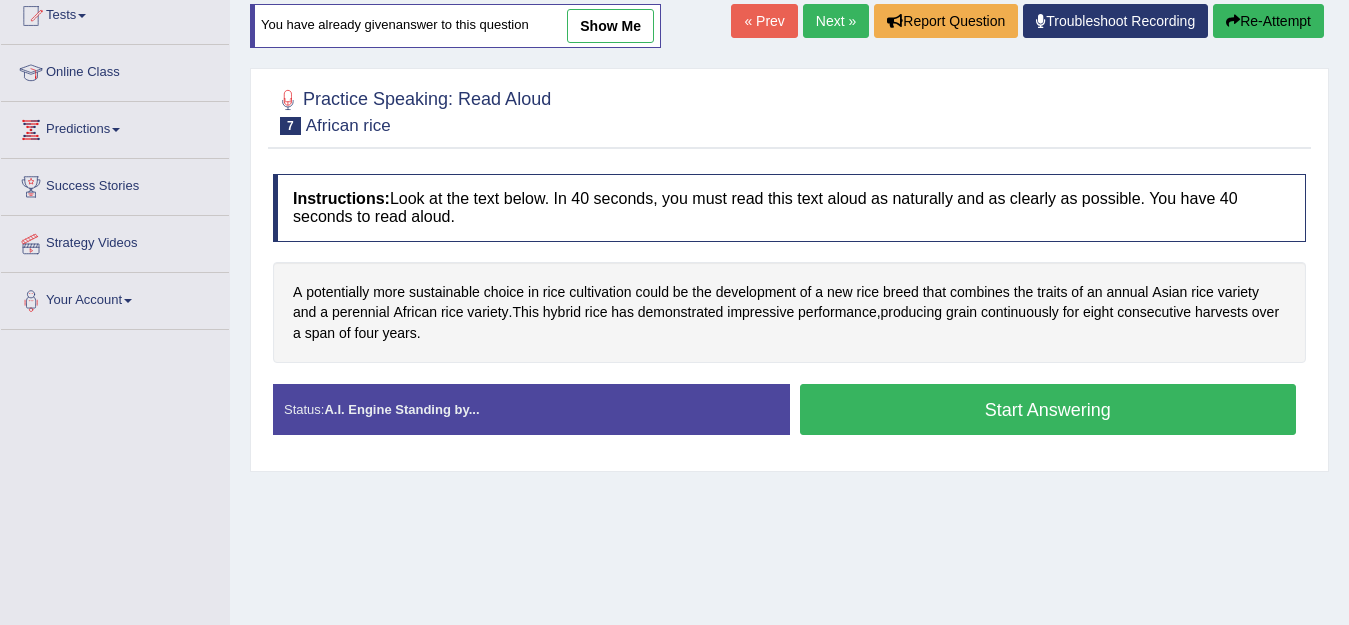 click on "perennial" at bounding box center [361, 312] 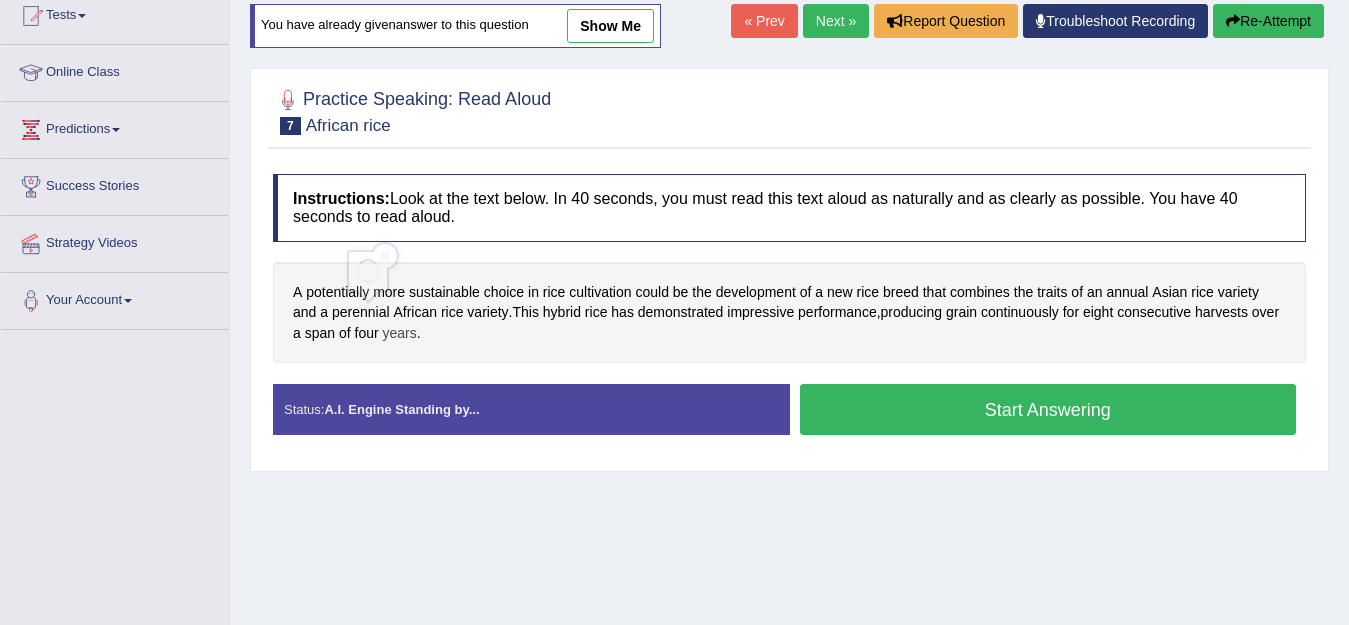 scroll, scrollTop: 225, scrollLeft: 0, axis: vertical 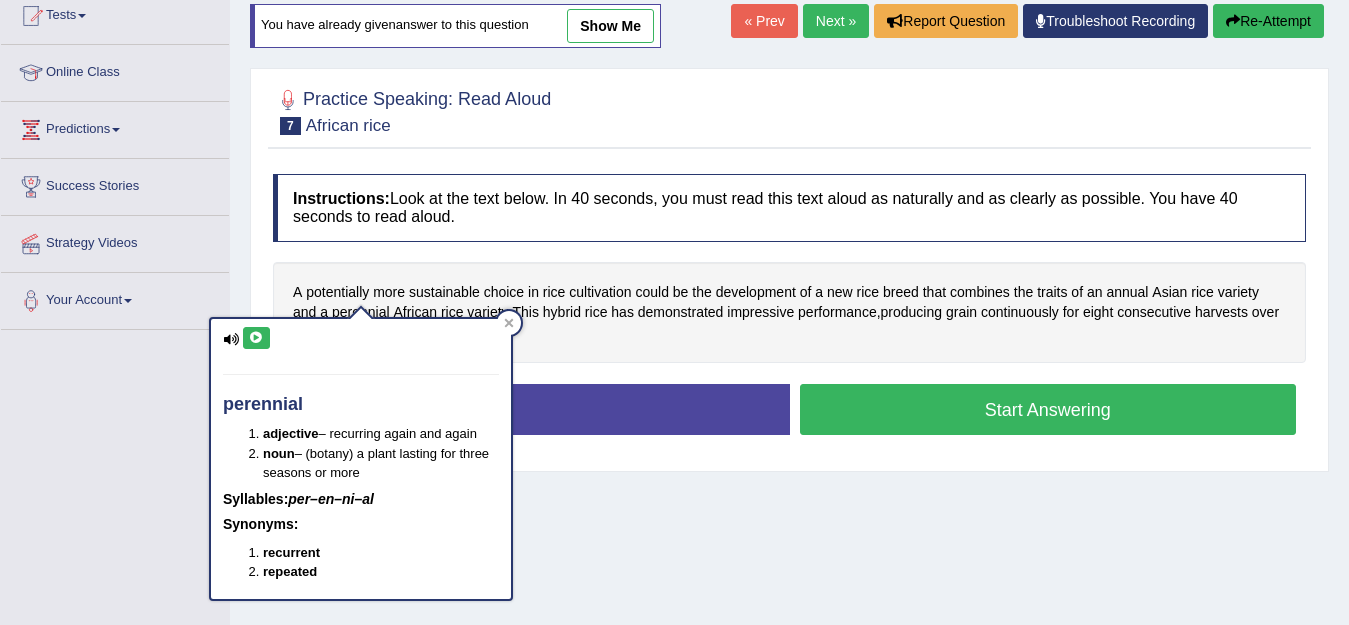 click at bounding box center (256, 338) 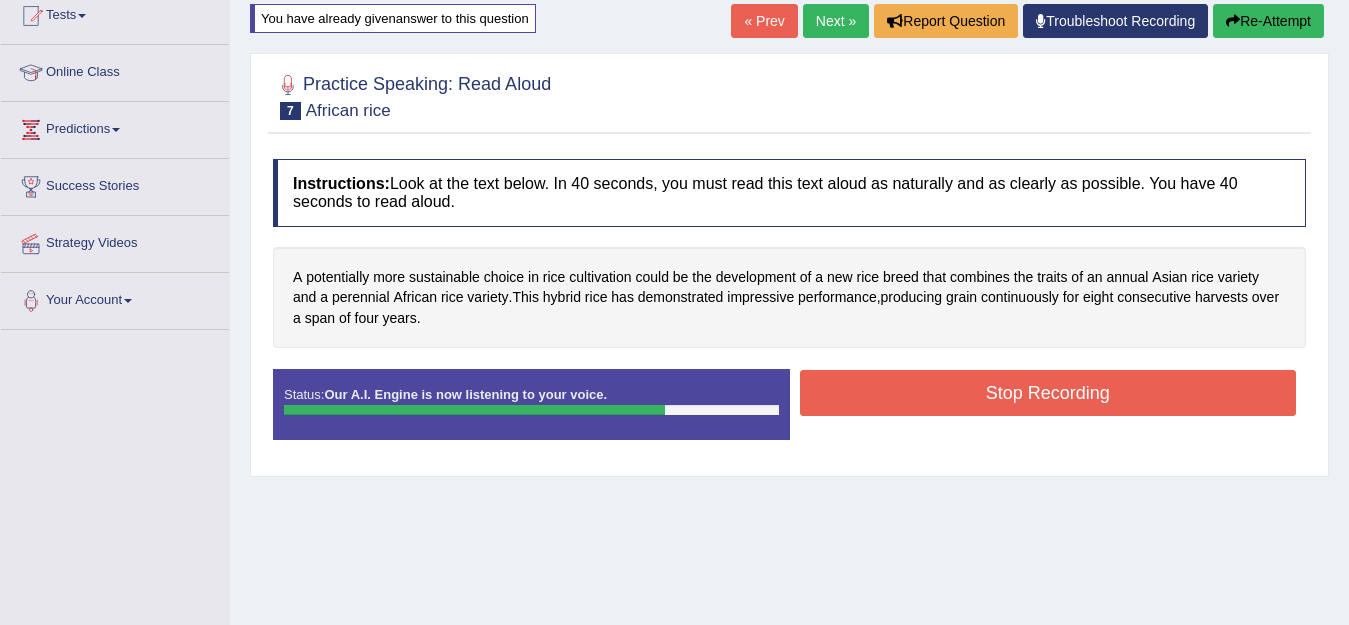 click on "Stop Recording" at bounding box center [1048, 393] 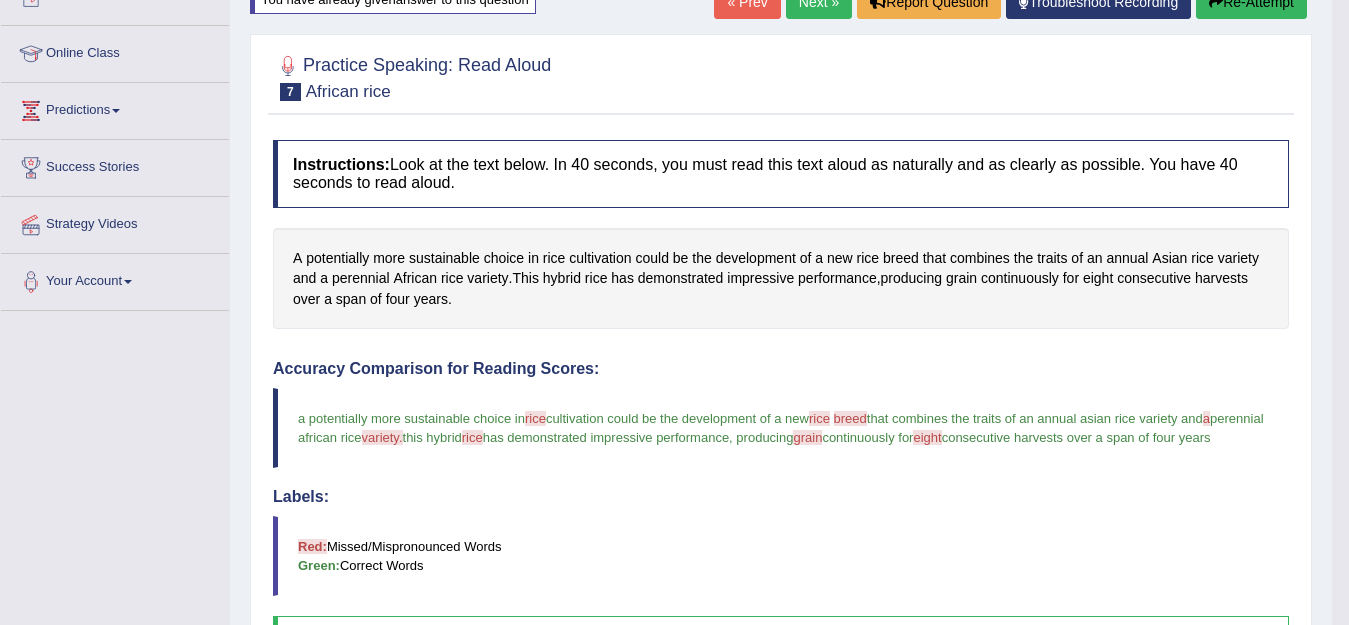 scroll, scrollTop: 25, scrollLeft: 0, axis: vertical 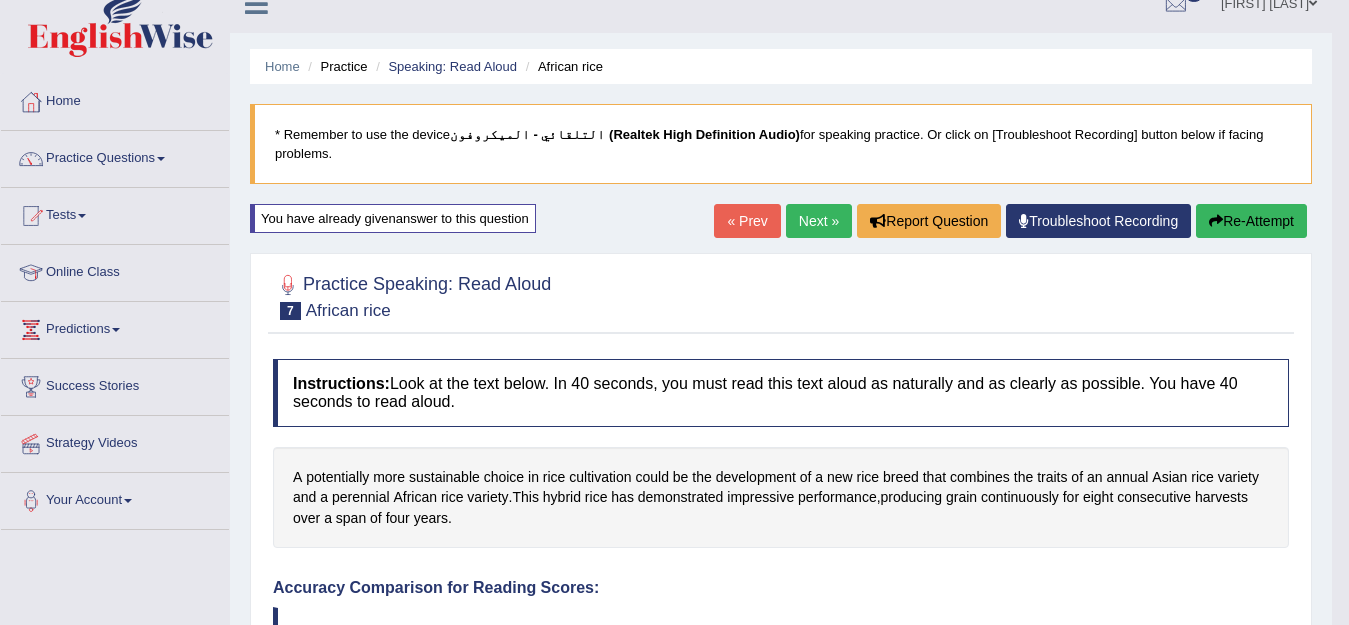click on "Next »" at bounding box center (819, 221) 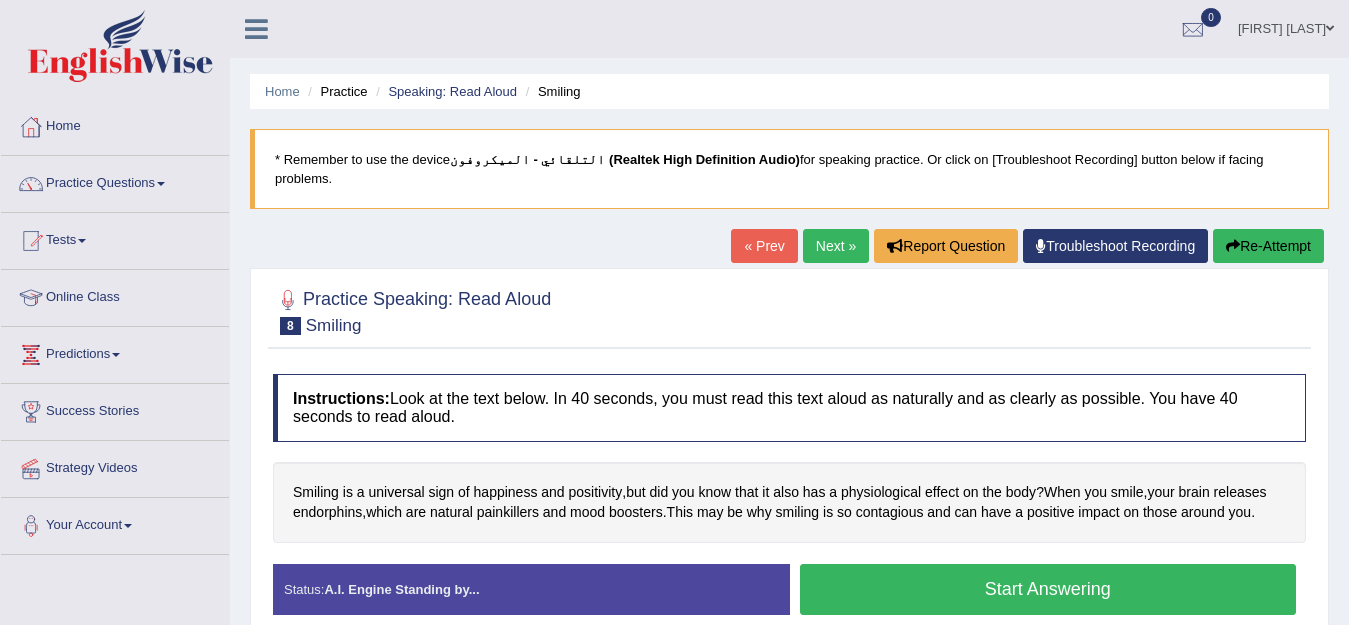 scroll, scrollTop: 0, scrollLeft: 0, axis: both 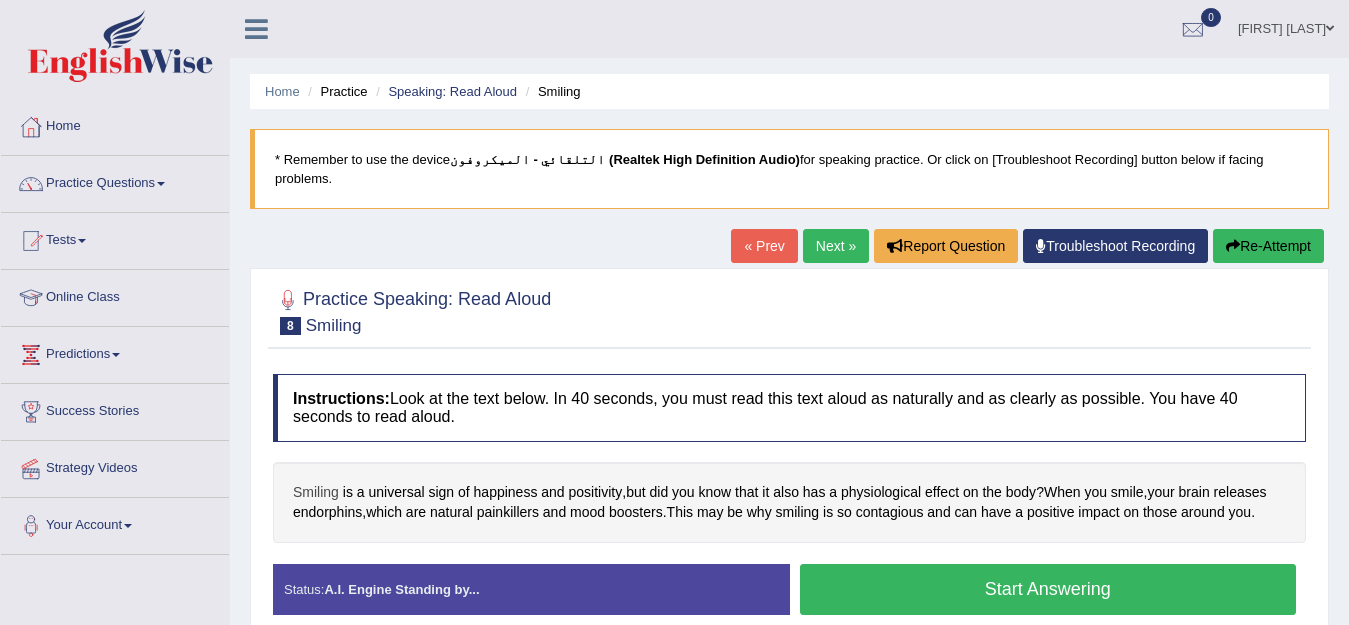 click on "Smiling" at bounding box center [316, 492] 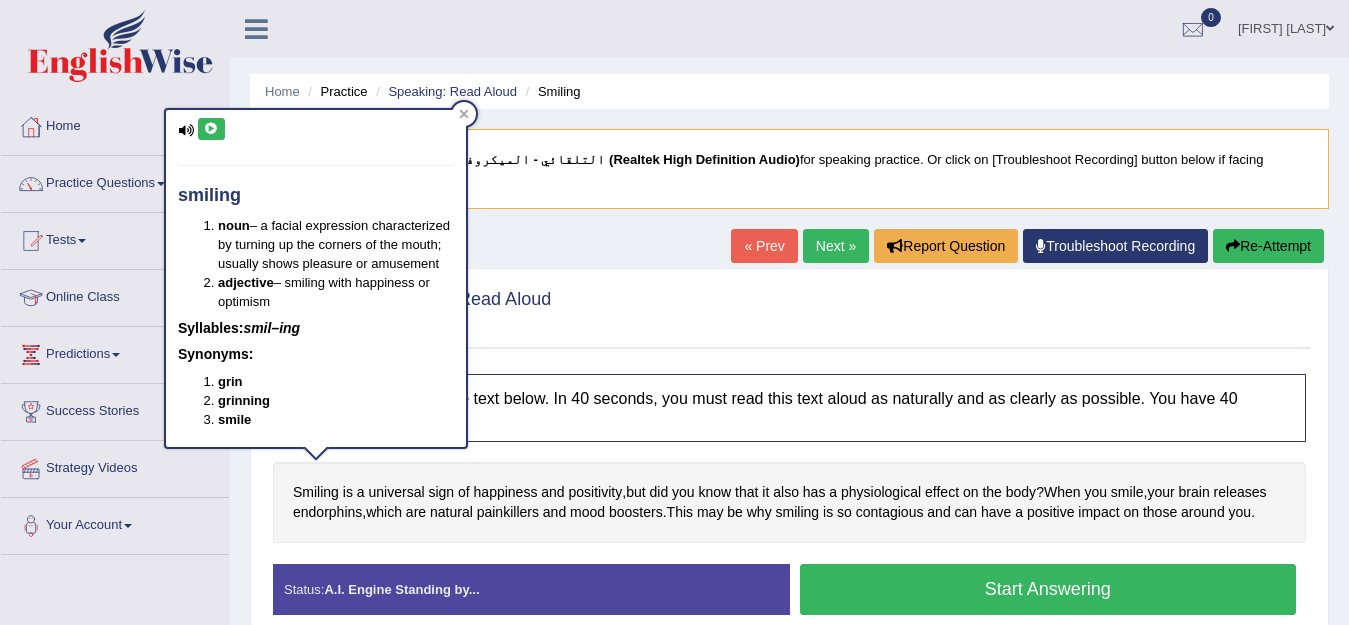 click at bounding box center (211, 129) 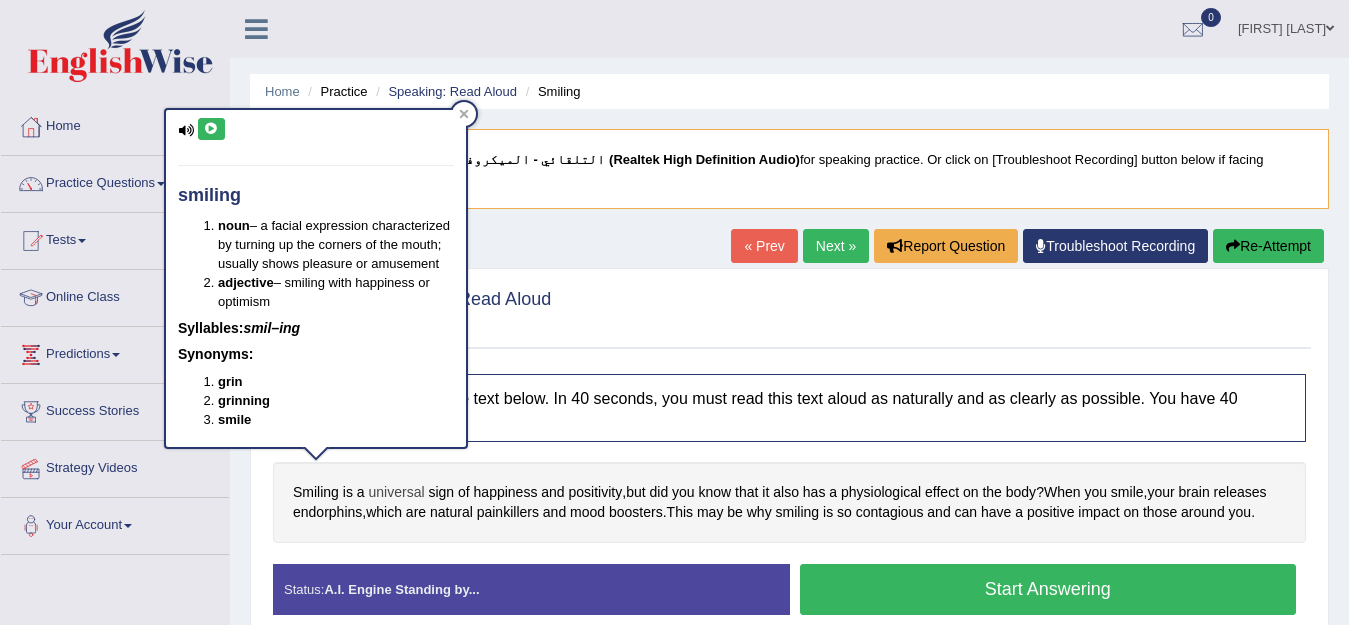 click on "universal" at bounding box center [397, 492] 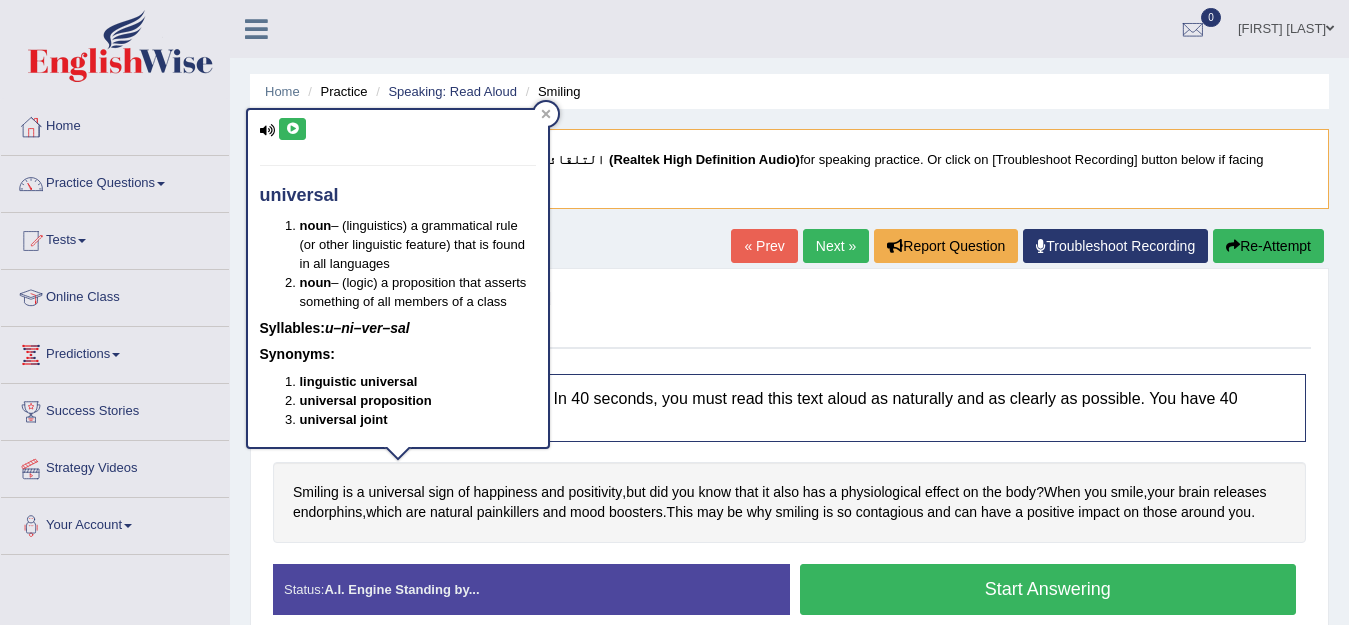 click at bounding box center (292, 129) 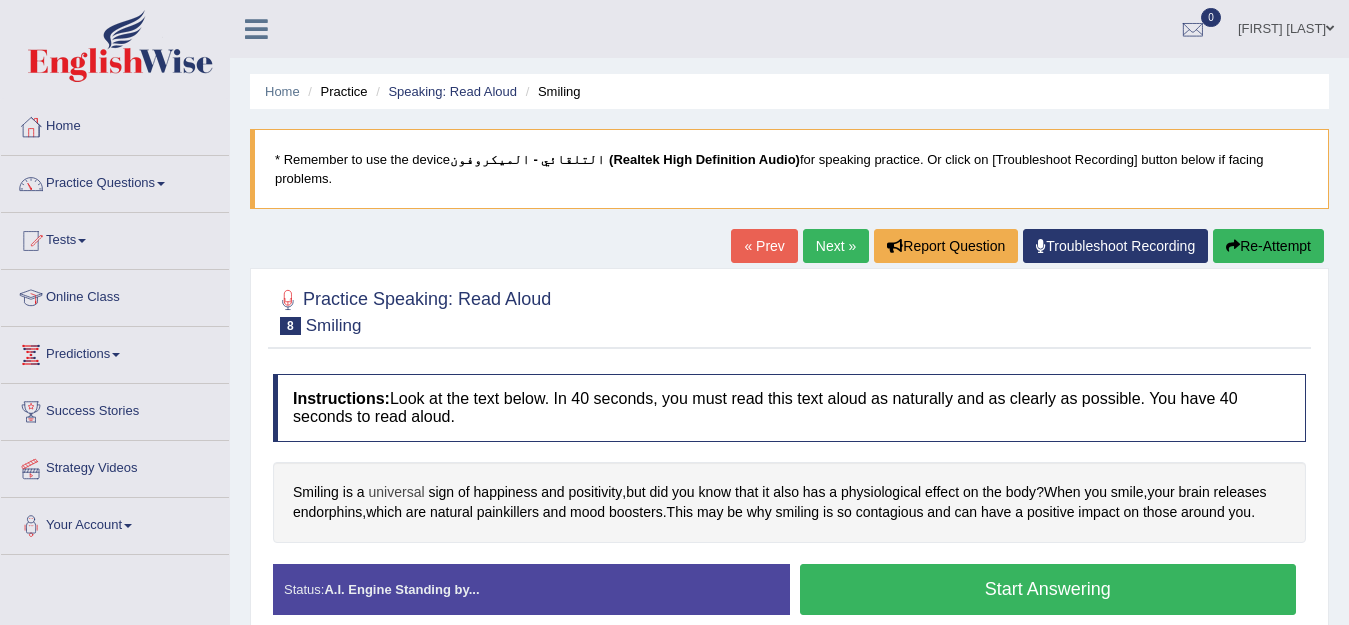 click on "universal" at bounding box center [397, 492] 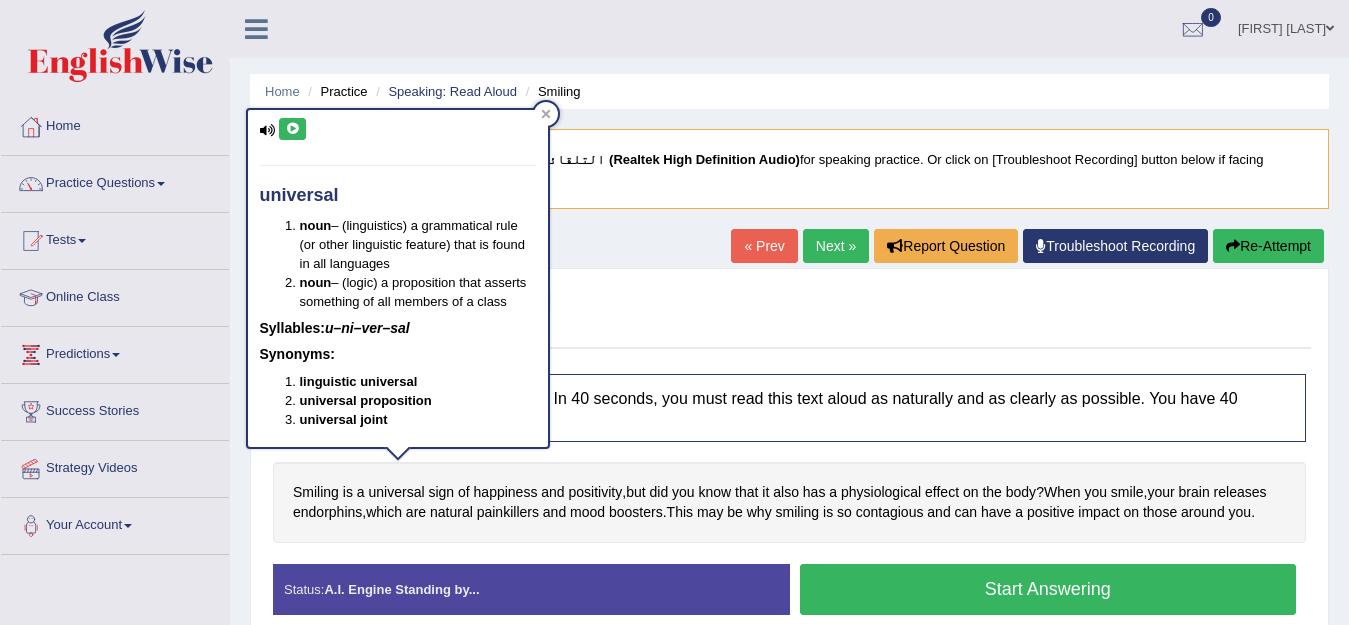 click at bounding box center [292, 129] 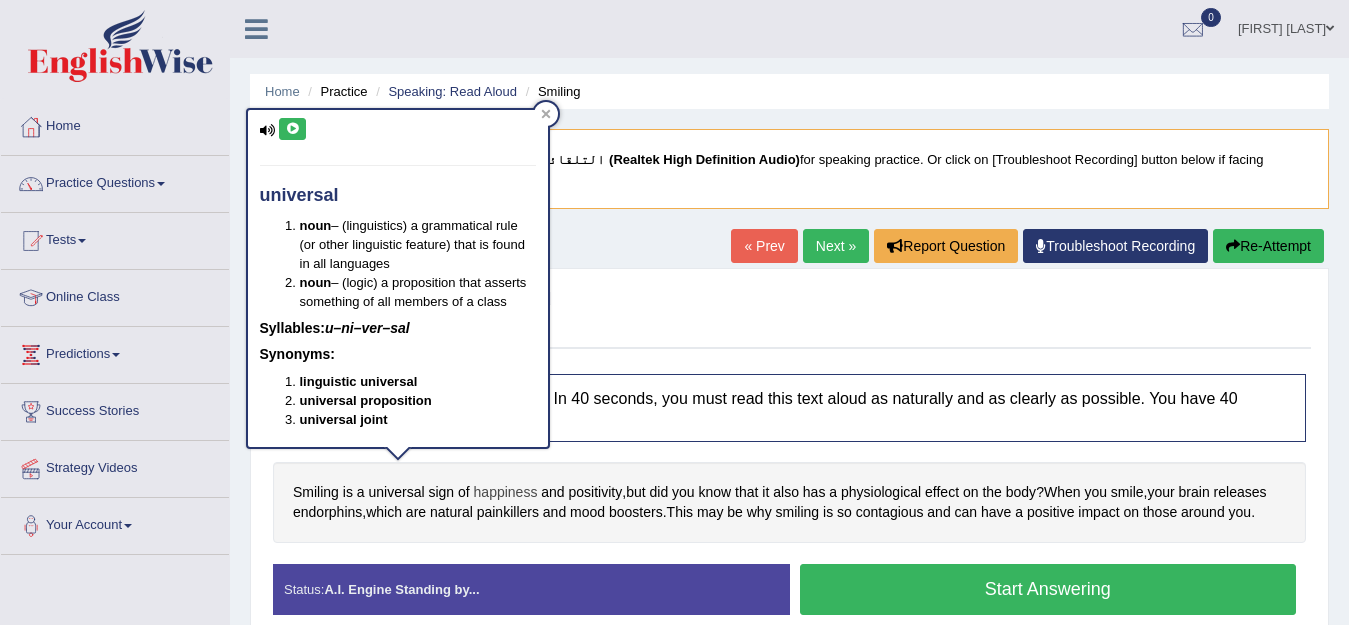 click on "happiness" at bounding box center [506, 492] 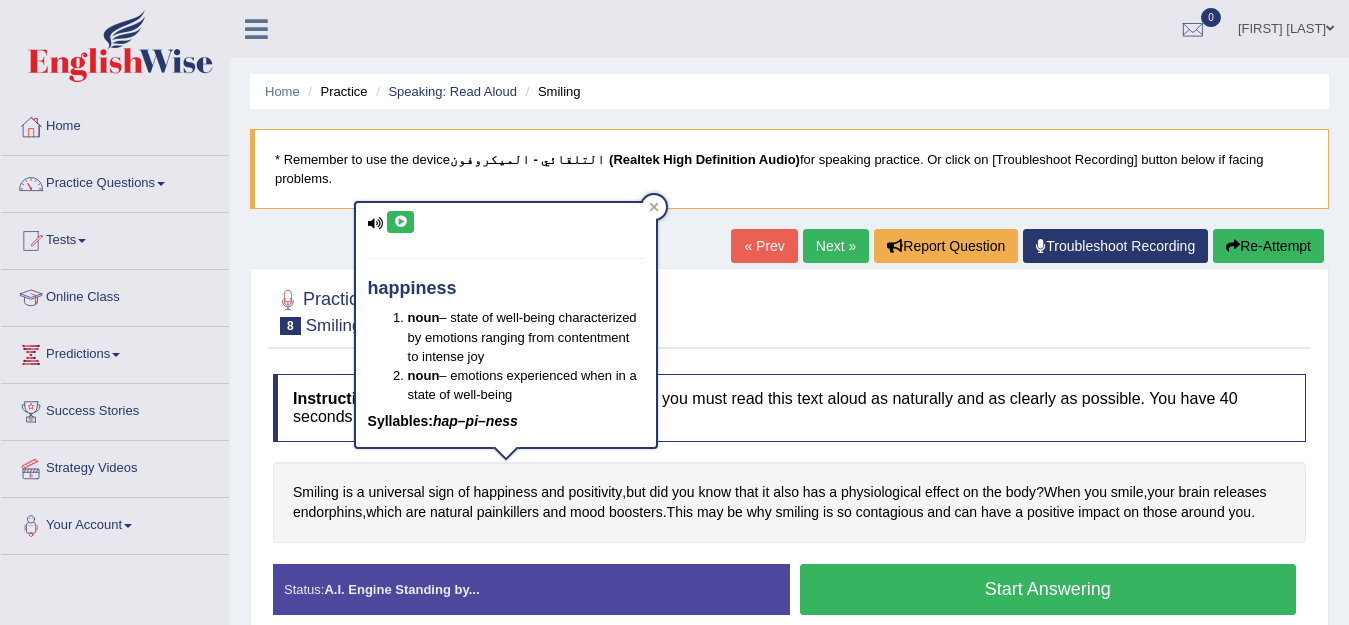 click at bounding box center [400, 222] 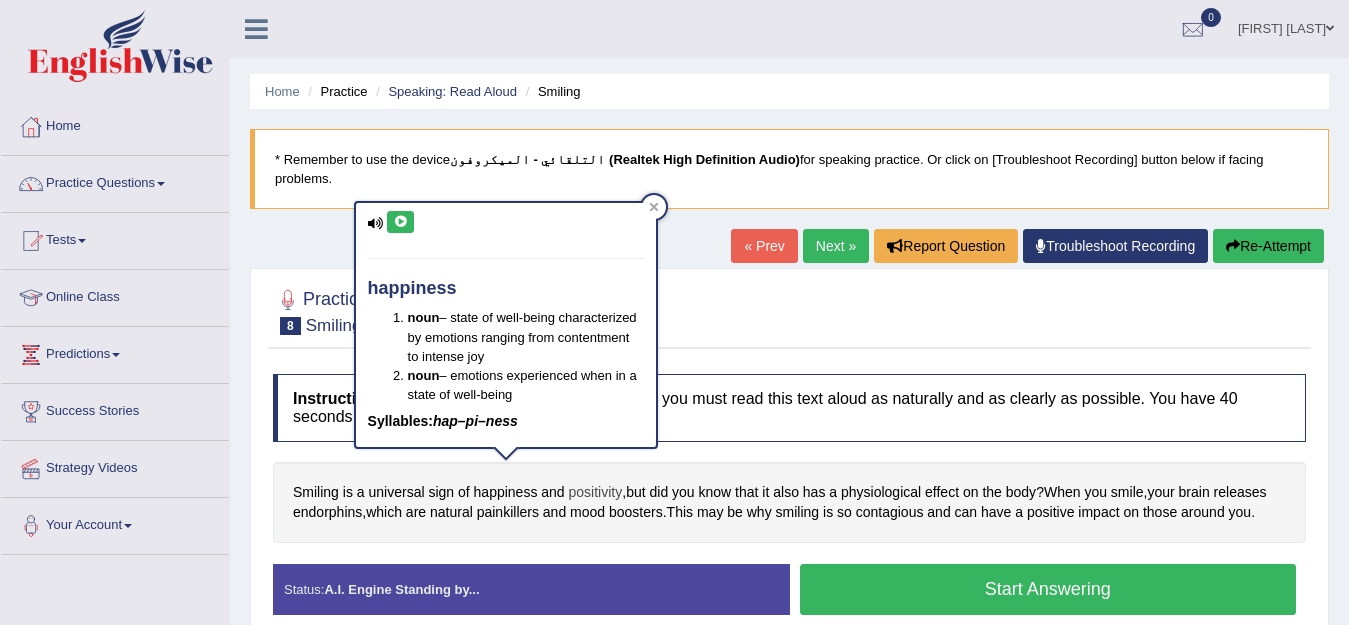 click on "positivity" at bounding box center (596, 492) 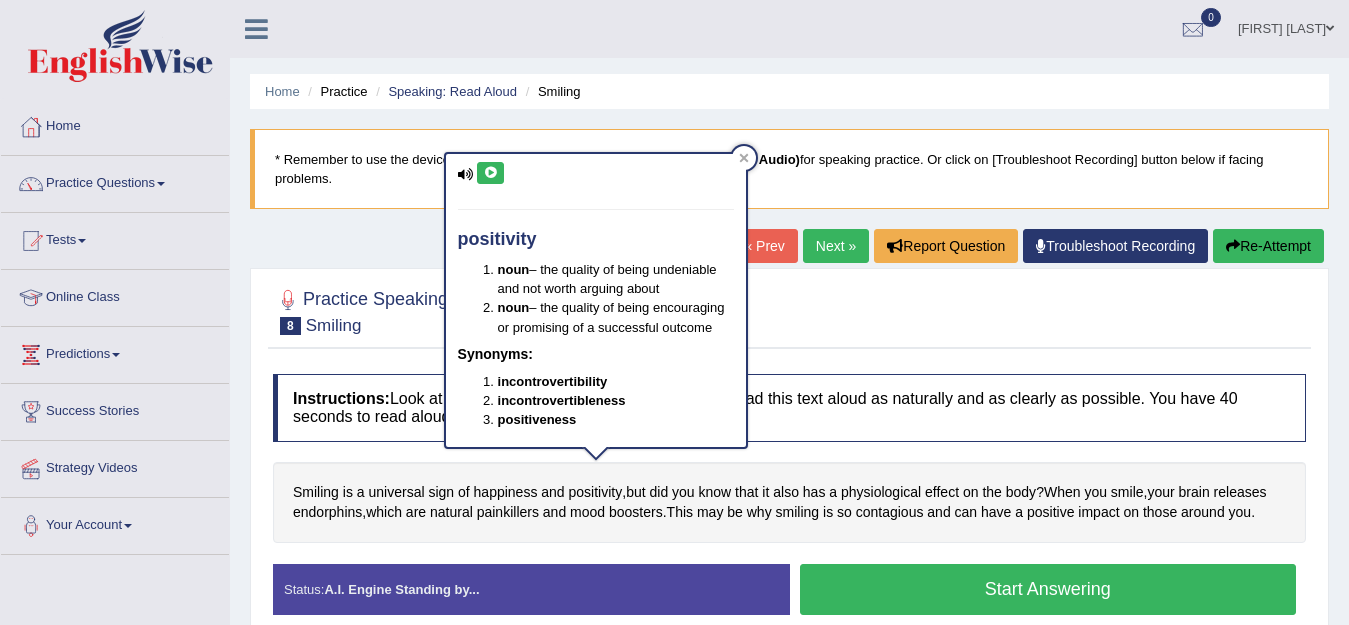 click at bounding box center (490, 173) 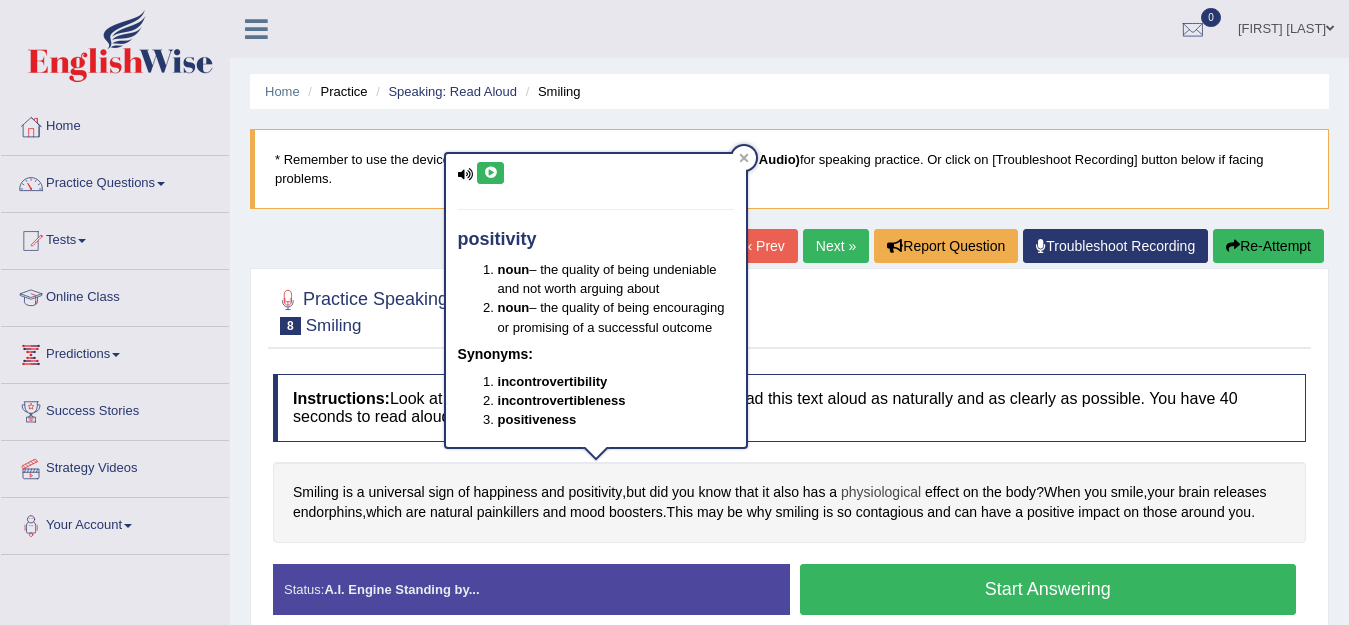 click on "physiological" at bounding box center [881, 492] 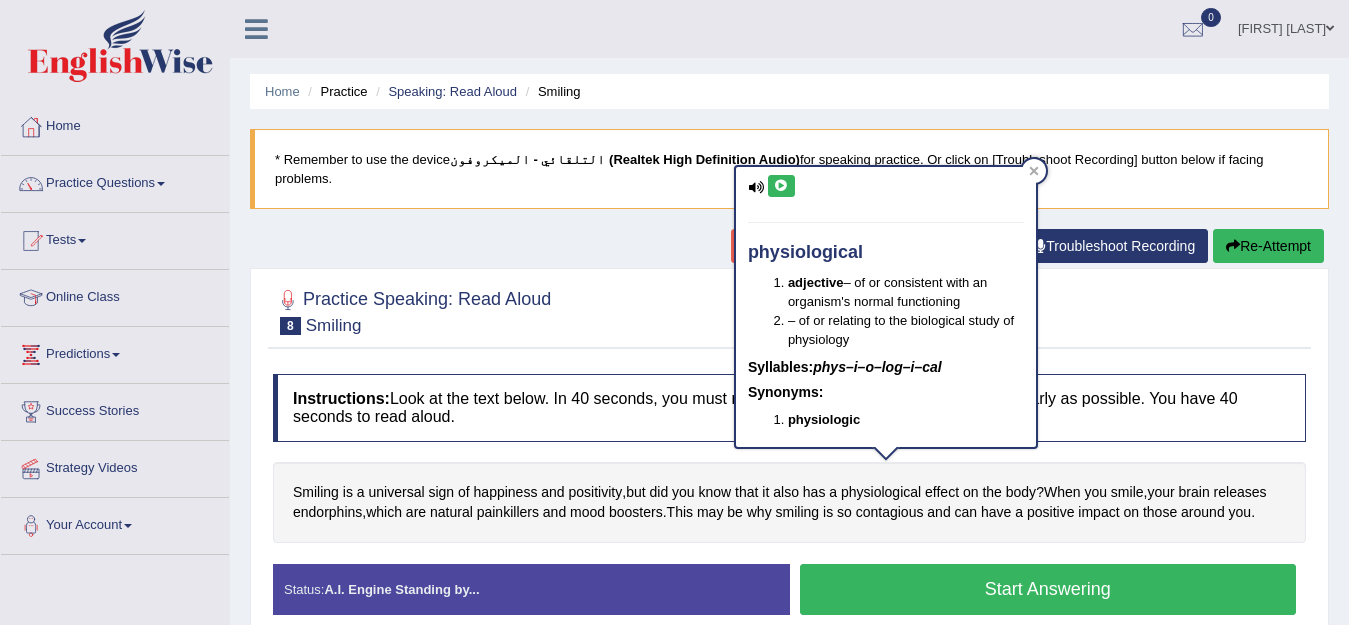 click at bounding box center [781, 186] 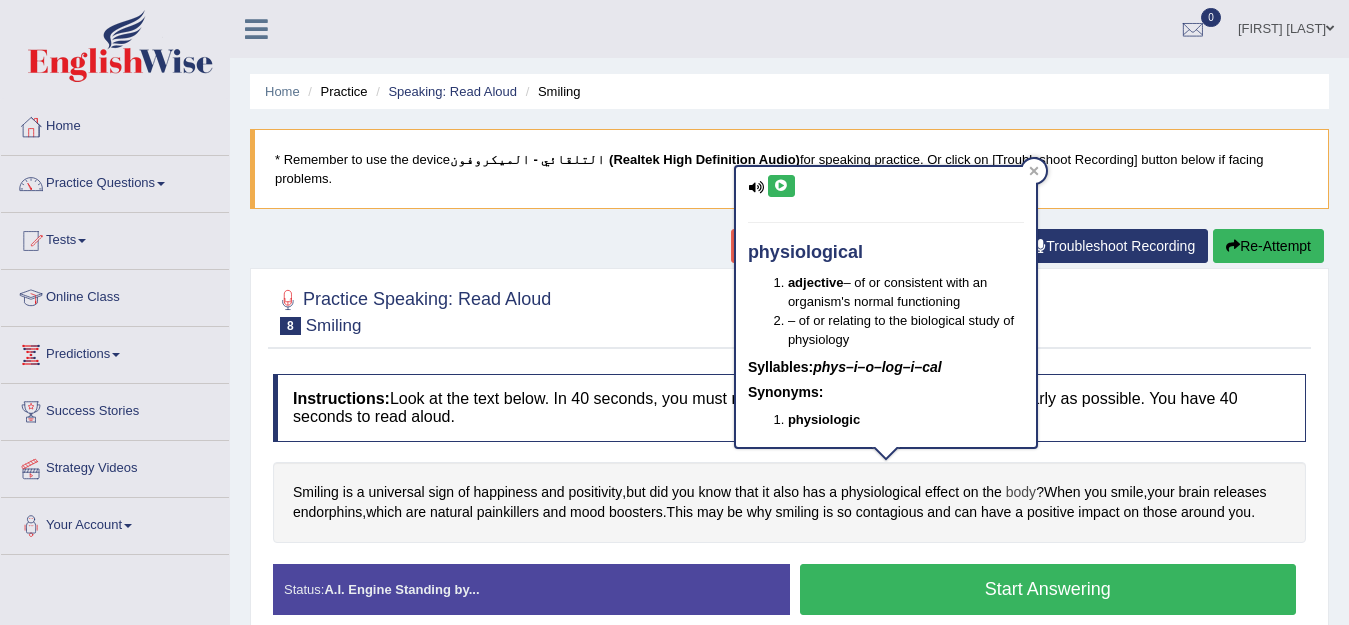 click on "body" at bounding box center (1021, 492) 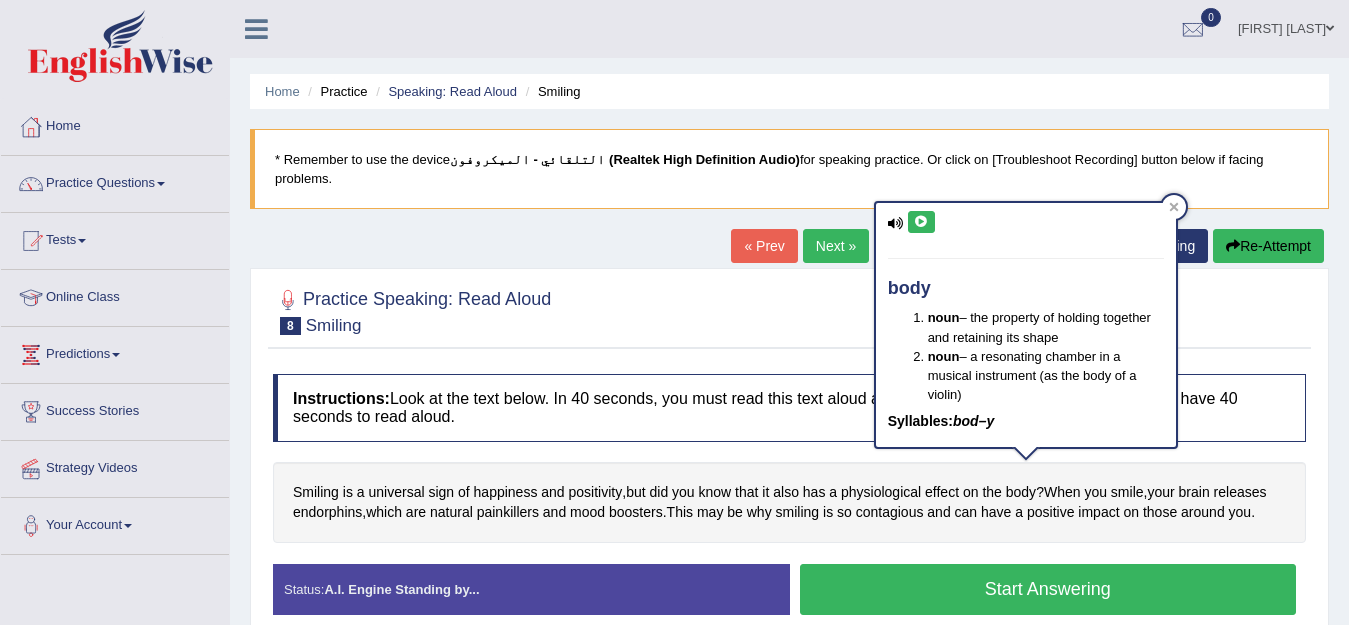 click on "body noun  – the property of holding together and retaining its shape noun  – a resonating chamber in a musical instrument (as the body of a violin) Syllables:  bod–y" at bounding box center (1026, 325) 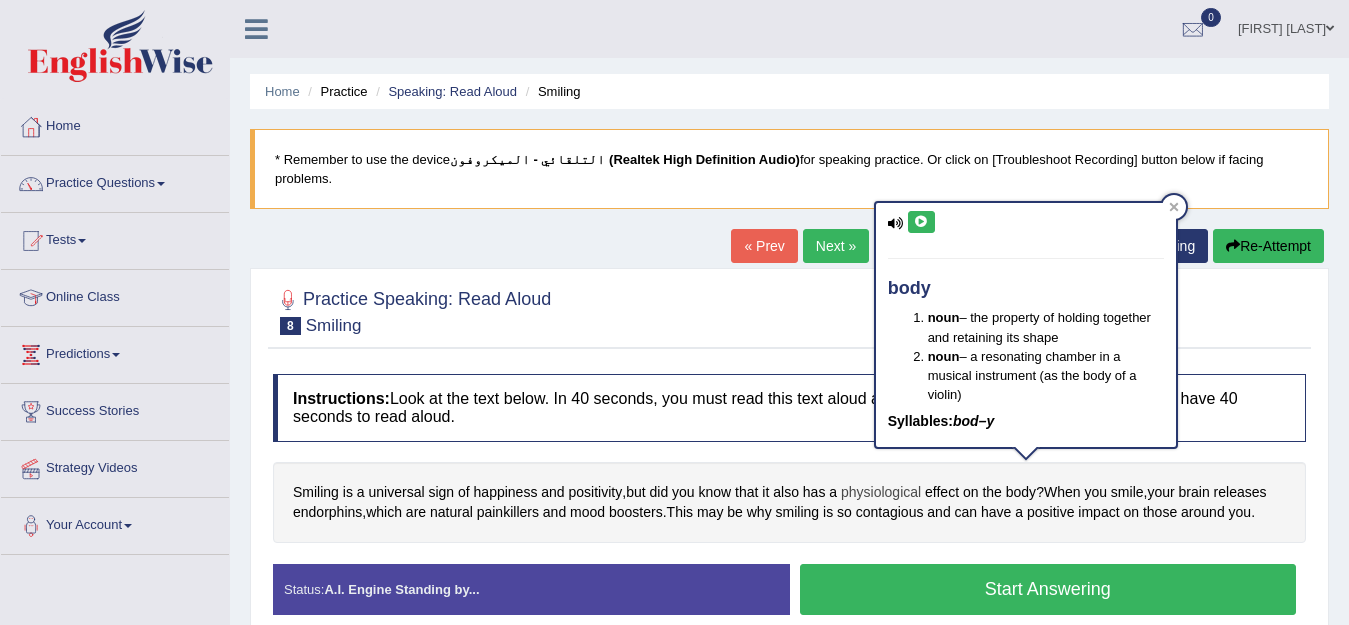 click on "physiological" at bounding box center (881, 492) 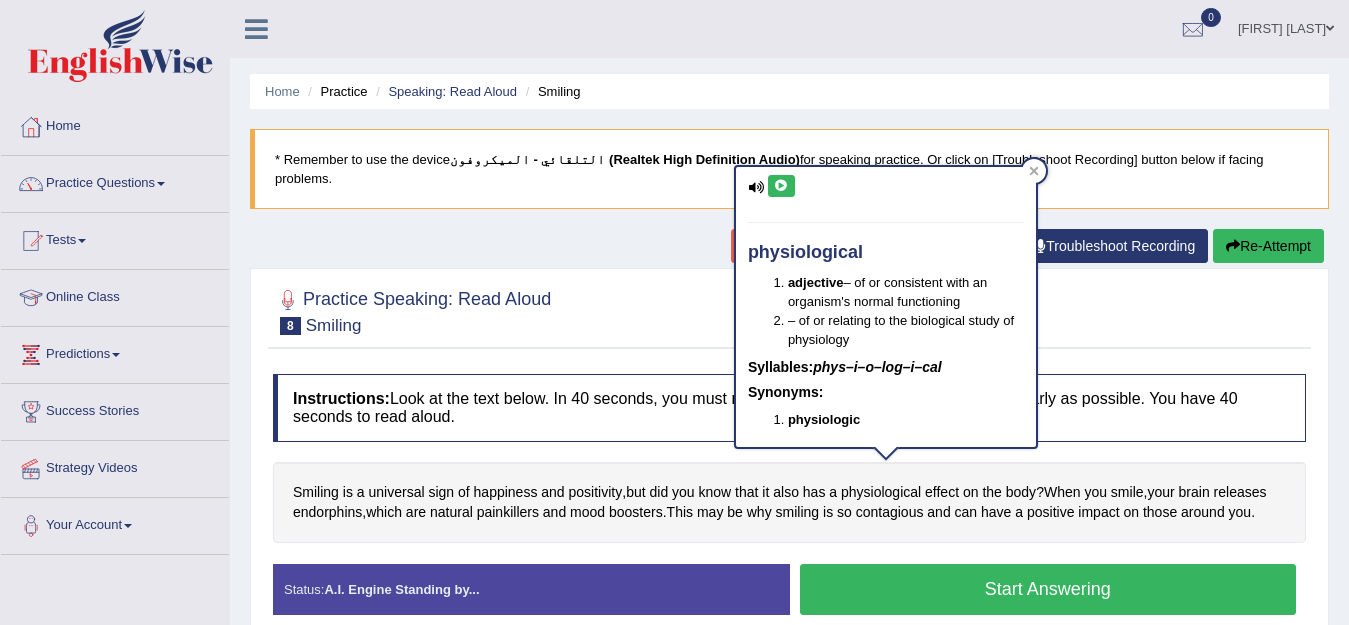 click at bounding box center (781, 186) 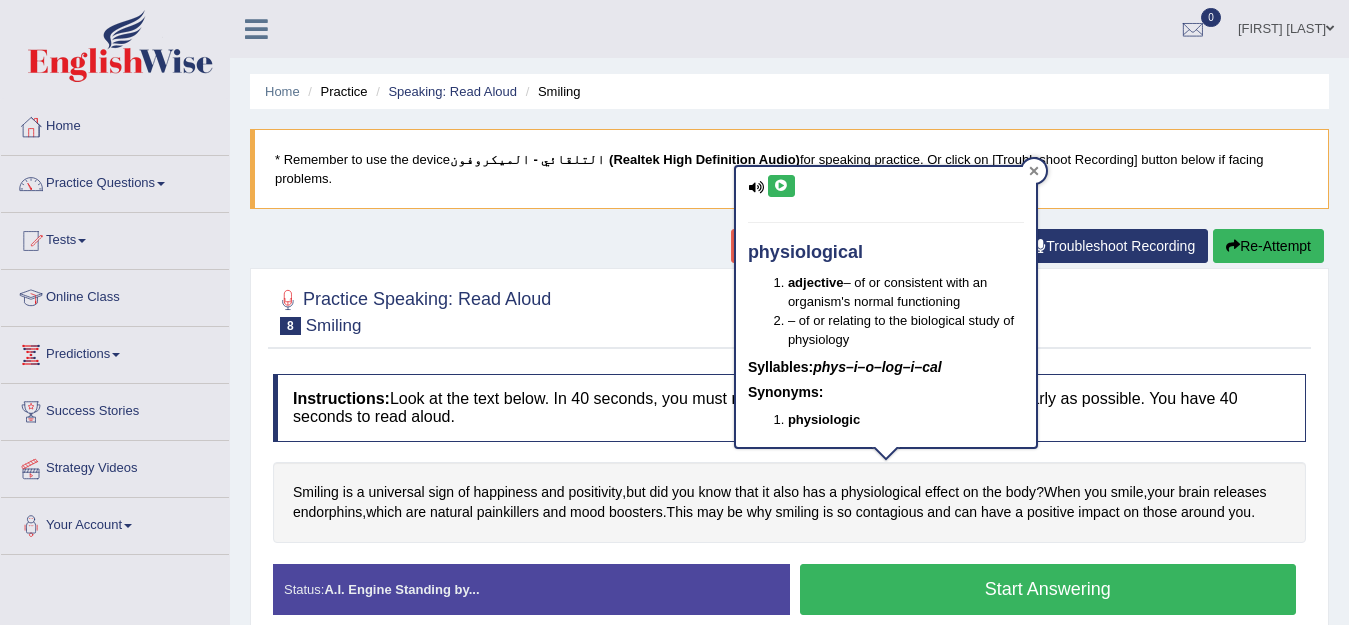 click at bounding box center [1034, 171] 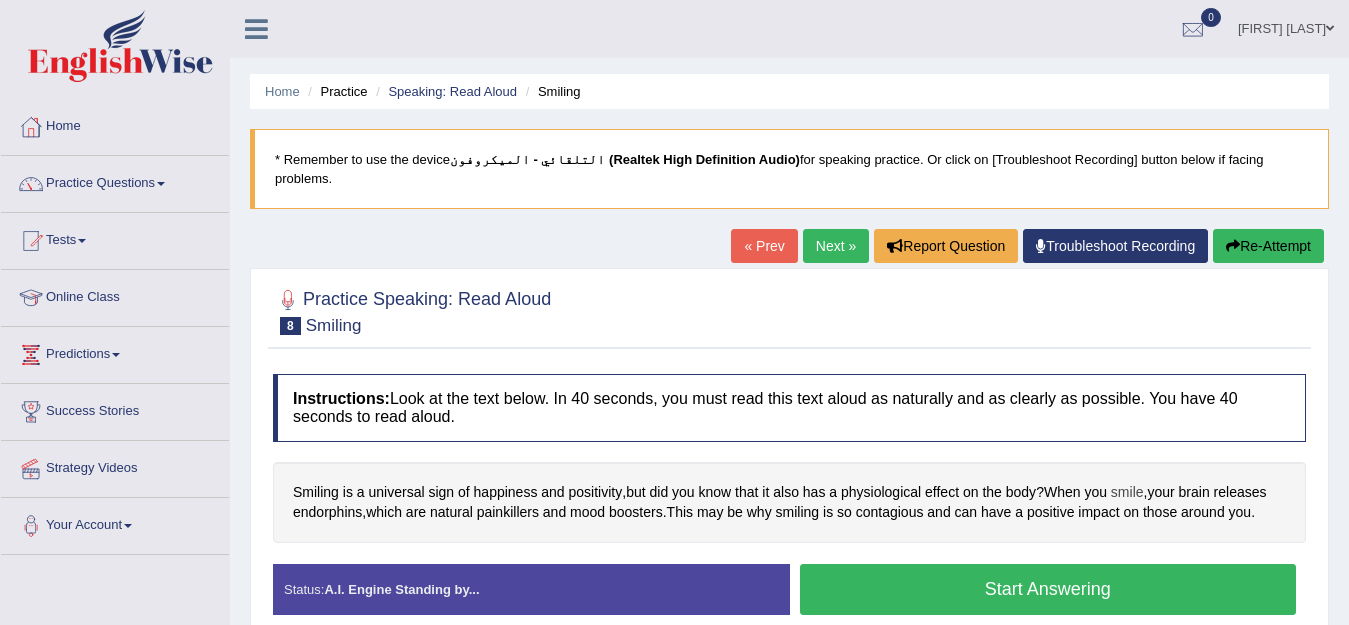 click on "smile" at bounding box center (1127, 492) 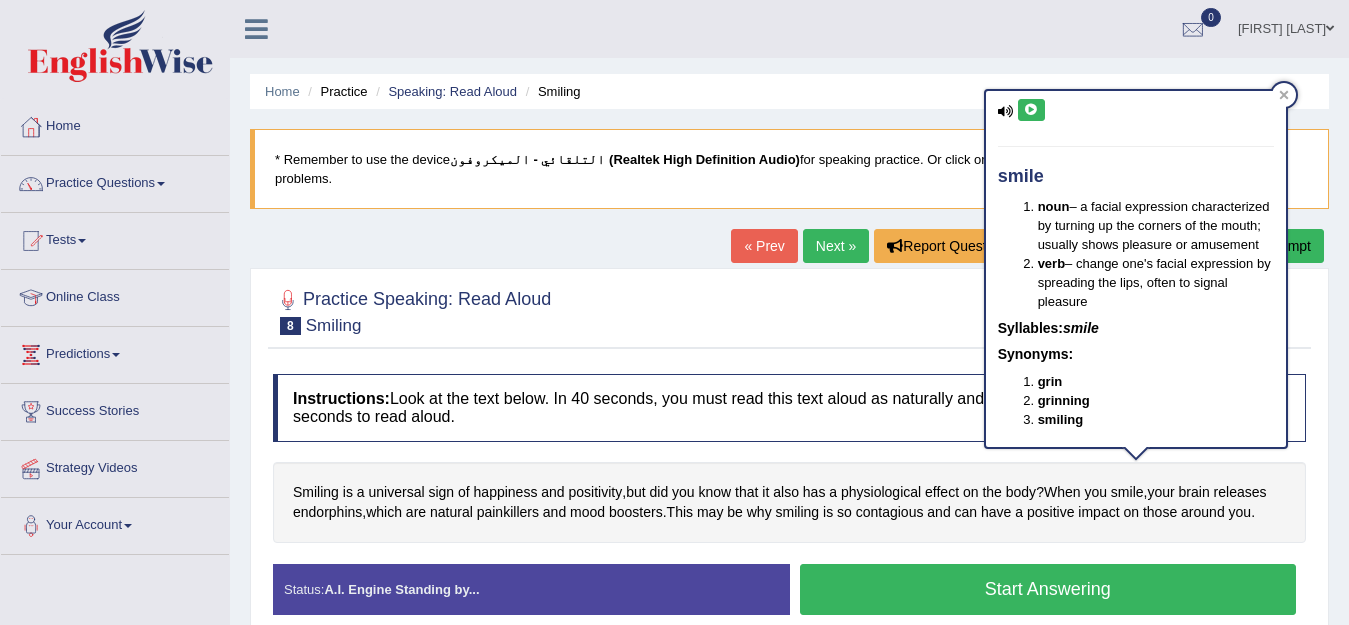click at bounding box center (1031, 110) 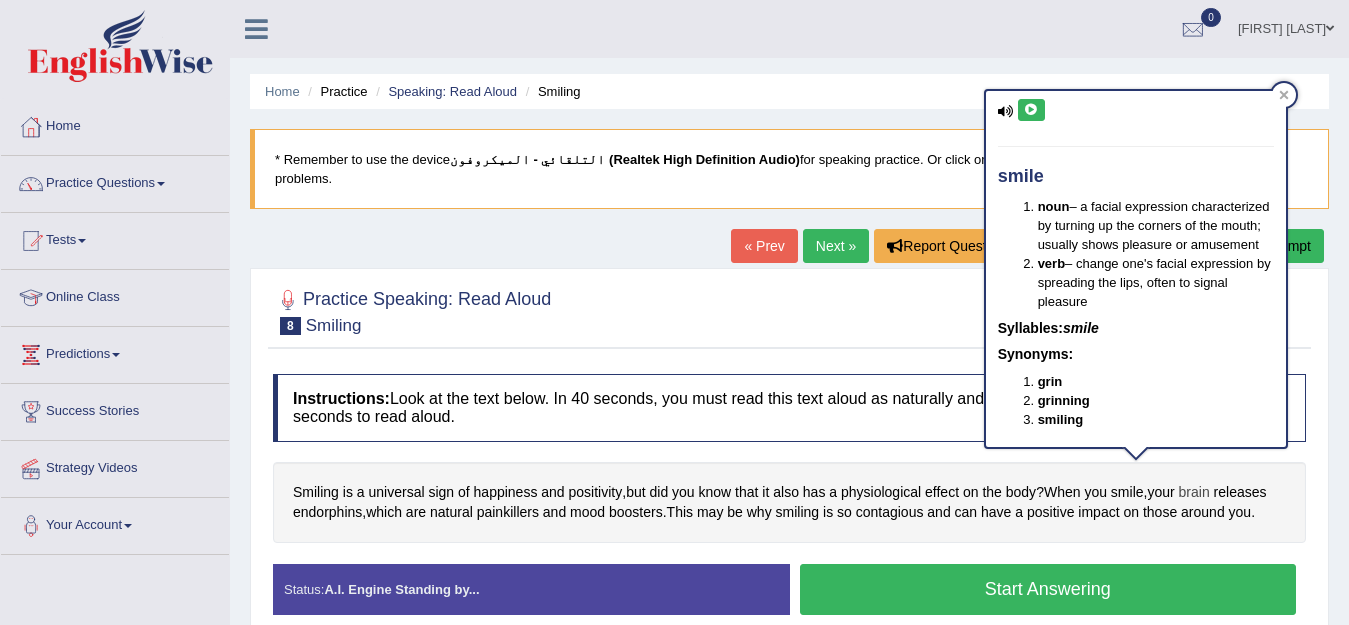 click on "brain" at bounding box center (1194, 492) 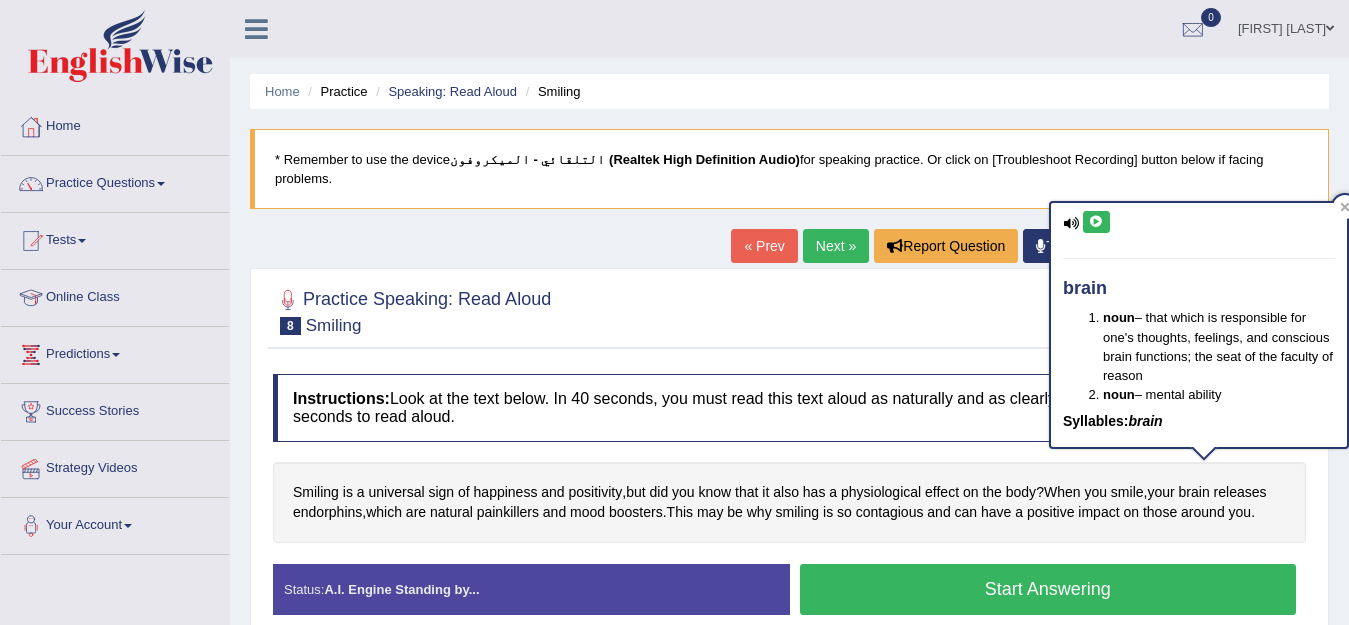 click at bounding box center [1096, 222] 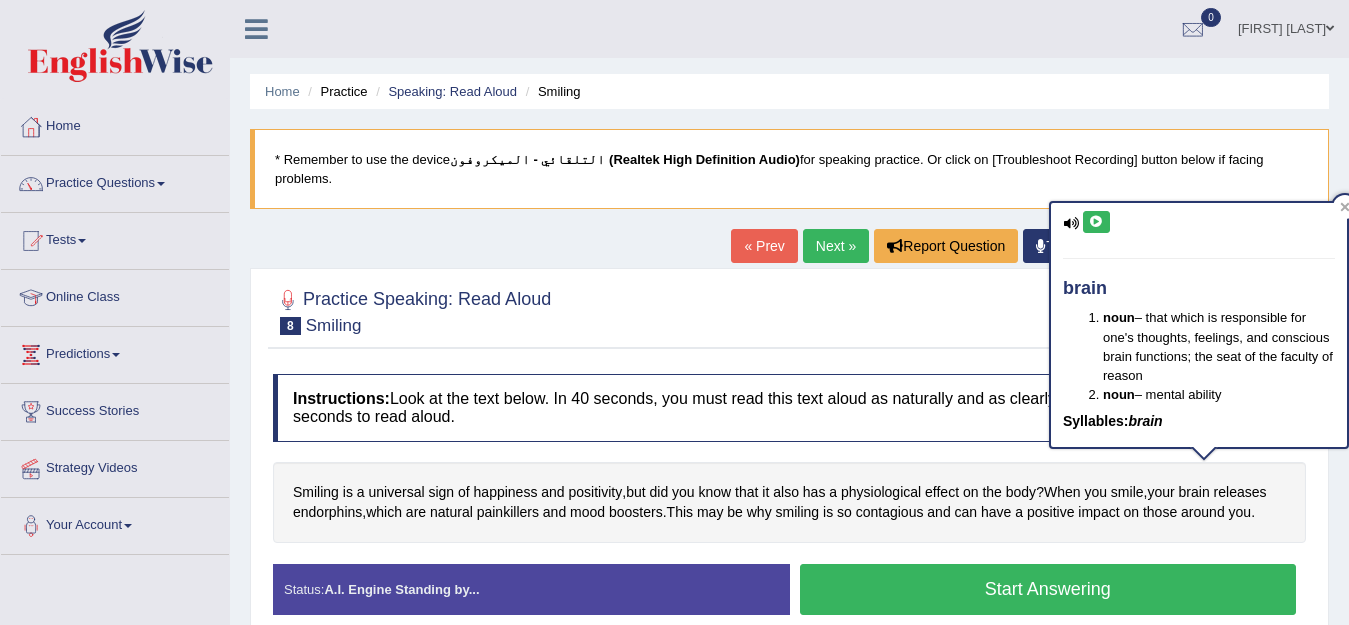 click at bounding box center (1096, 222) 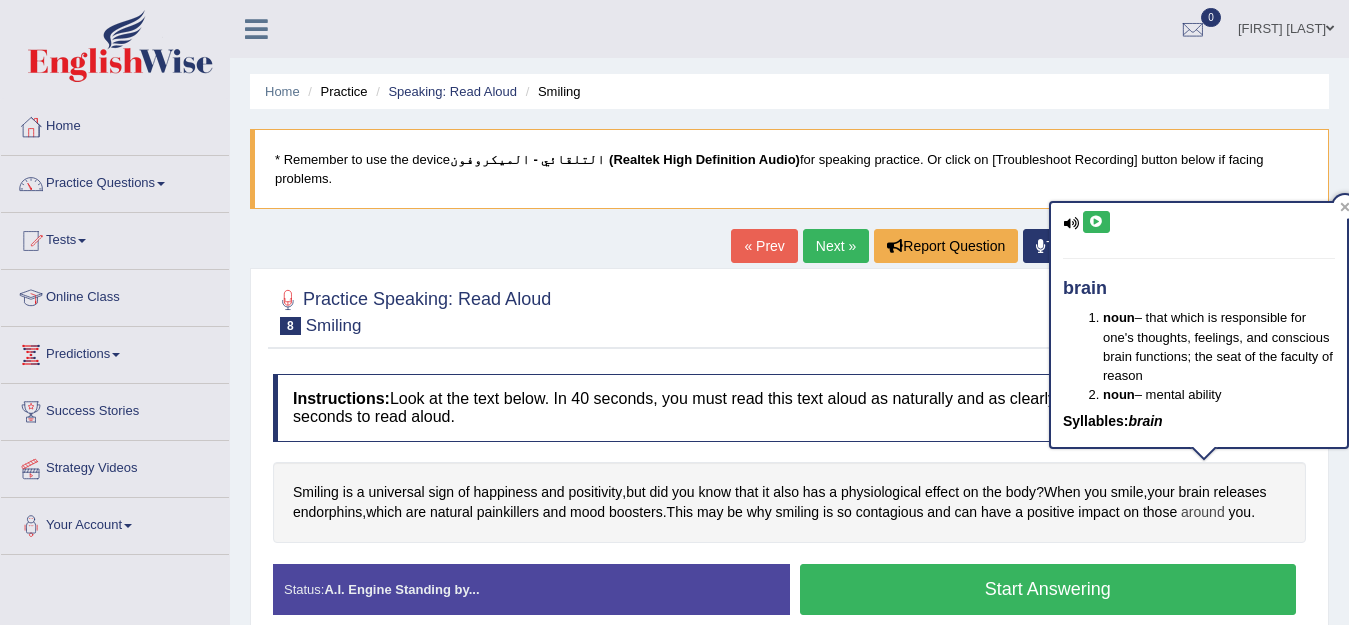 drag, startPoint x: 1253, startPoint y: 467, endPoint x: 1212, endPoint y: 499, distance: 52.009613 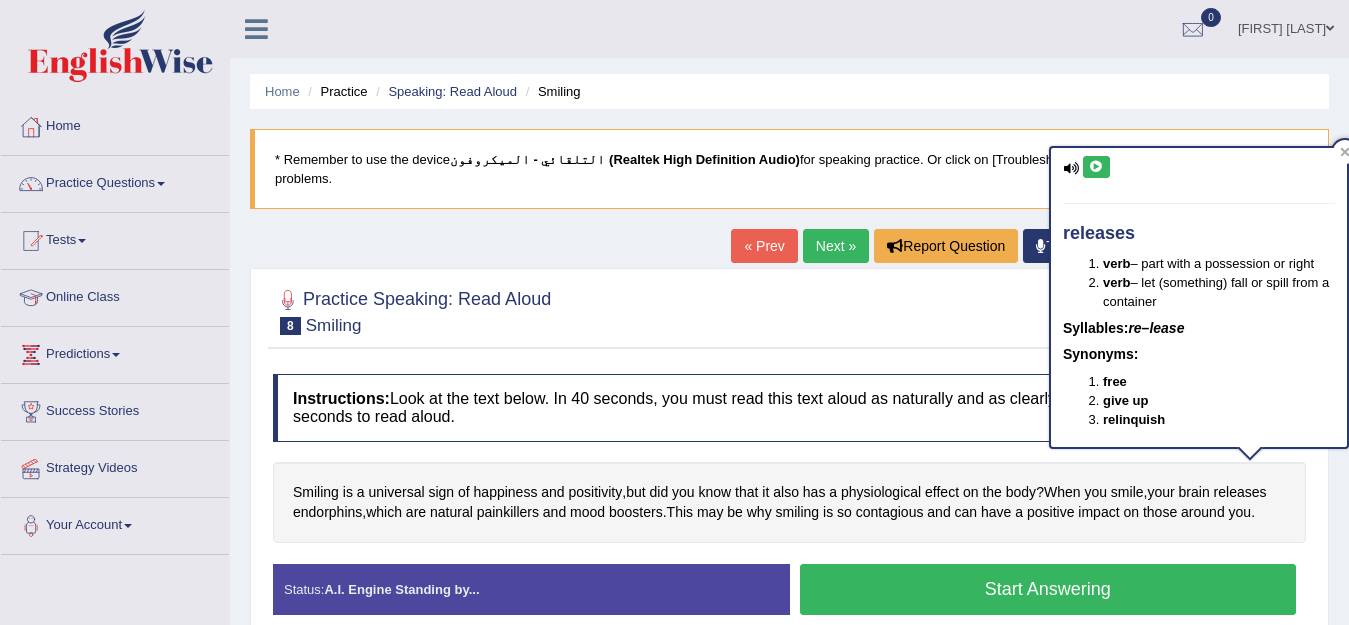 click at bounding box center [1096, 167] 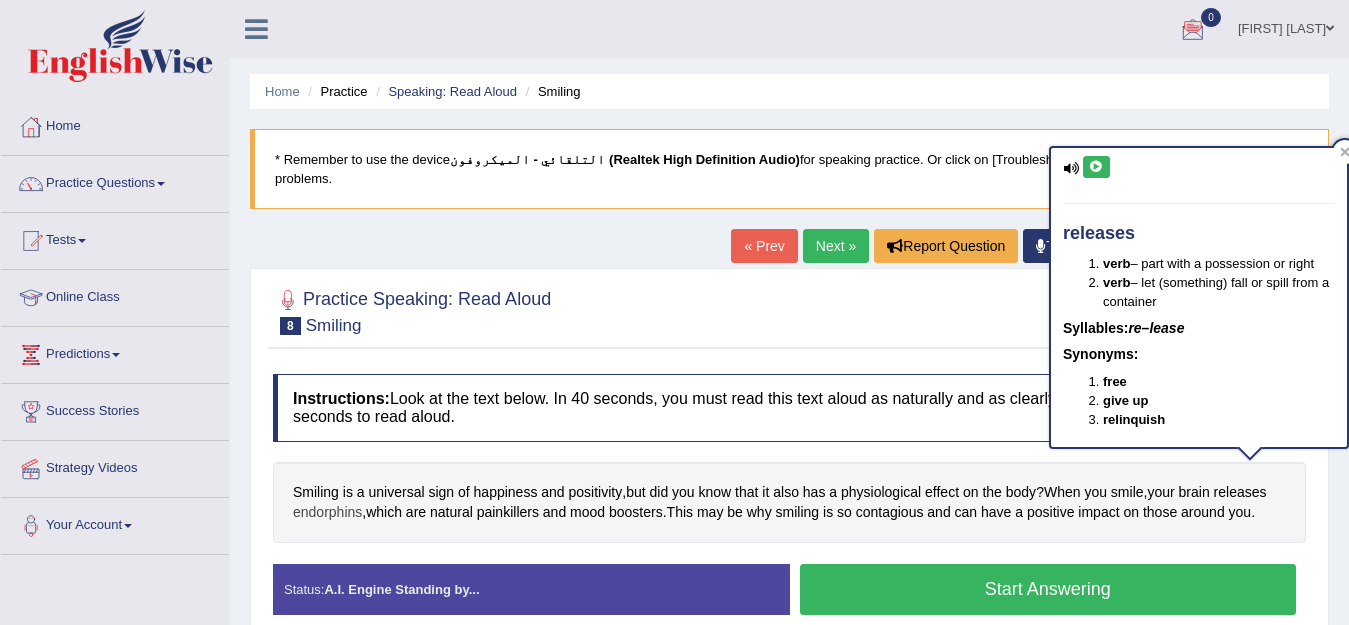 click on "endorphins" at bounding box center (327, 512) 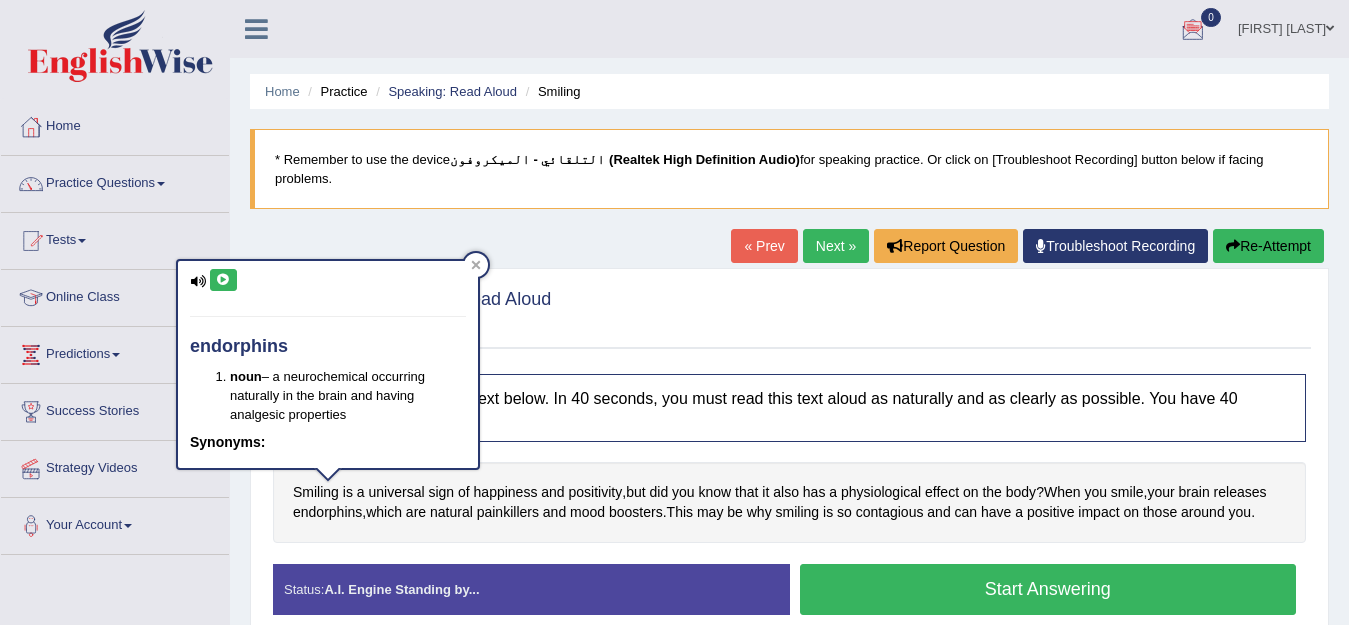 click at bounding box center [223, 280] 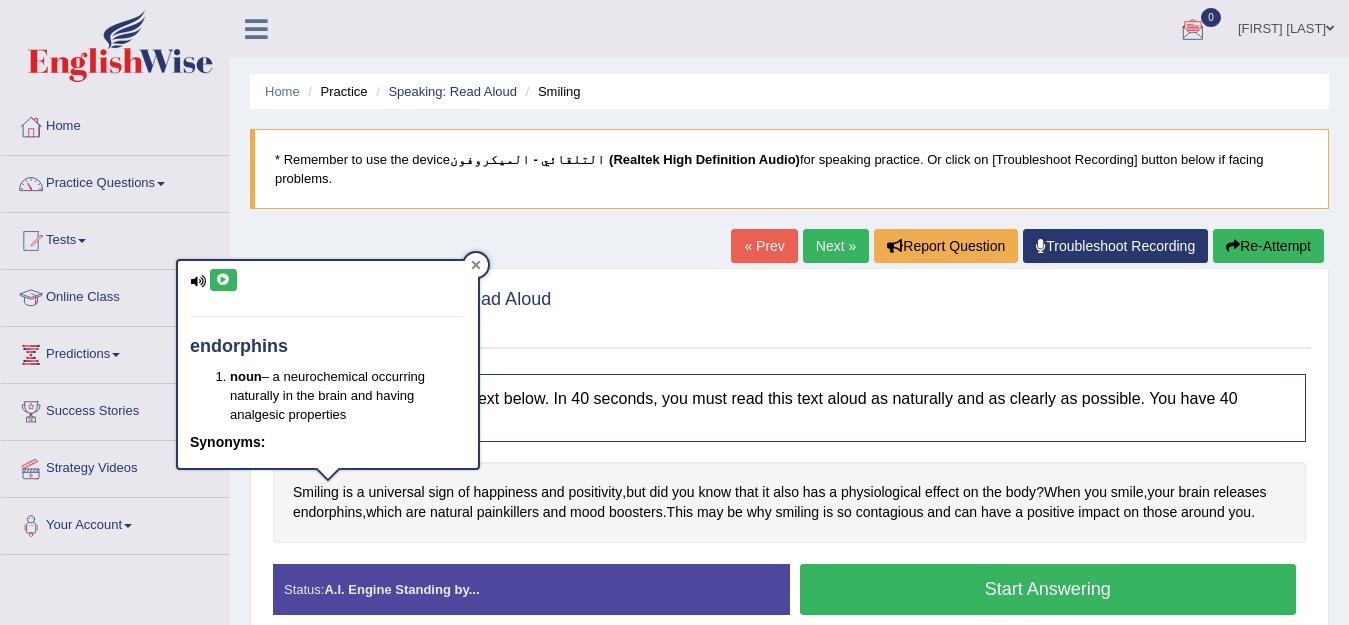click at bounding box center (476, 265) 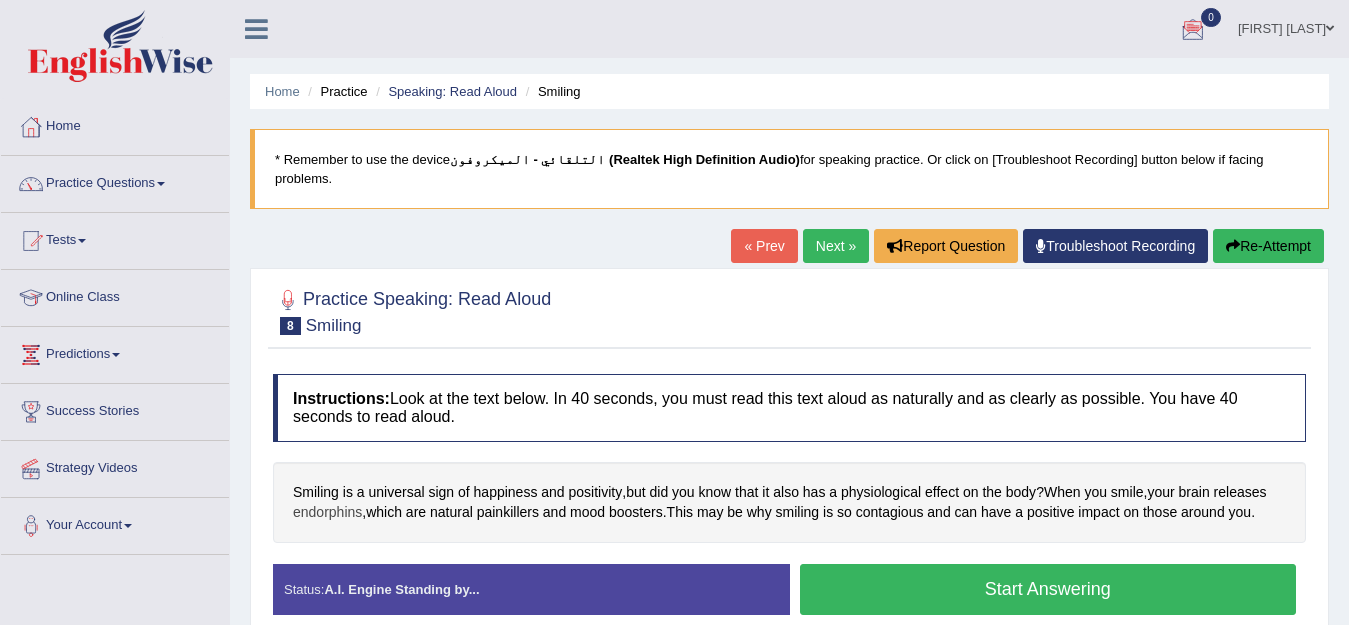 click on "endorphins" at bounding box center (327, 512) 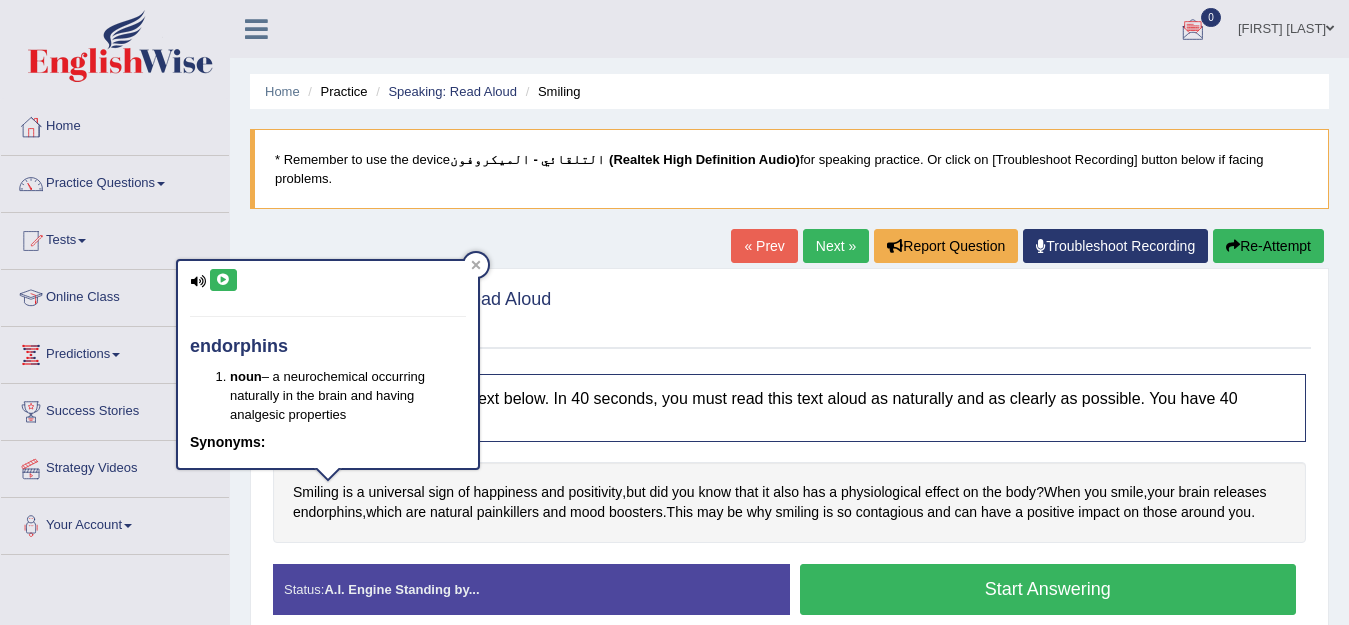 click at bounding box center [223, 280] 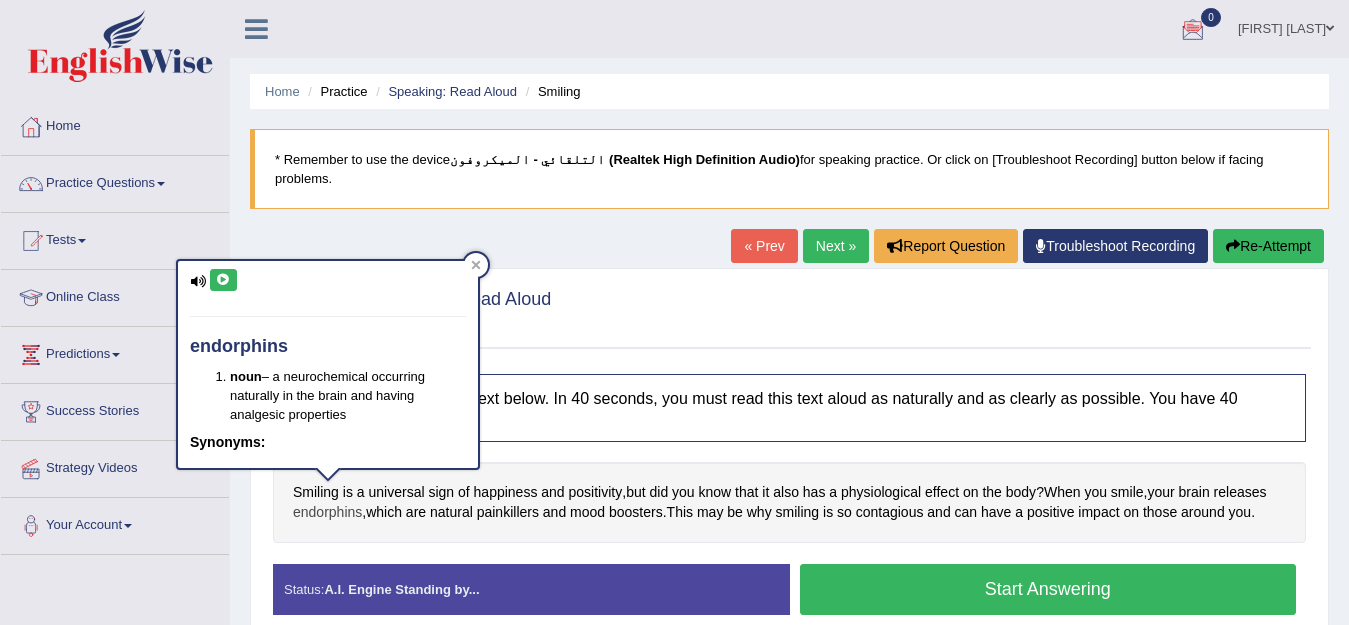 click on "endorphins" at bounding box center (327, 512) 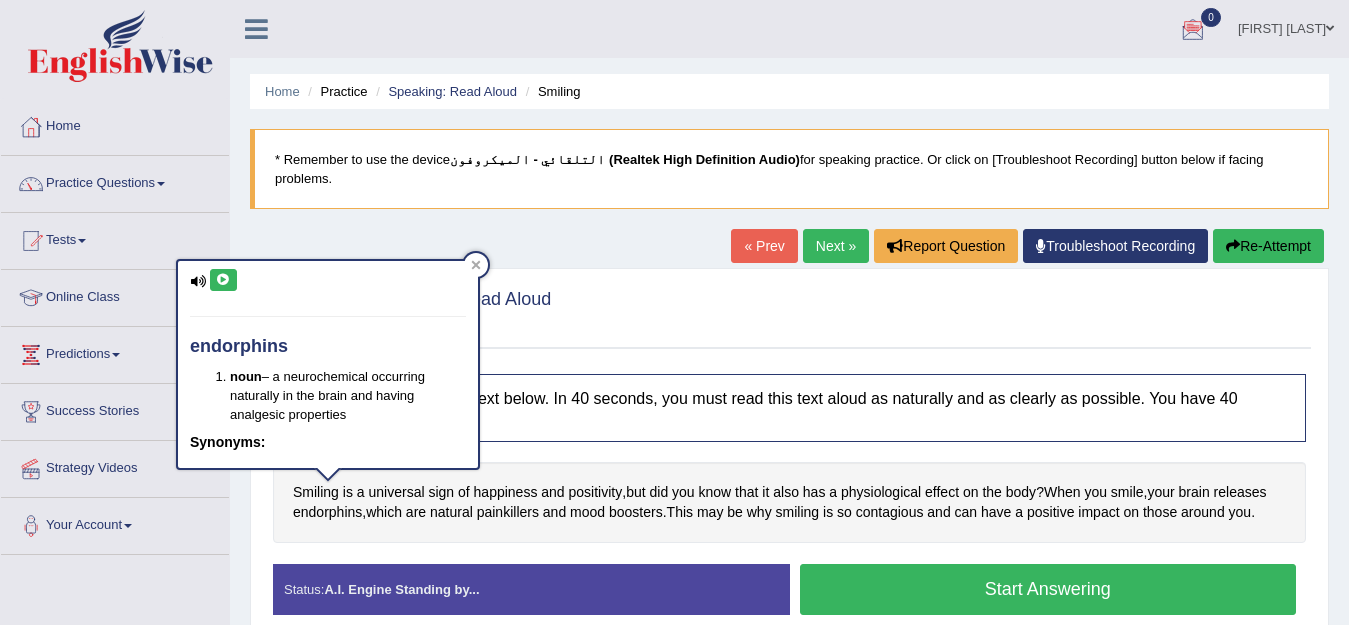 click at bounding box center (223, 280) 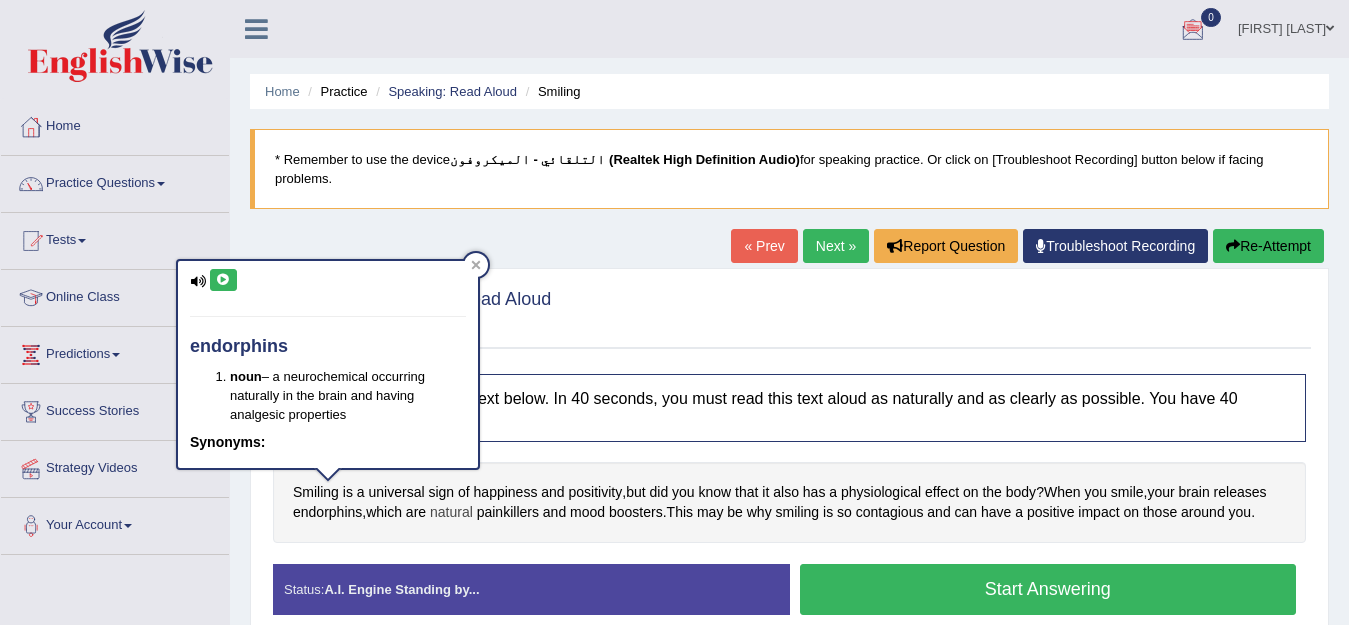click on "natural" at bounding box center (451, 512) 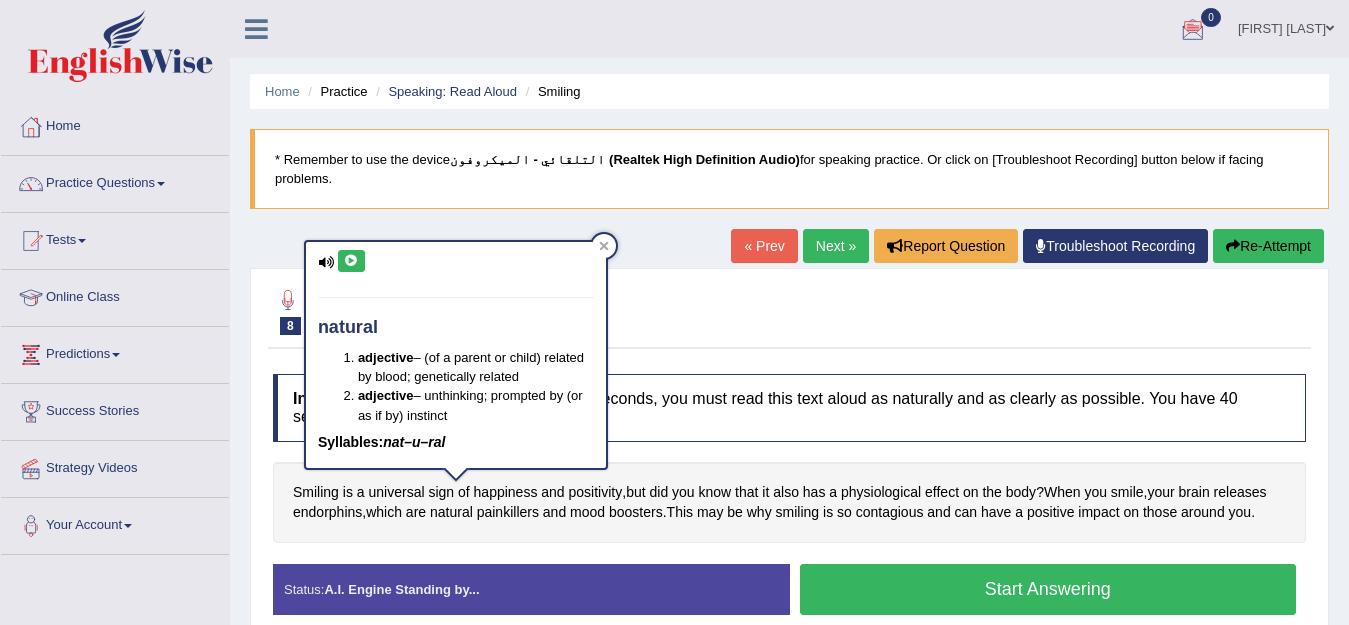click at bounding box center (351, 261) 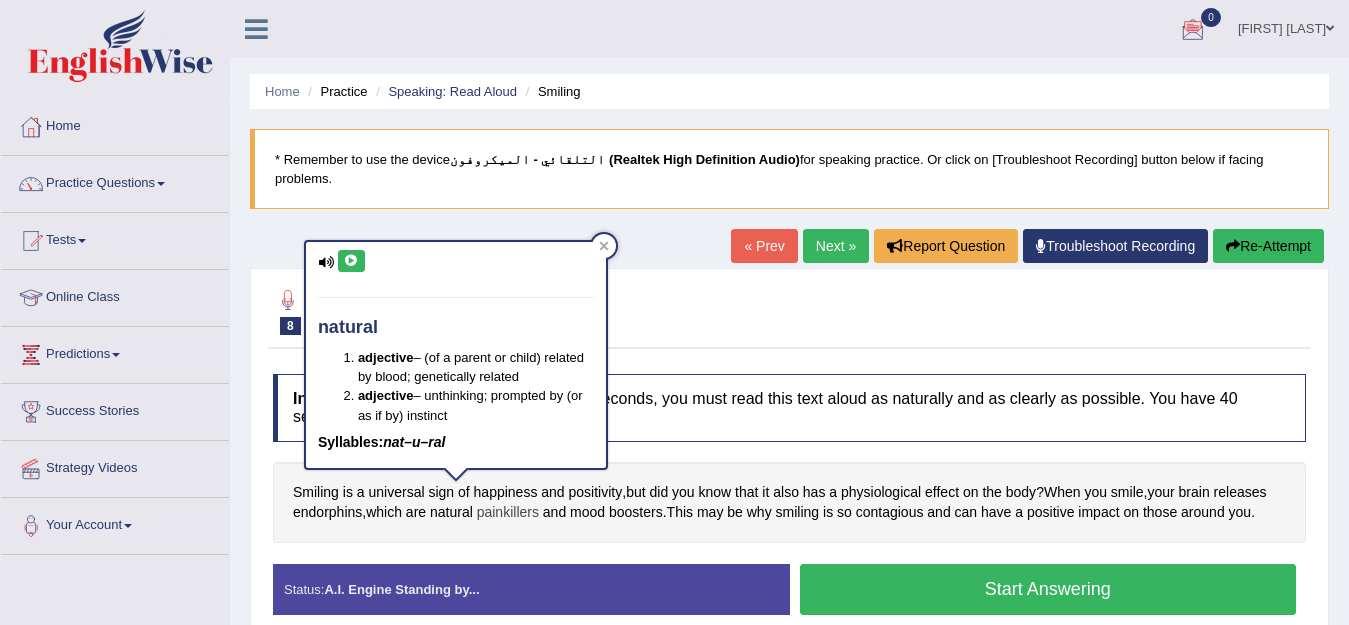 click on "painkillers" at bounding box center (508, 512) 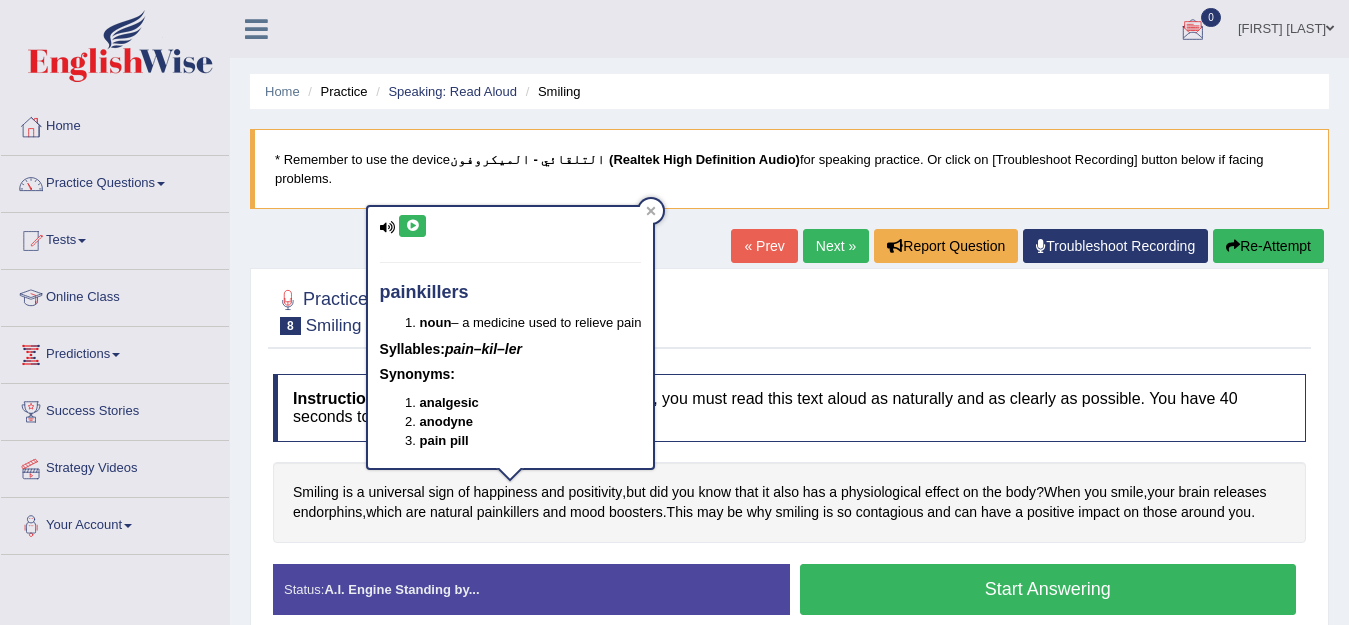click at bounding box center (412, 226) 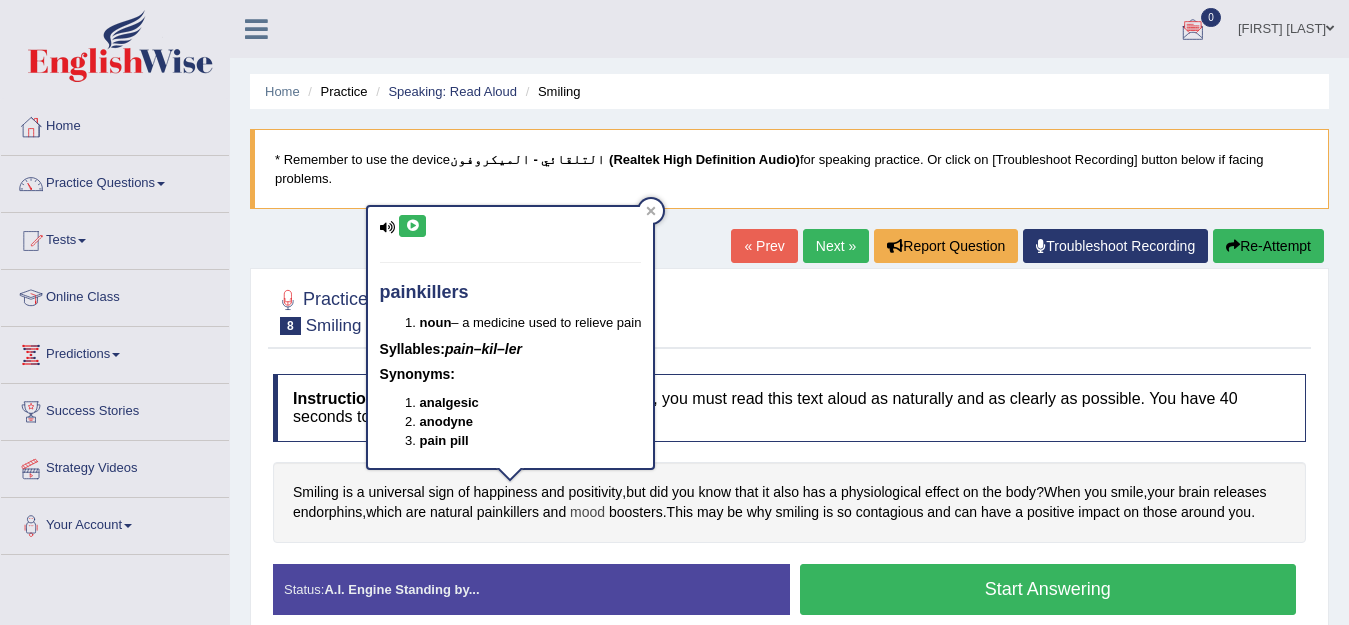 click on "mood" at bounding box center (587, 512) 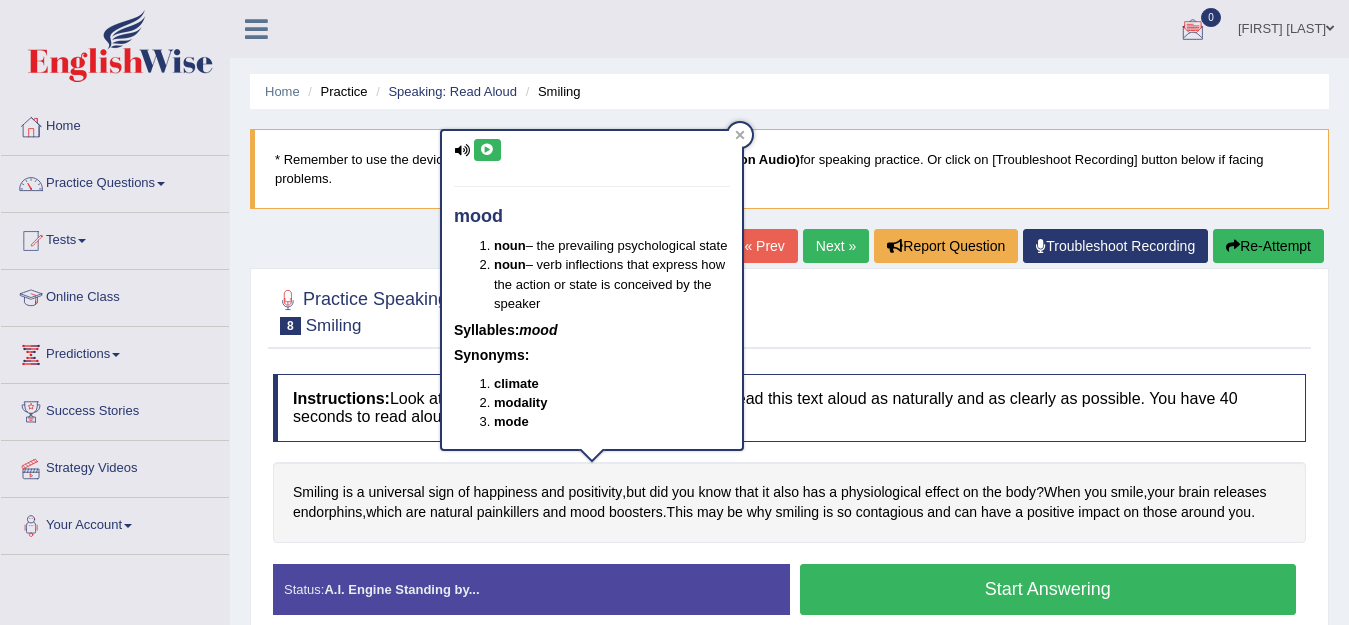 click at bounding box center (487, 150) 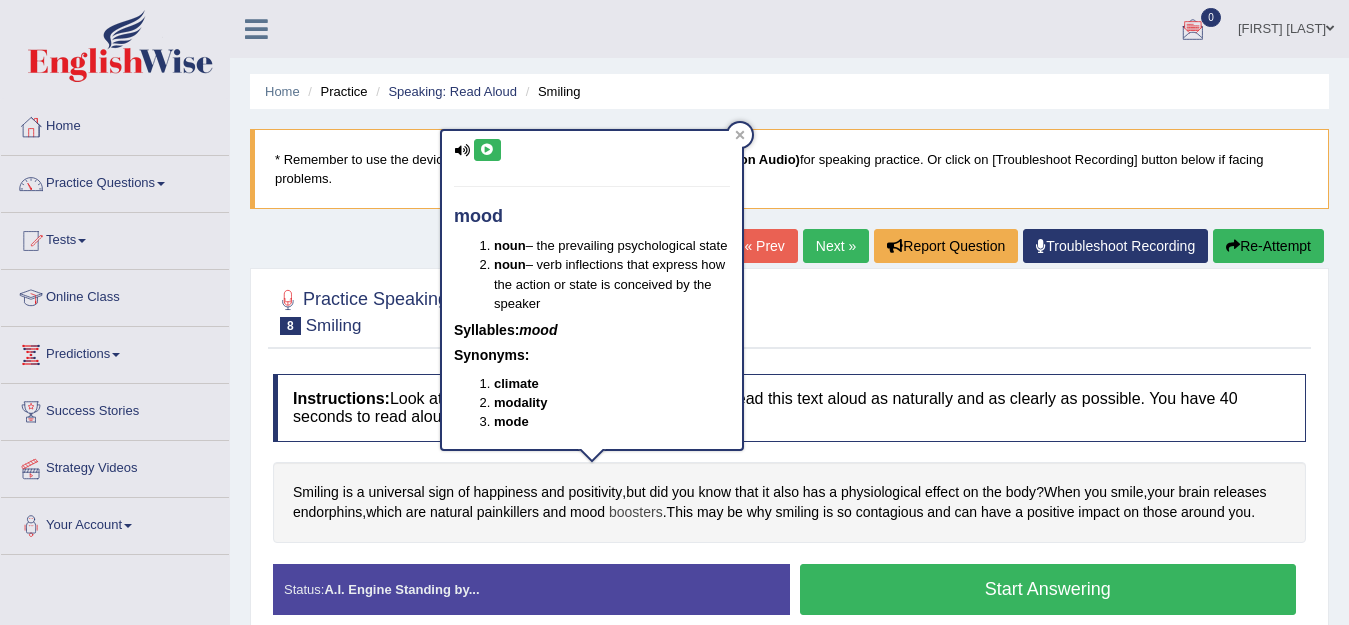 click on "boosters" at bounding box center [636, 512] 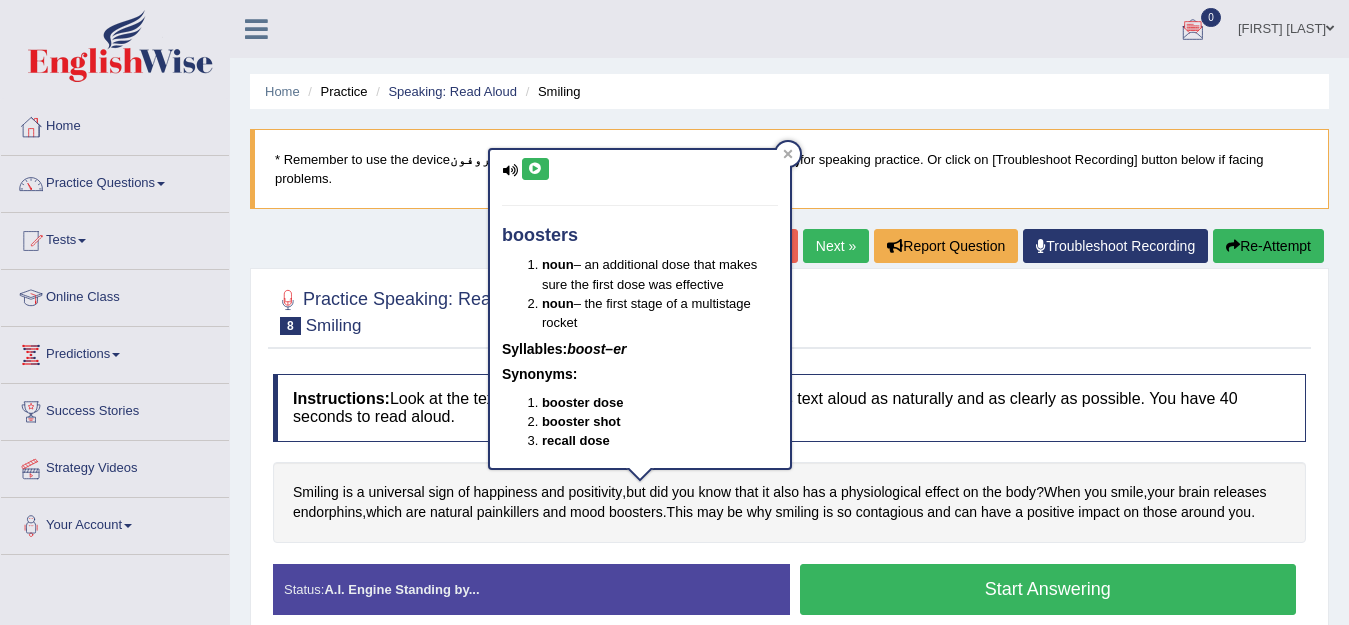 click at bounding box center (535, 169) 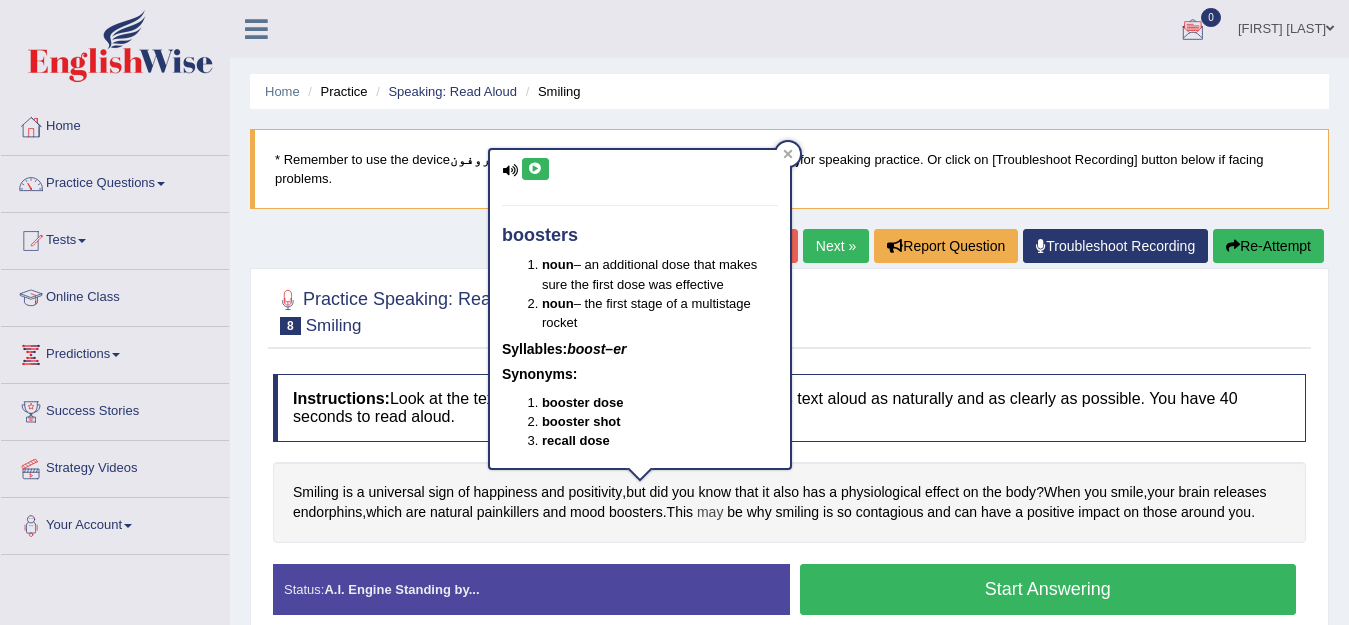 click on "may" at bounding box center [710, 512] 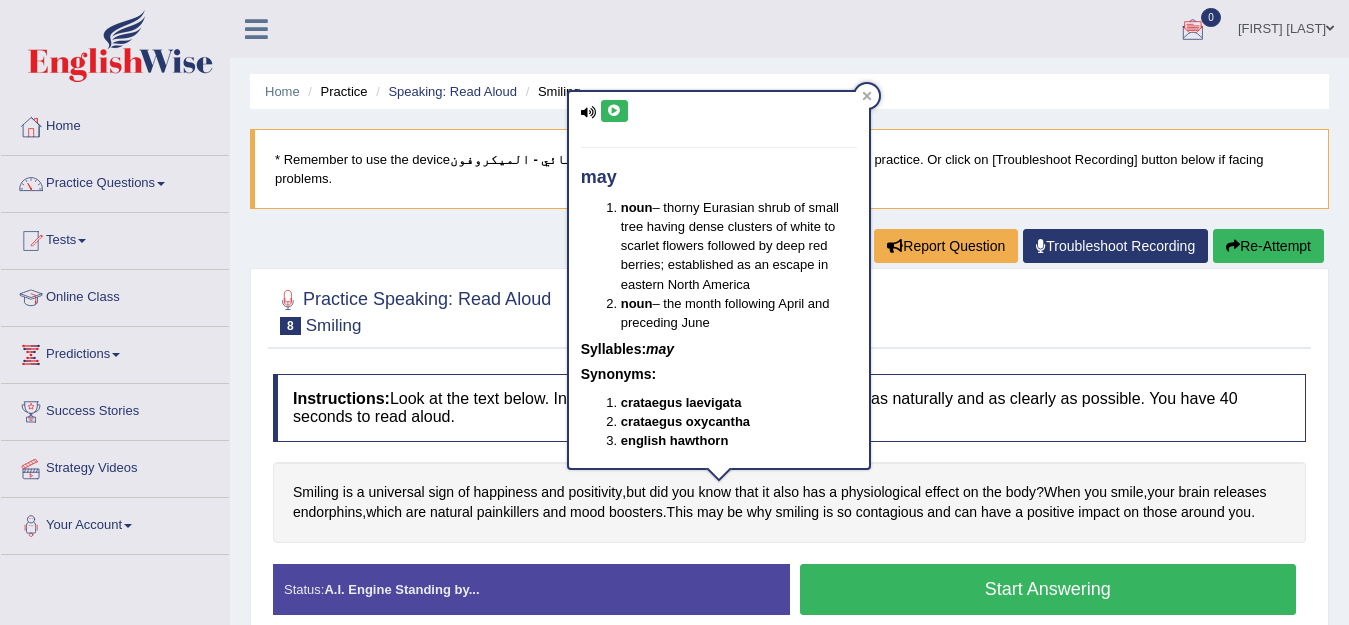 click on "Smiling   is   a   universal   sign   of   happiness   and   positivity ,  but   did   you   know   that   it   also   has   a   physiological   effect   on   the   body ?  When   you   smile ,  your   brain   releases   endorphins ,  which   are   natural   painkillers   and   mood   boosters .  This   may   be   why   smiling   is   so   contagious   and   can   have   a   positive   impact   on   those   around   you ." at bounding box center [789, 502] 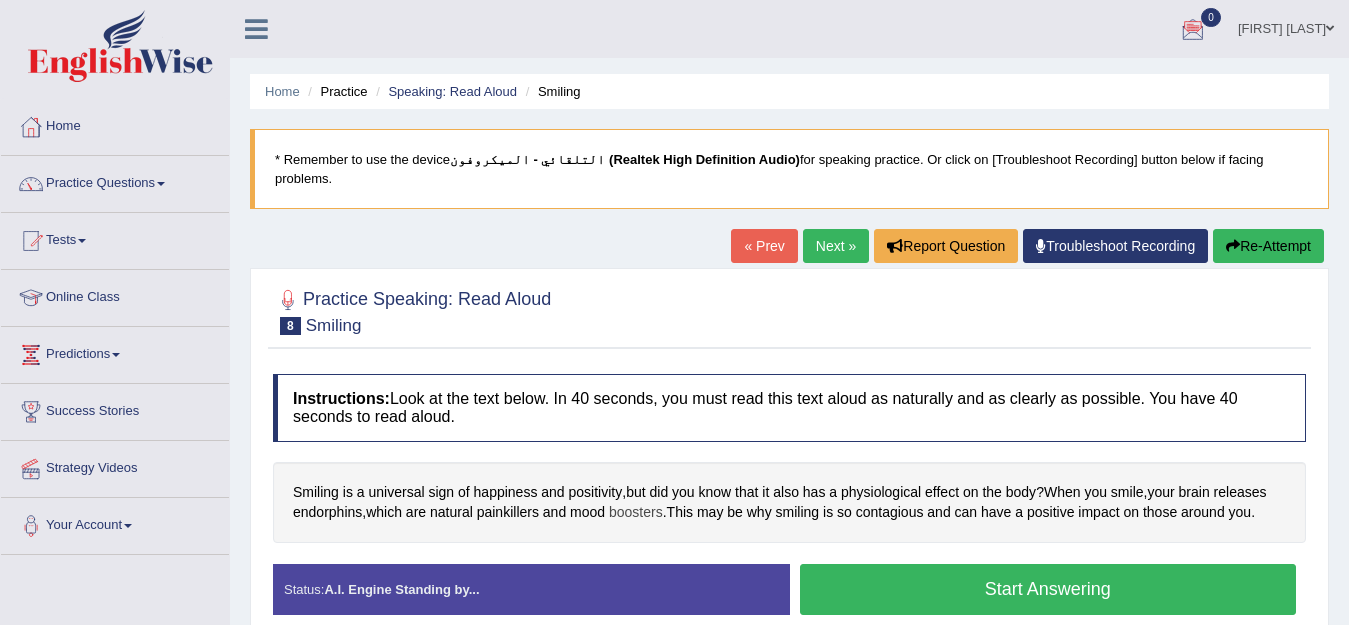 click on "boosters" at bounding box center (636, 512) 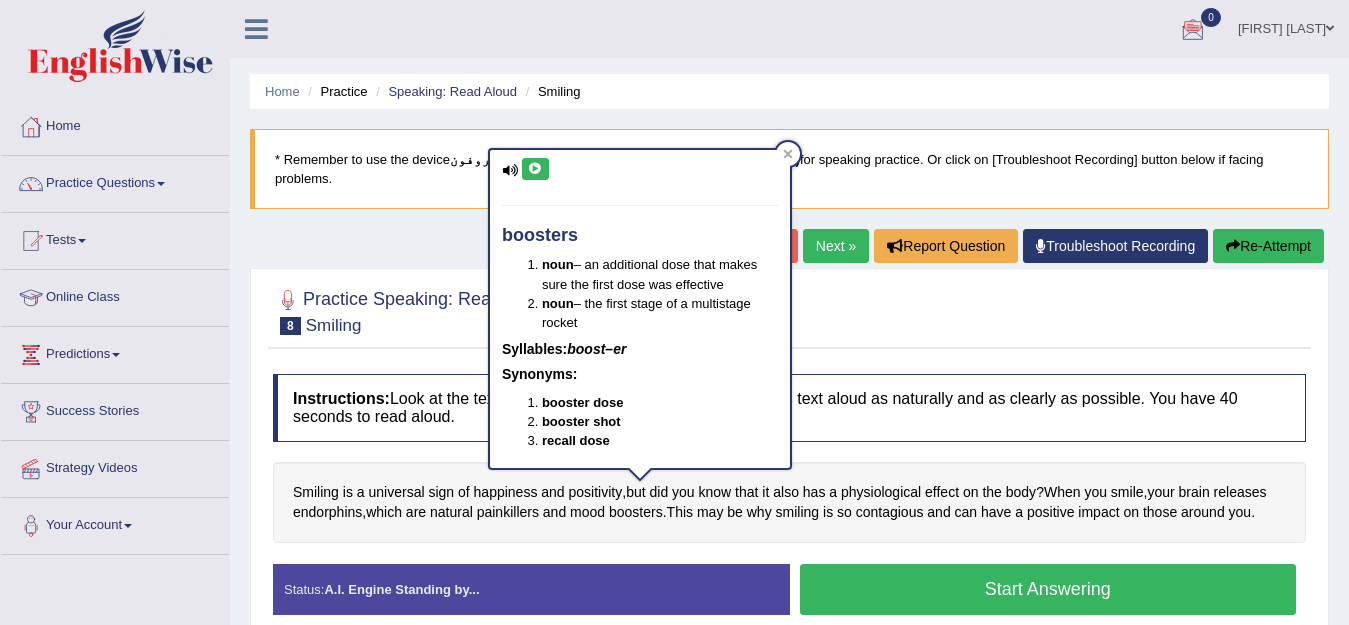 click at bounding box center (535, 169) 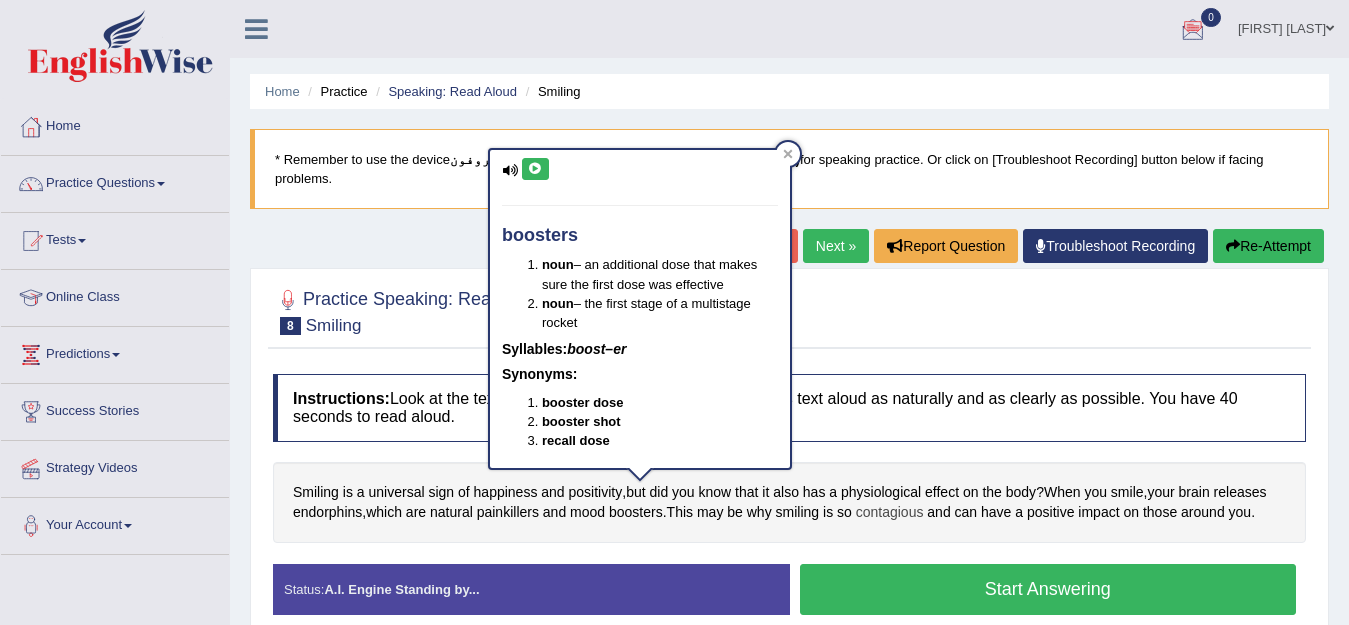 click on "contagious" at bounding box center (890, 512) 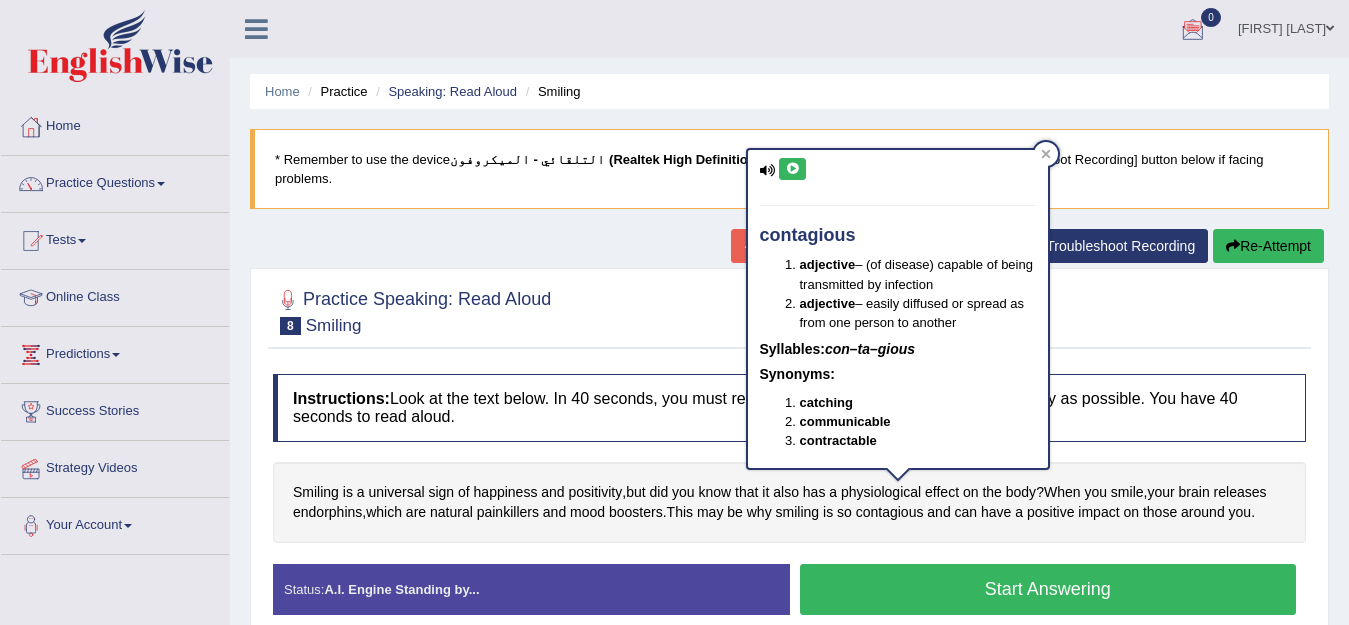click at bounding box center (792, 169) 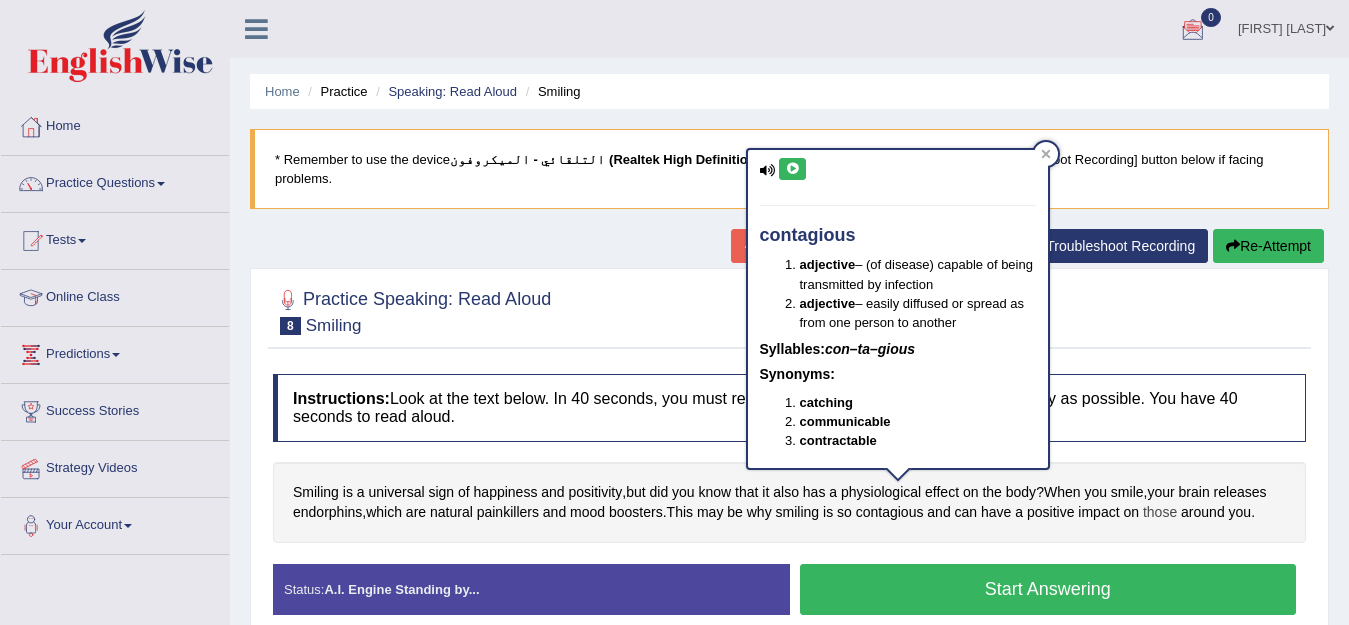 click on "those" at bounding box center [1160, 512] 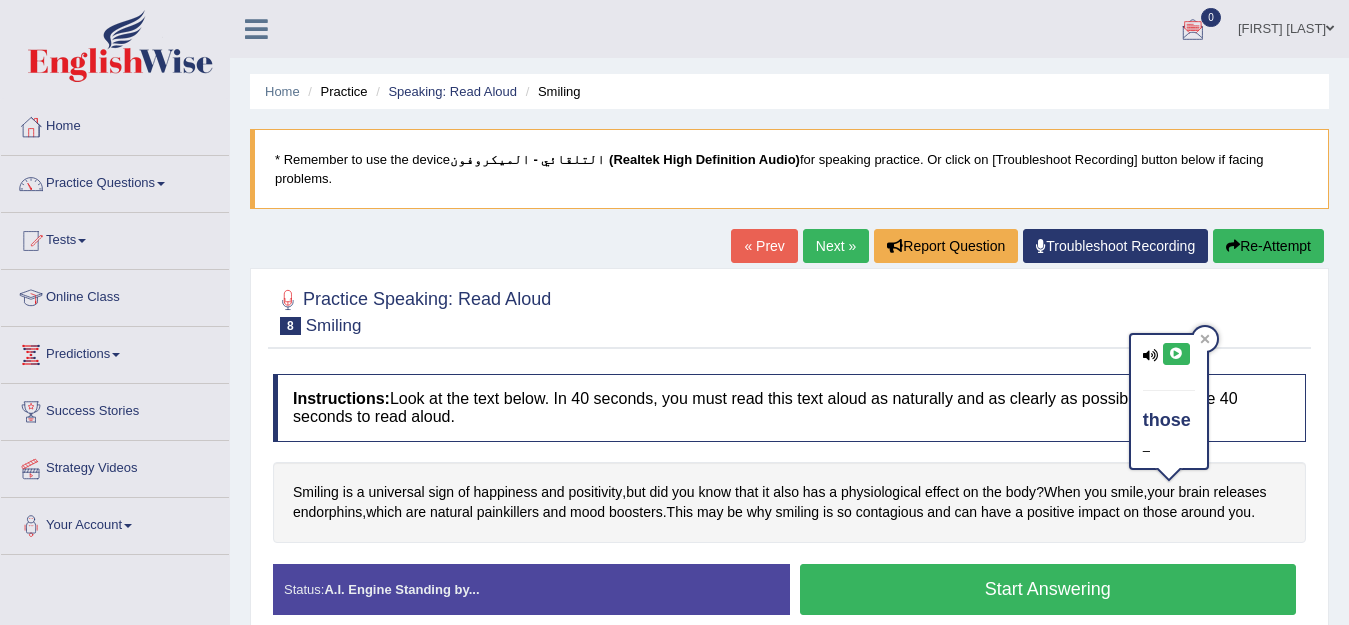 click at bounding box center (1176, 354) 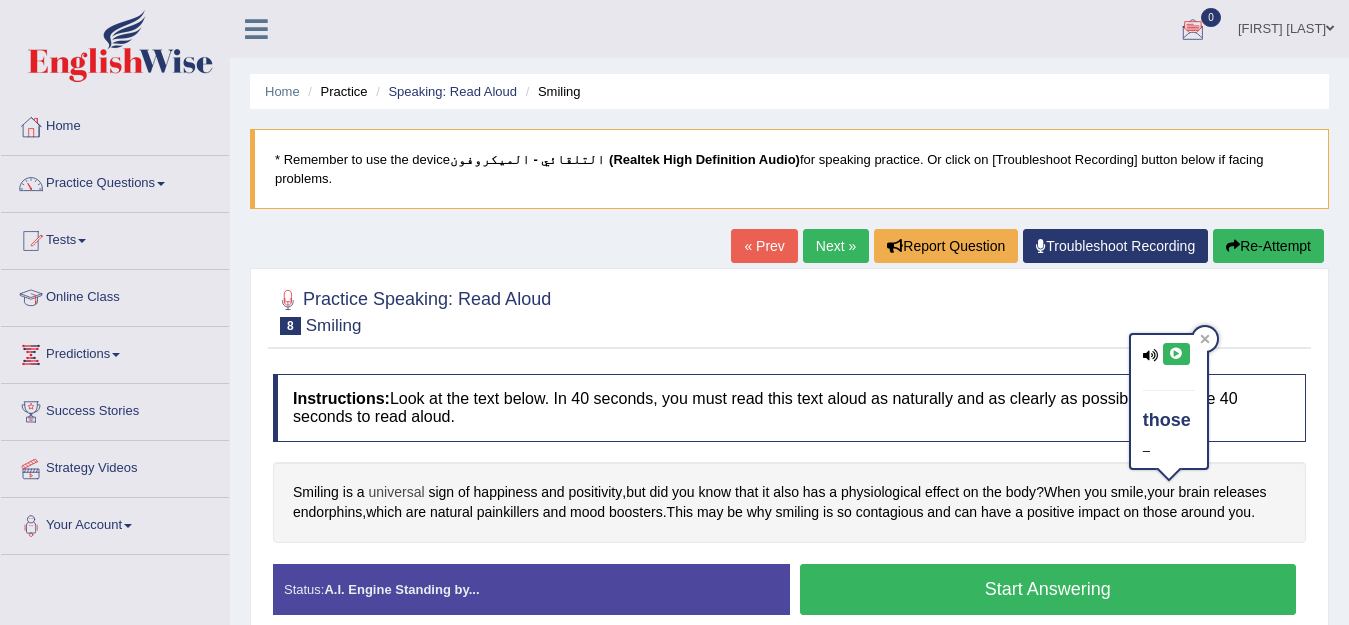 click on "universal" at bounding box center [397, 492] 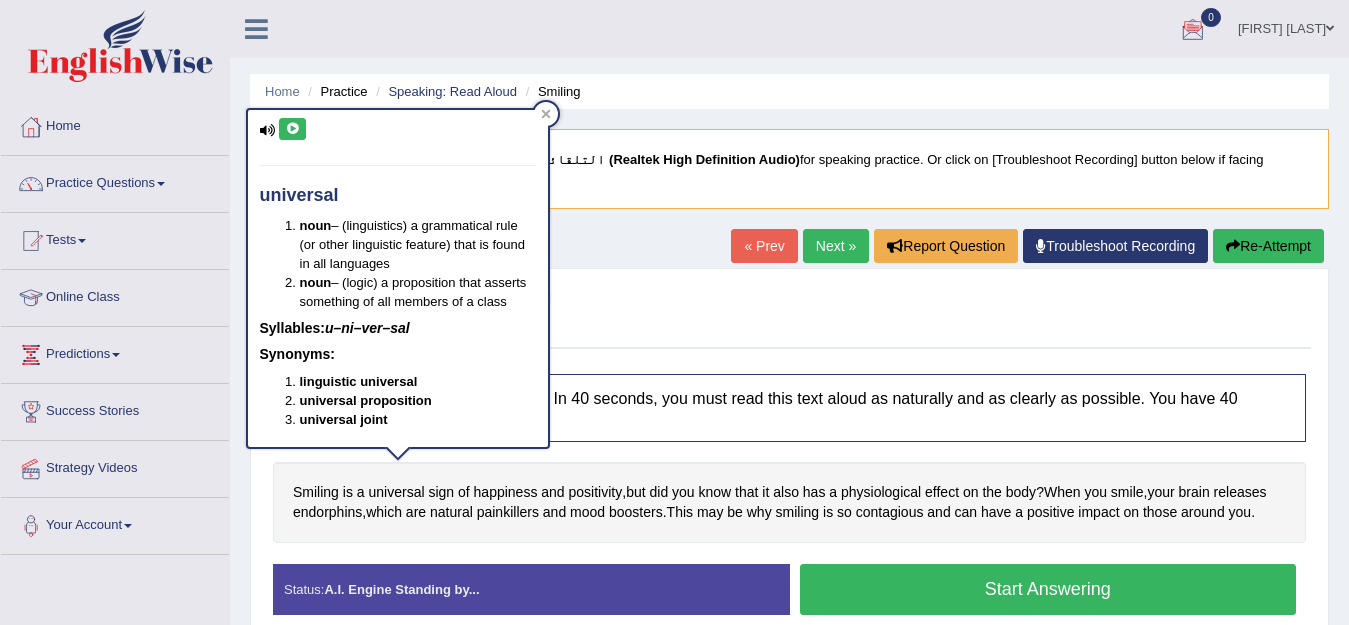 click at bounding box center (292, 129) 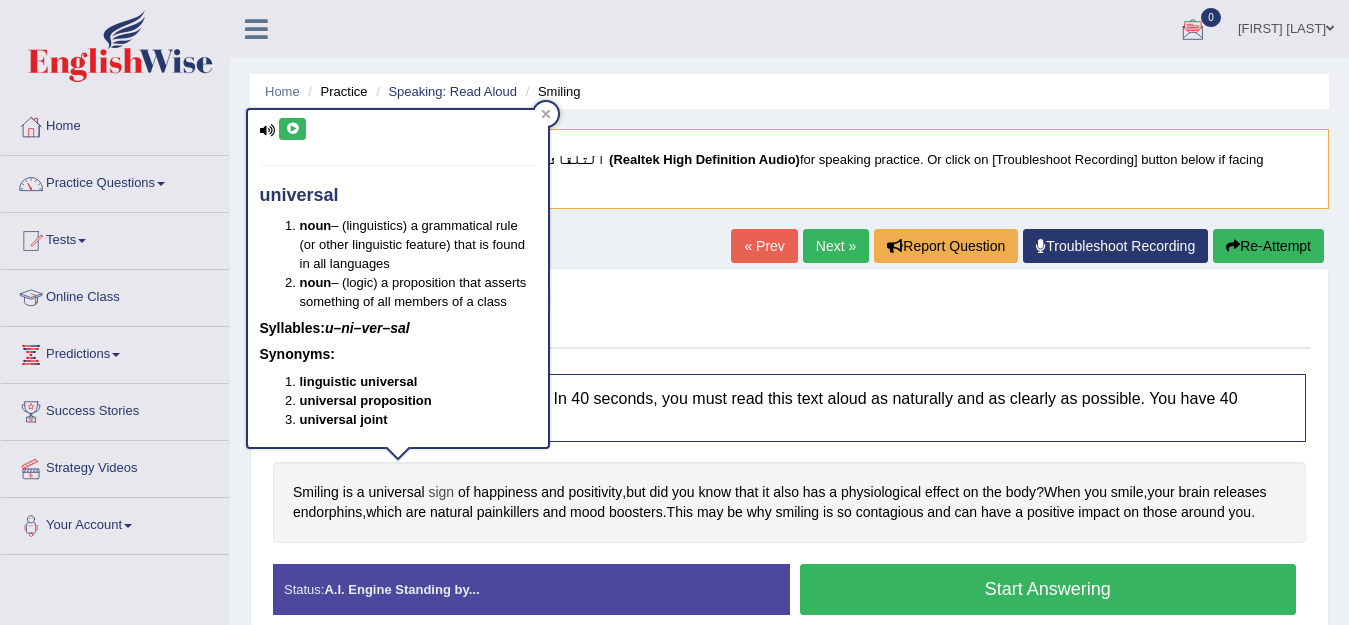 click on "sign" at bounding box center [441, 492] 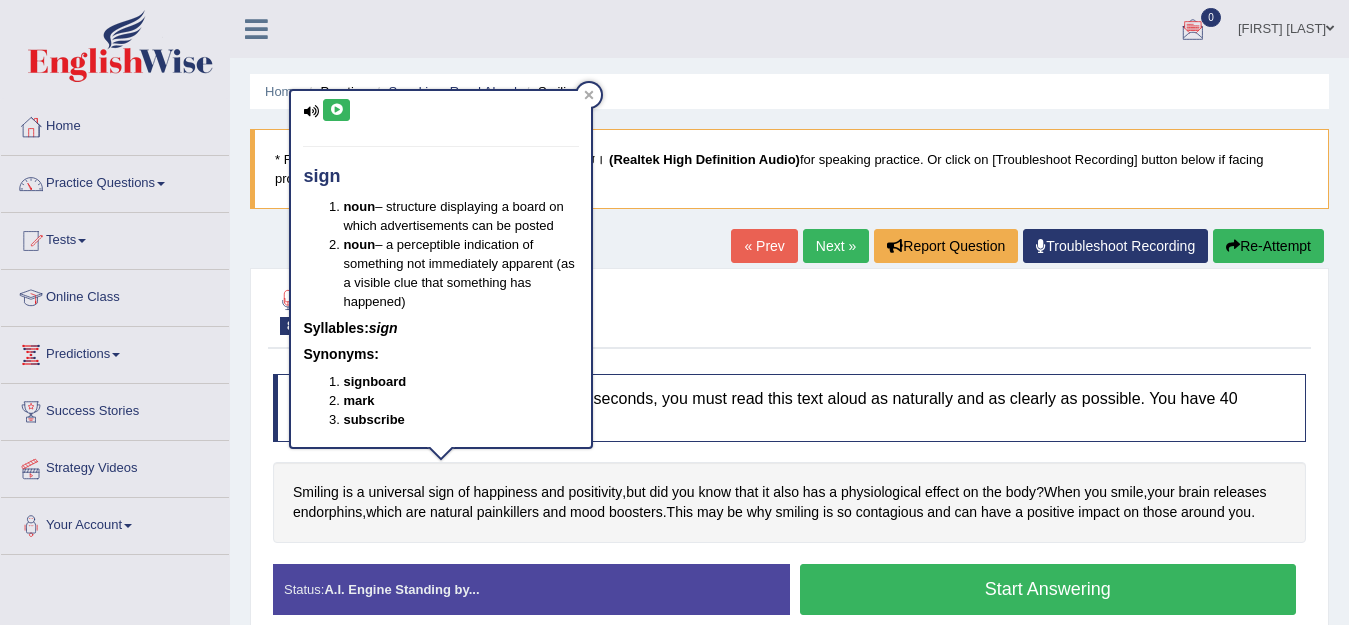 click at bounding box center (336, 110) 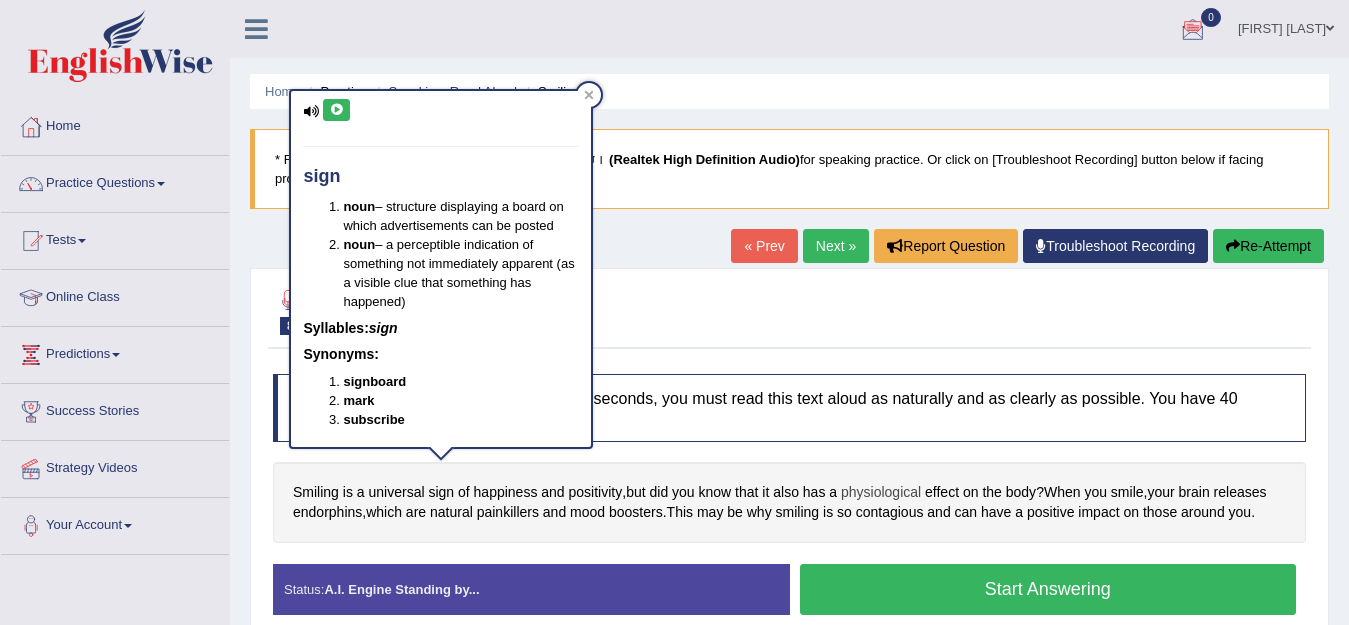click on "physiological" at bounding box center [881, 492] 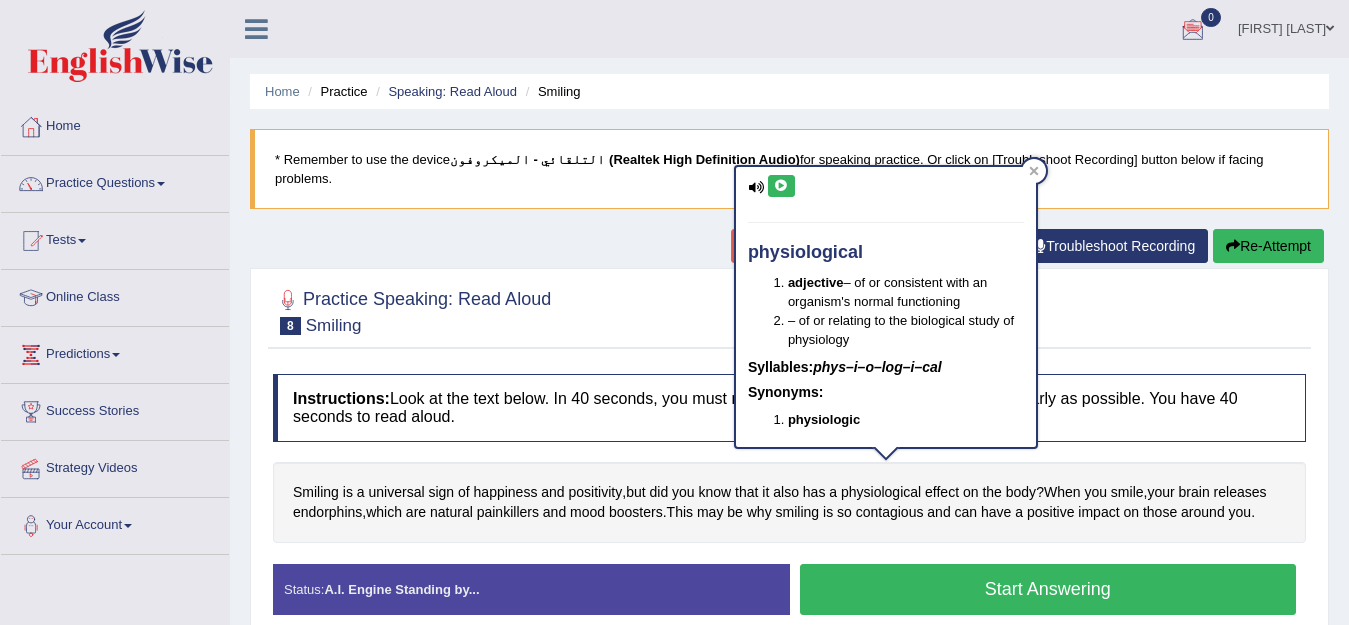 click at bounding box center [781, 186] 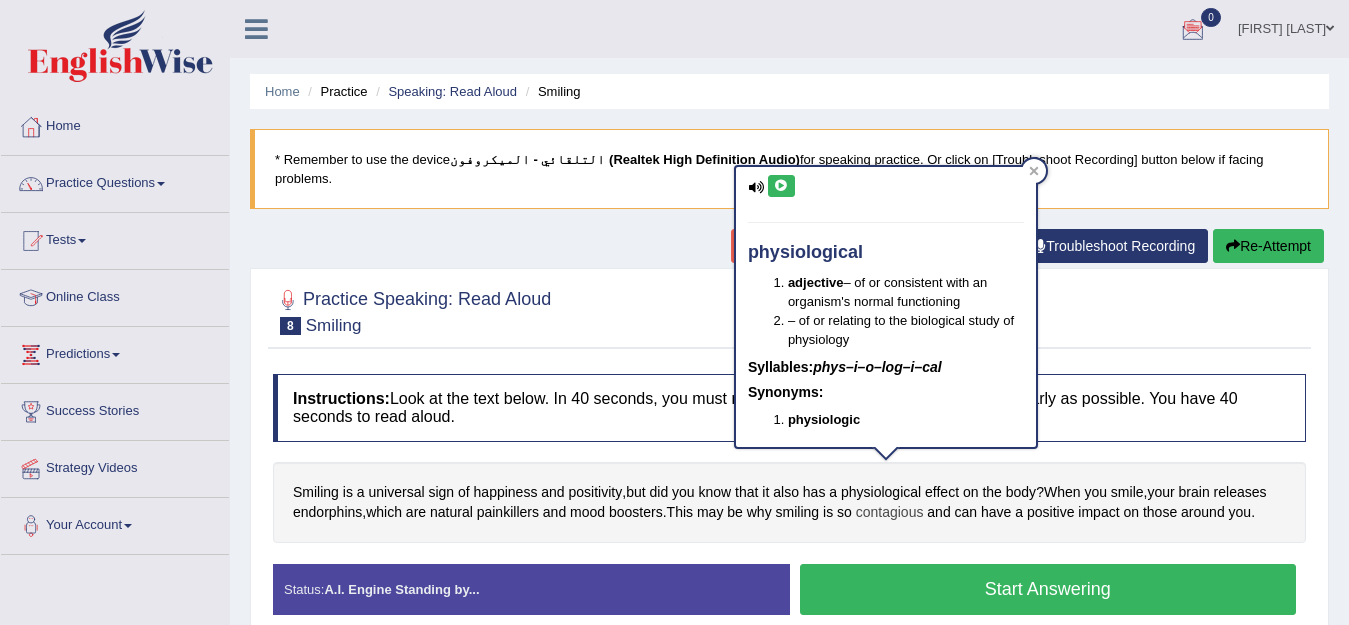 click on "contagious" at bounding box center [890, 512] 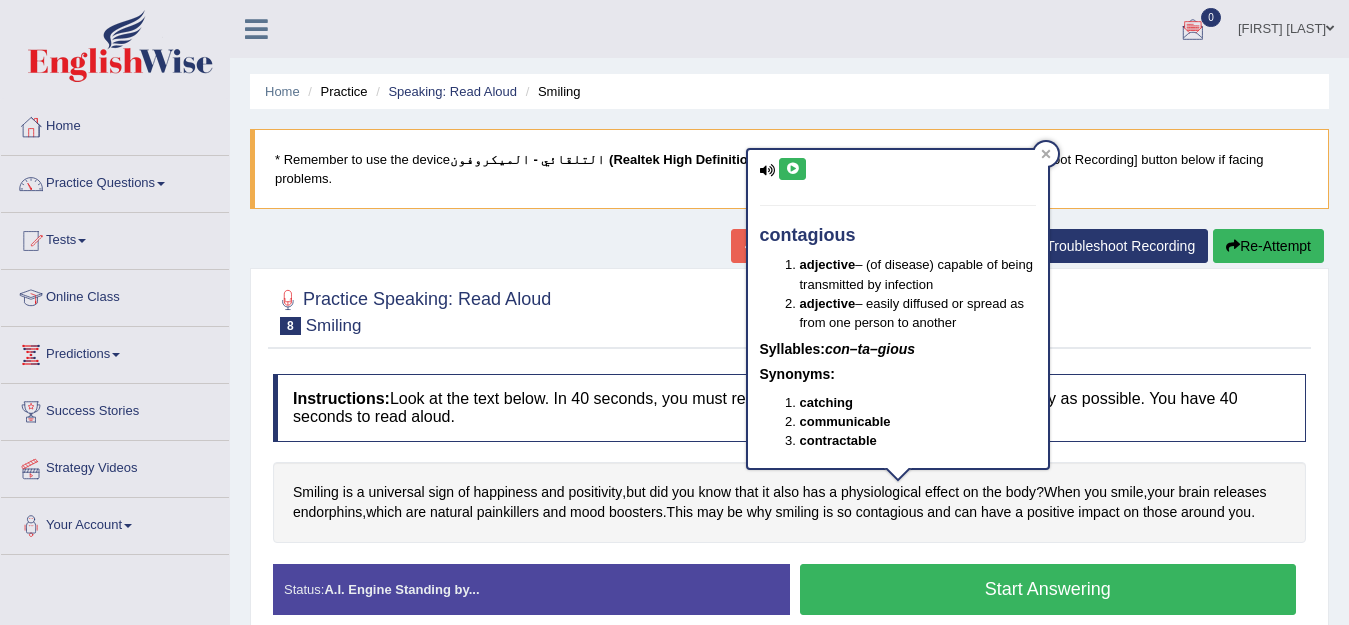 click at bounding box center (792, 169) 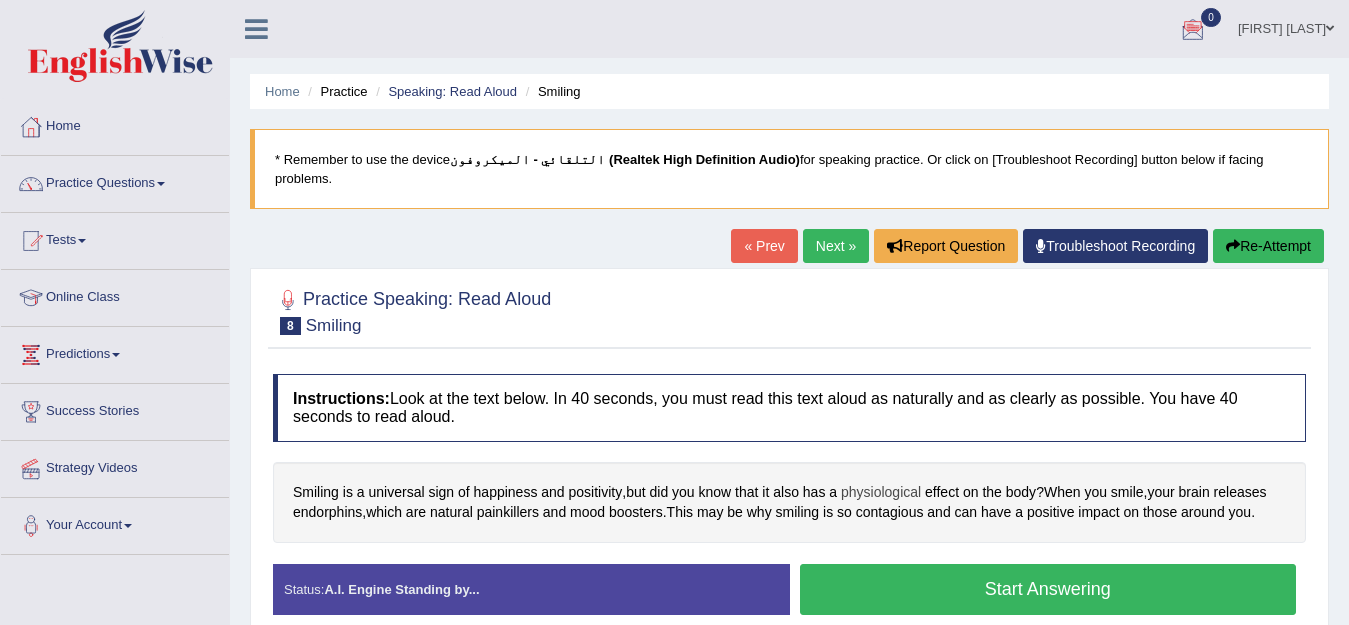 click on "physiological" at bounding box center (881, 492) 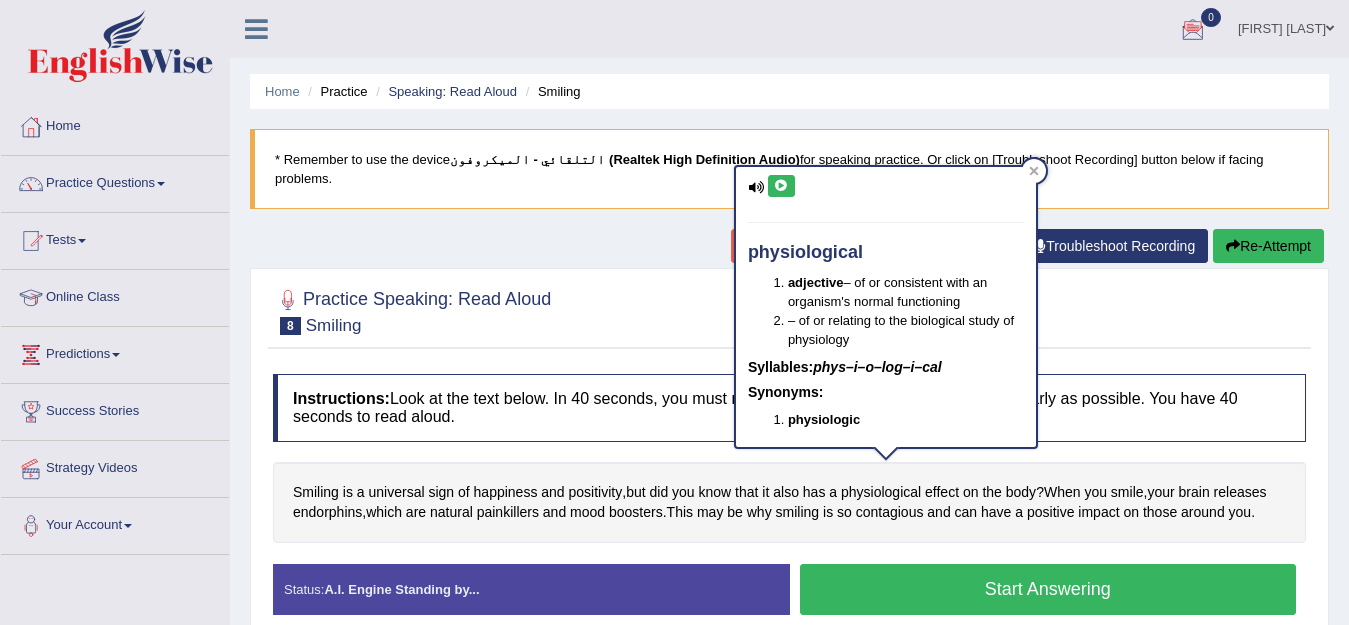 click at bounding box center [781, 186] 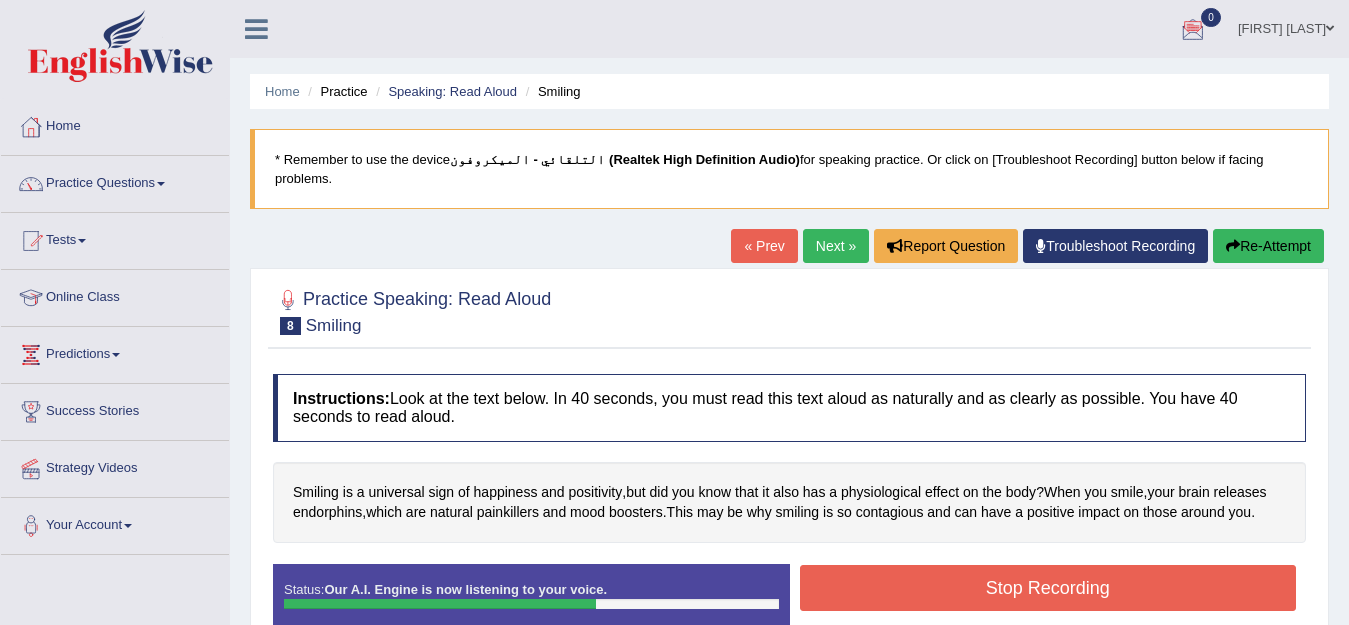 click on "Stop Recording" at bounding box center (1048, 588) 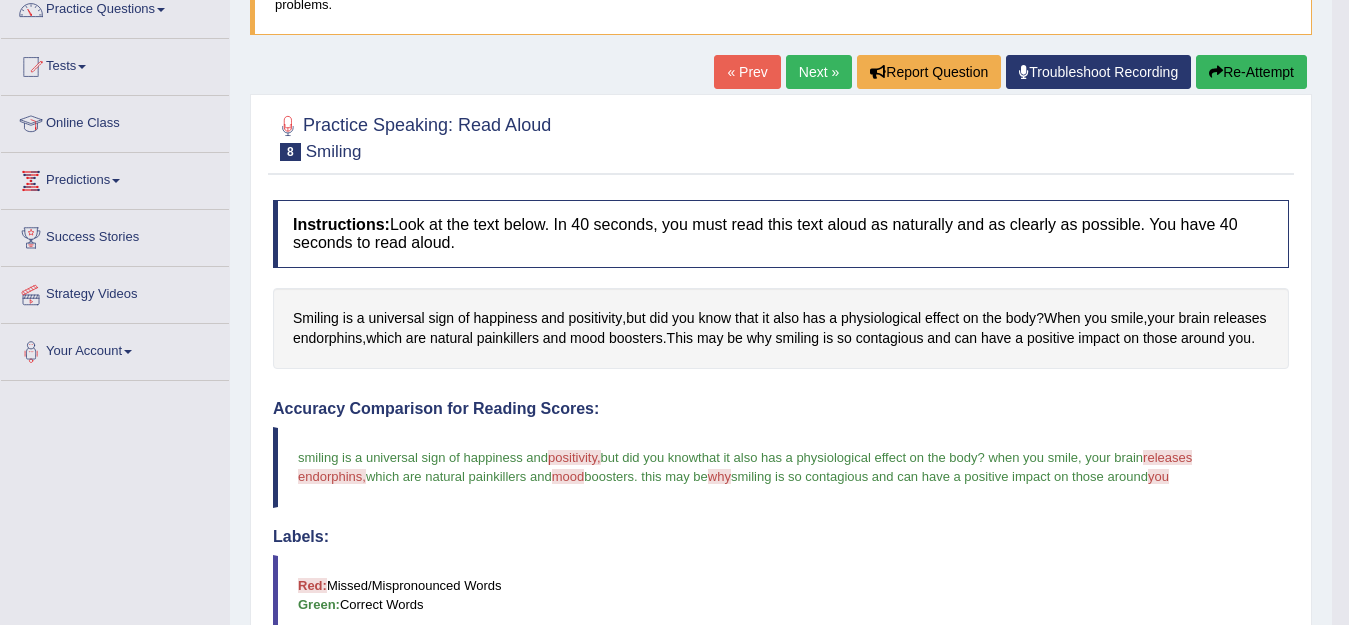 scroll, scrollTop: 0, scrollLeft: 0, axis: both 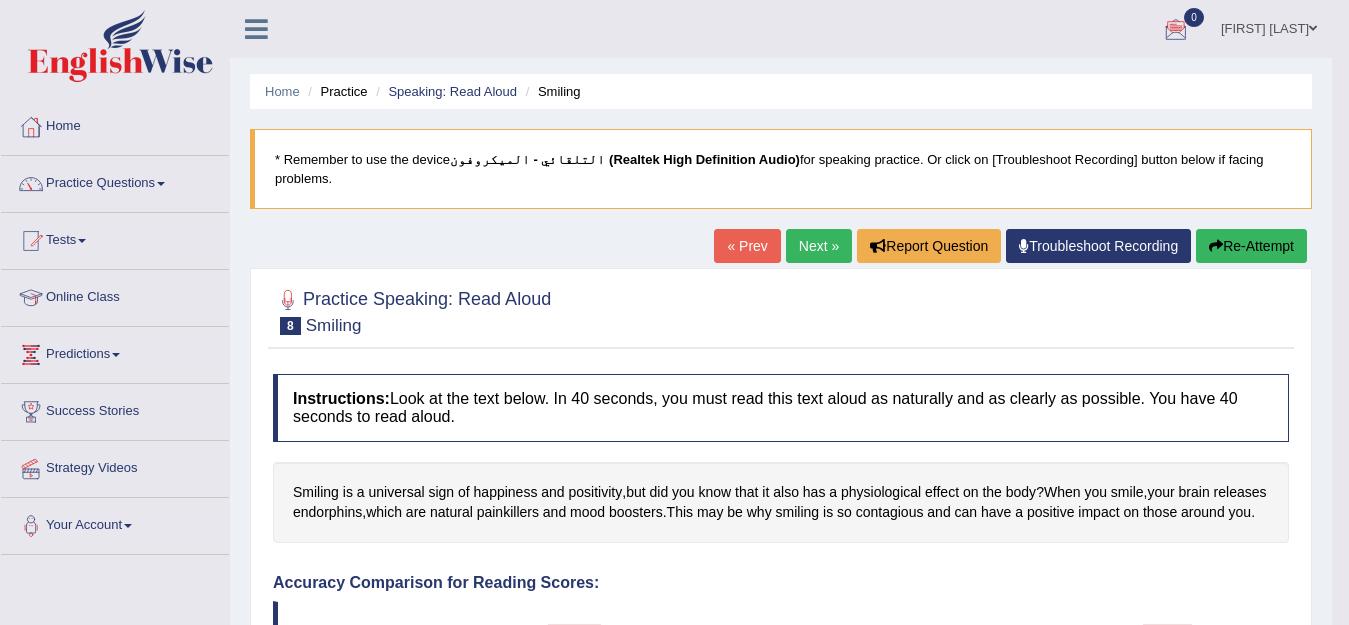 drag, startPoint x: 1250, startPoint y: 220, endPoint x: 1210, endPoint y: 226, distance: 40.4475 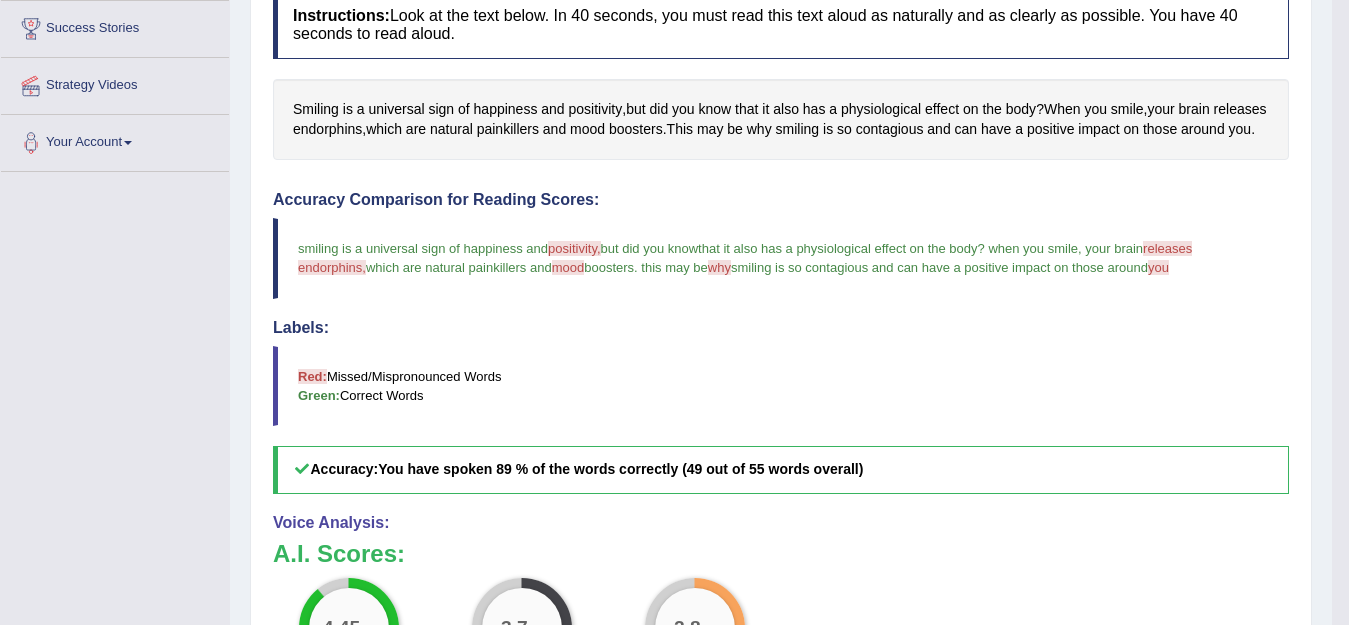 scroll, scrollTop: 400, scrollLeft: 0, axis: vertical 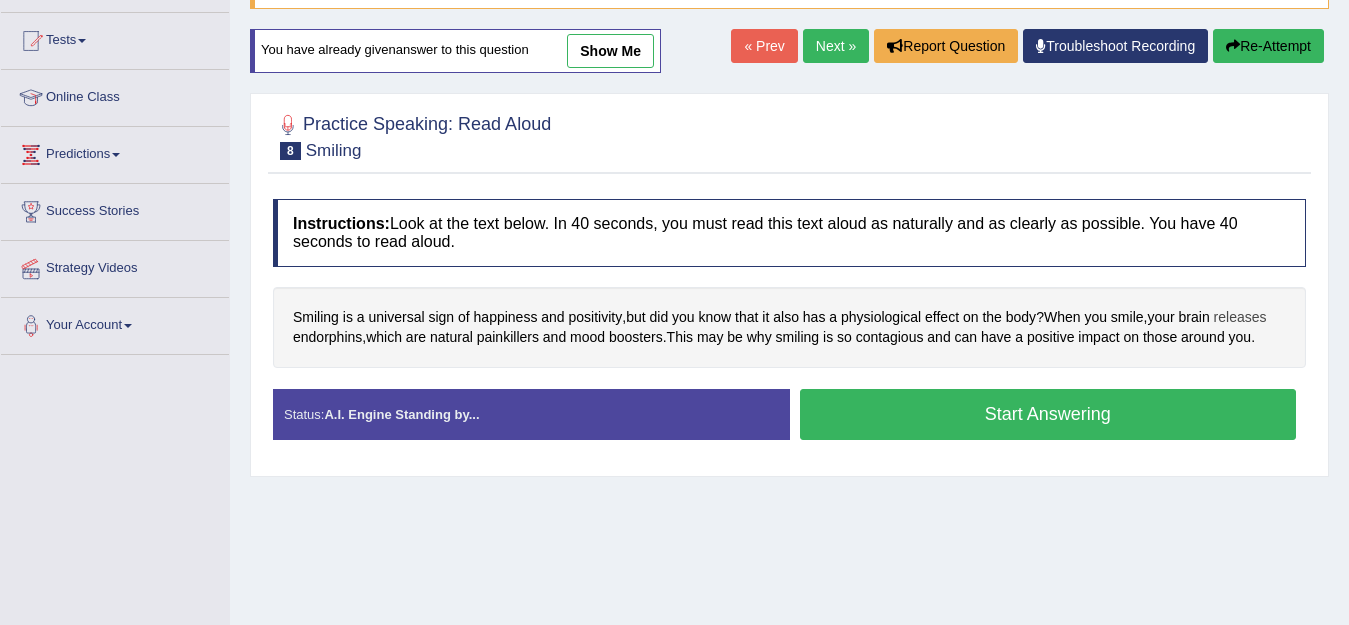 click on "releases" at bounding box center (1240, 317) 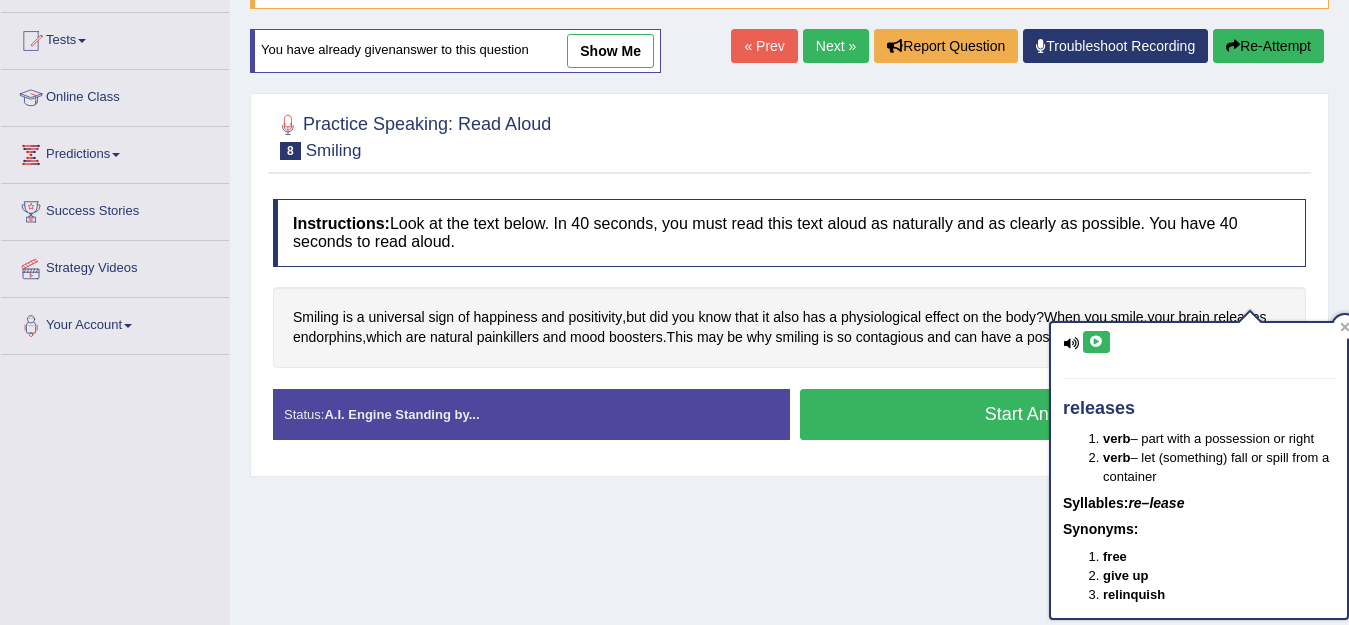click on "releases verb  – part with a possession or right verb  – let (something) fall or spill from a container Syllables:  re–lease Synonyms:  free give up relinquish" at bounding box center [1199, 470] 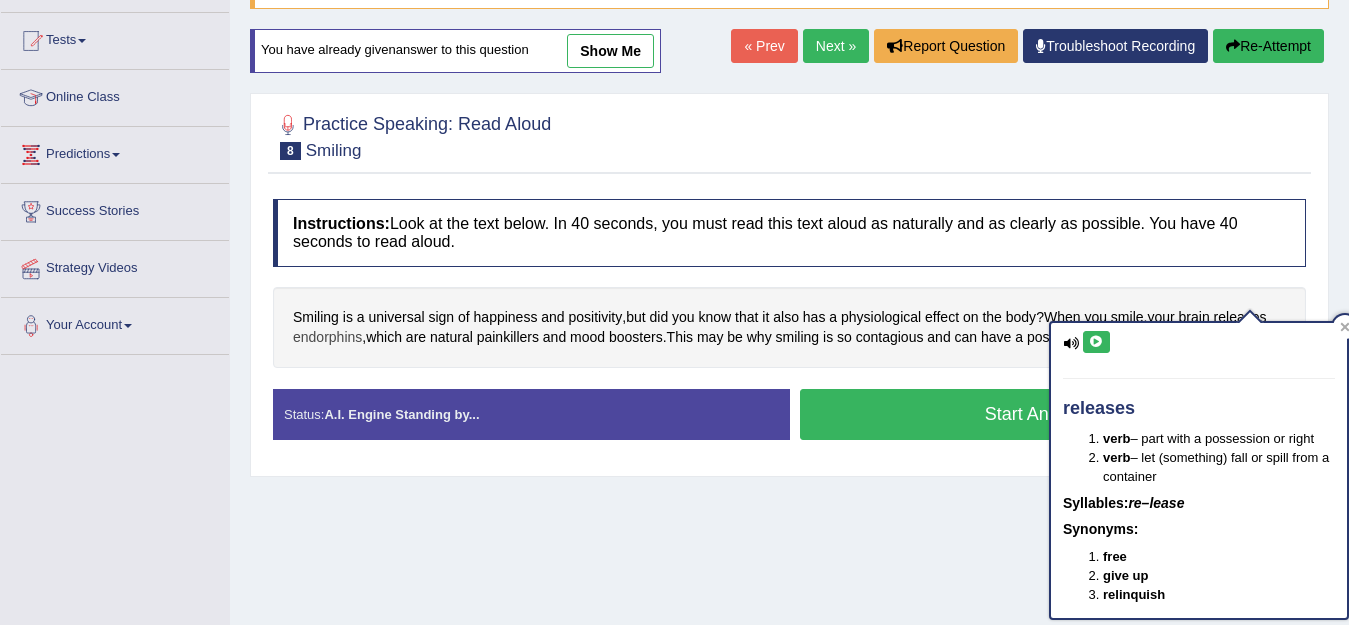 click on "endorphins" at bounding box center (327, 337) 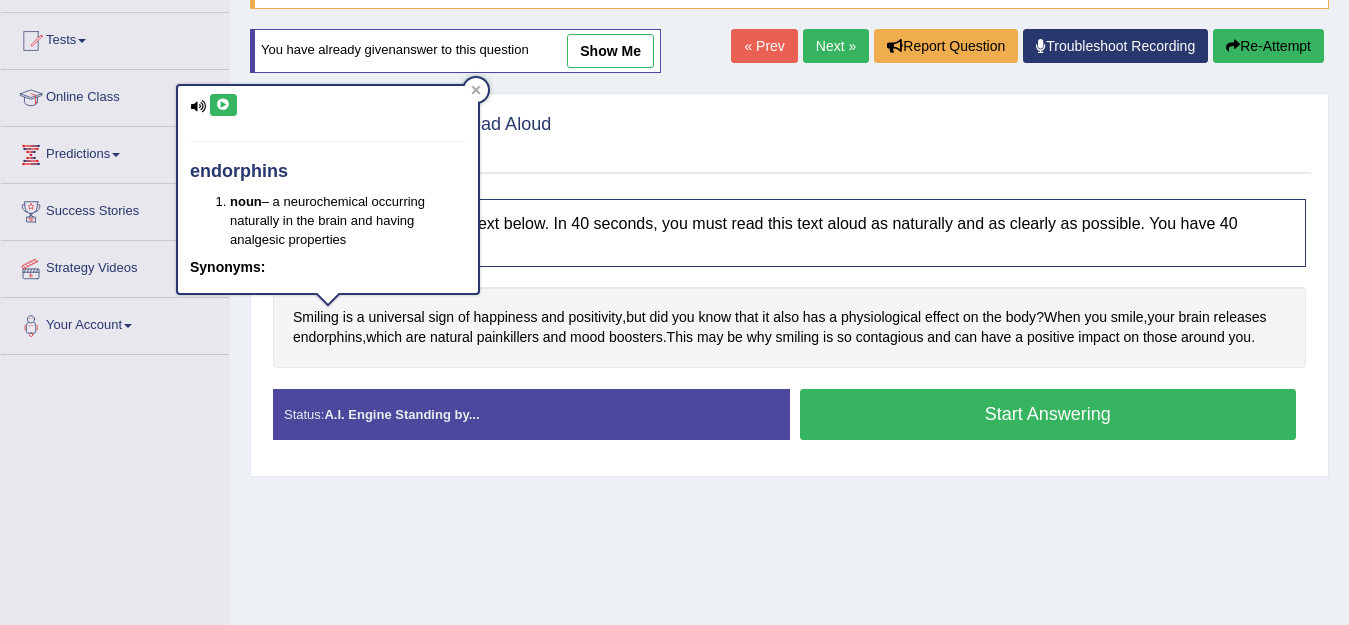 click on "endorphins noun  – a neurochemical occurring naturally in the brain and having analgesic properties Synonyms:" at bounding box center [328, 189] 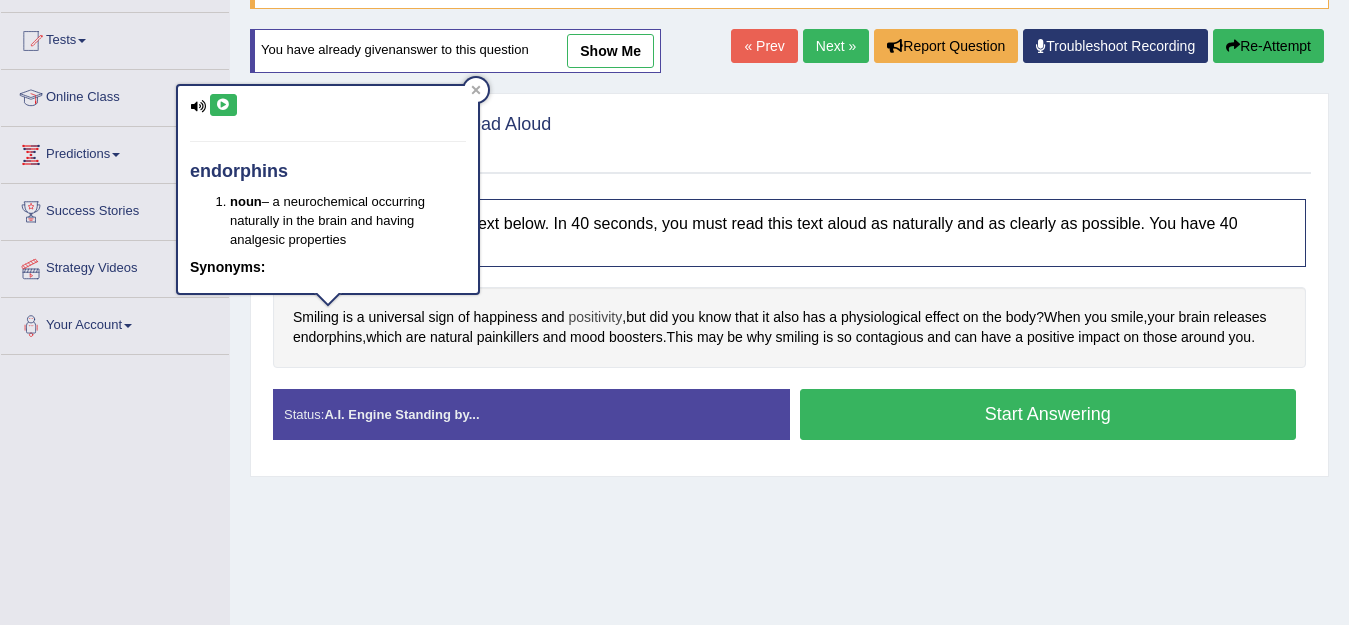 click on "positivity" at bounding box center [596, 317] 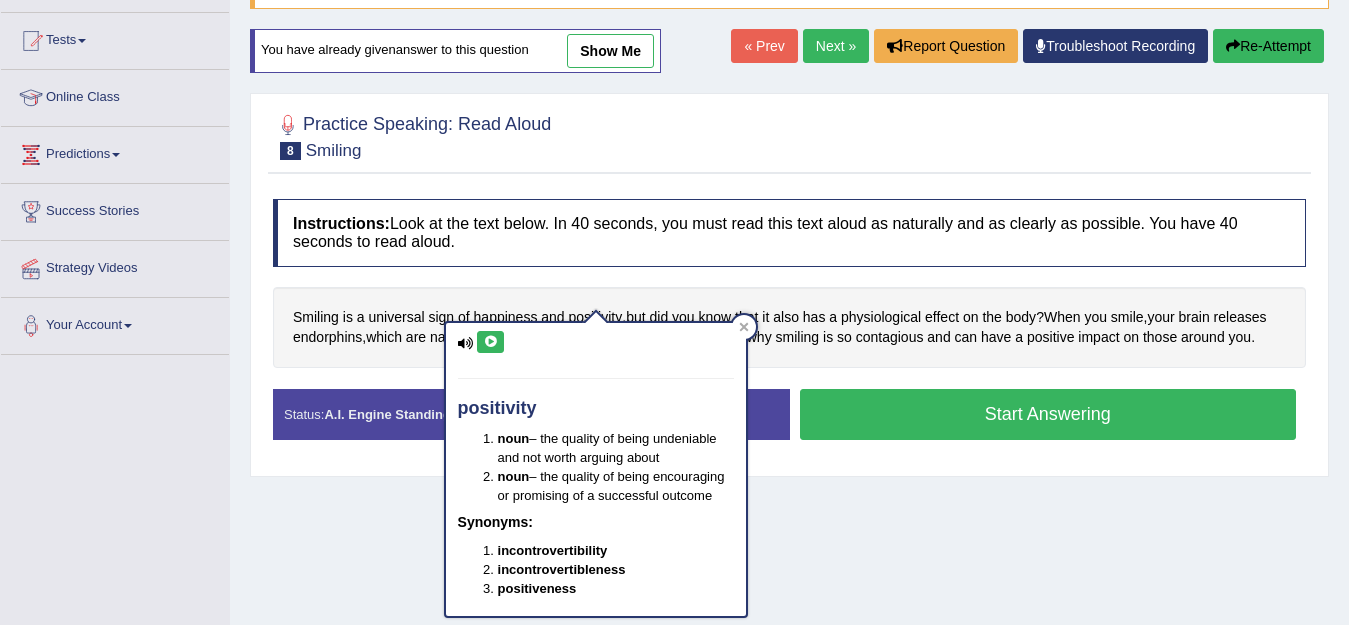 click at bounding box center [490, 342] 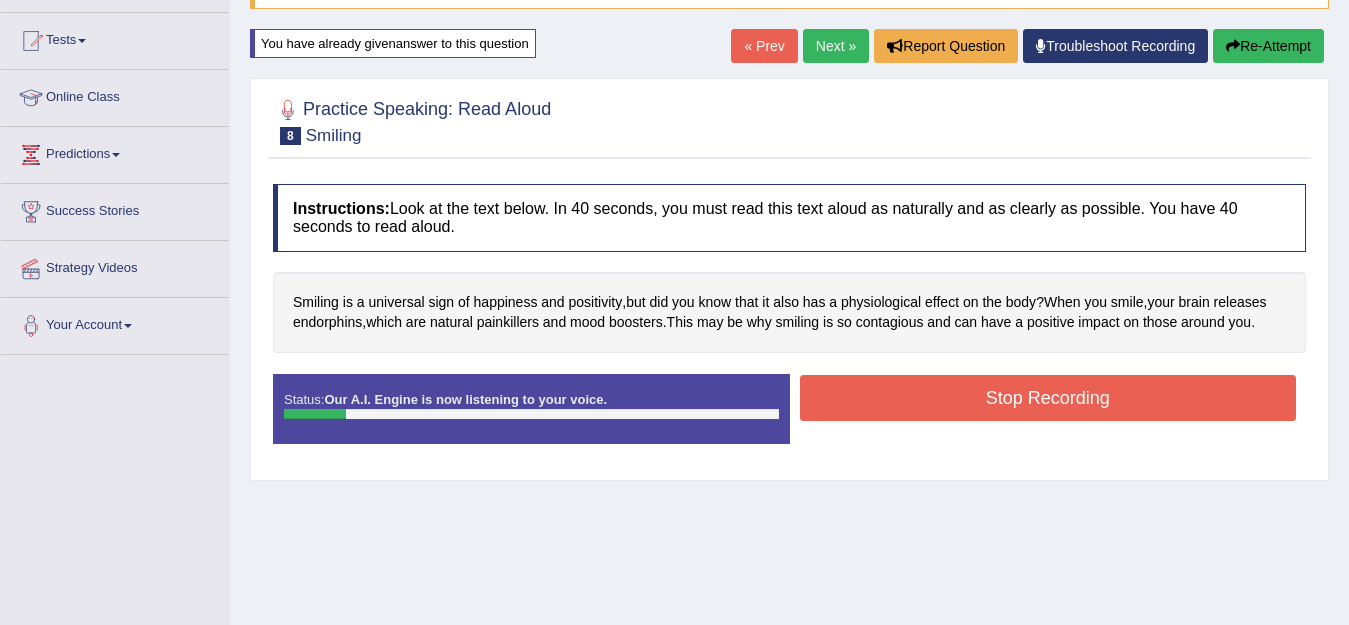 click on "Stop Recording" at bounding box center (1048, 398) 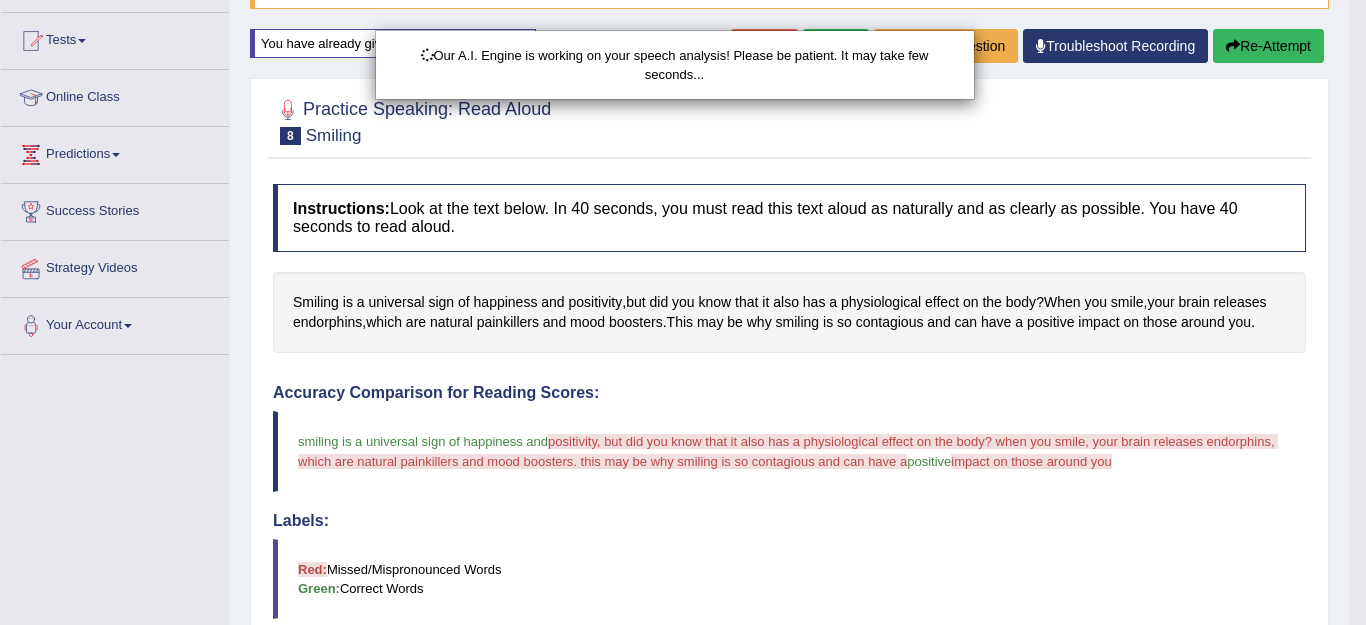 click on "Our A.I. Engine is working on your speech analysis! Please be patient. It may take few seconds..." at bounding box center [683, 312] 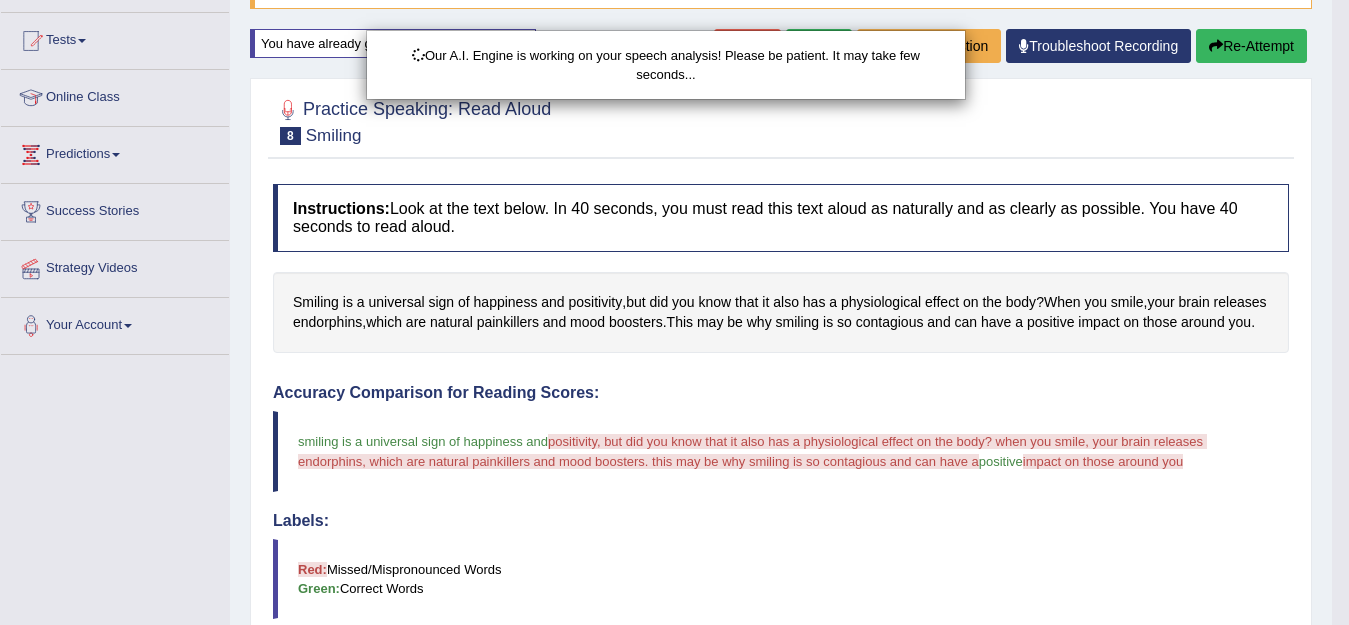 click on "Our A.I. Engine is working on your speech analysis! Please be patient. It may take few seconds..." at bounding box center (674, 312) 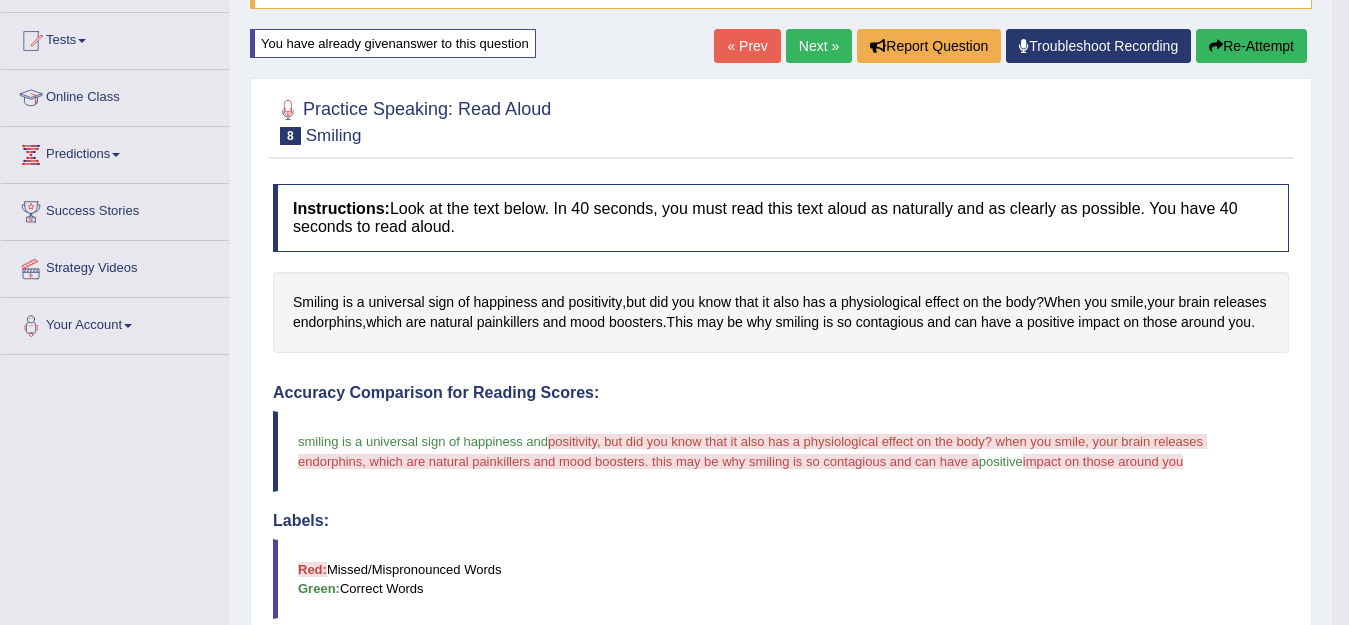 click on "Re-Attempt" at bounding box center (1251, 46) 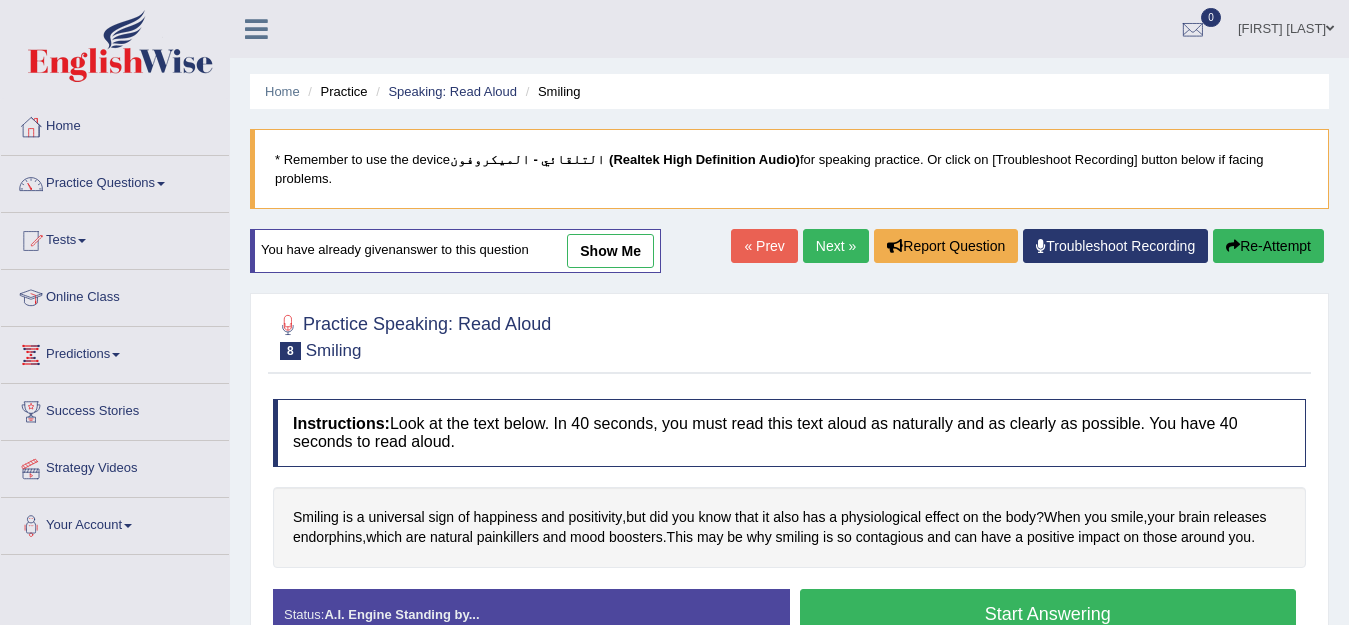 click on "Start Answering" at bounding box center [1048, 614] 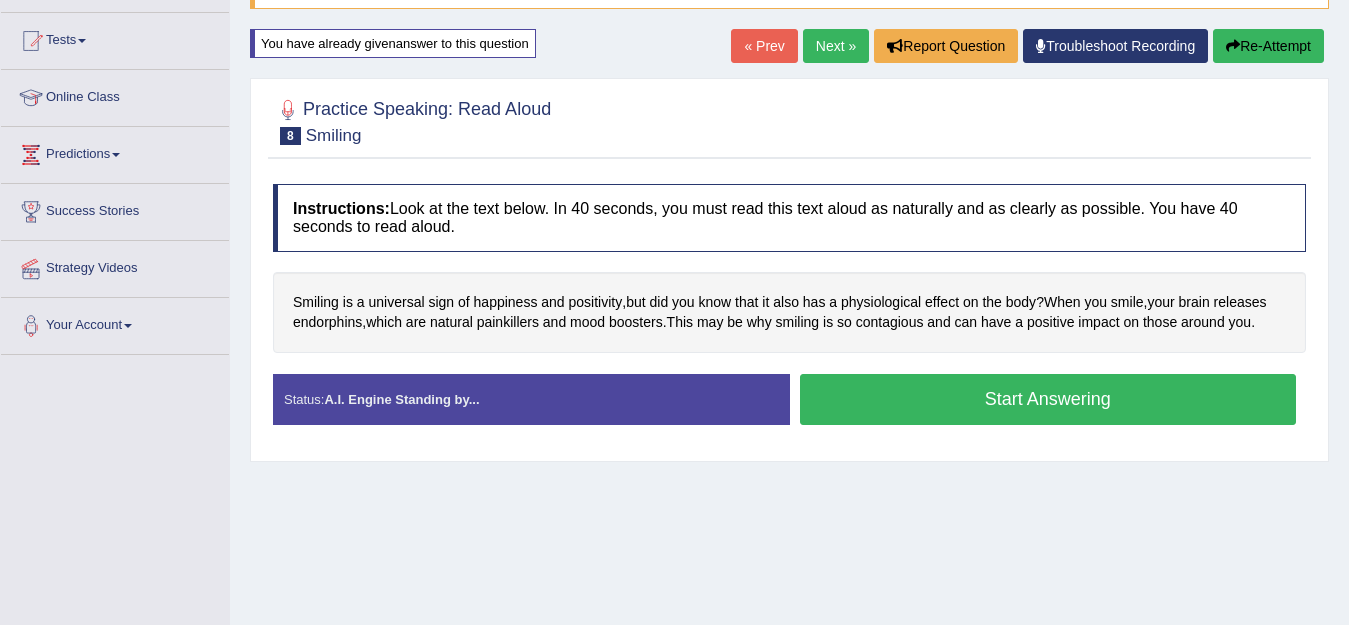 scroll, scrollTop: 200, scrollLeft: 0, axis: vertical 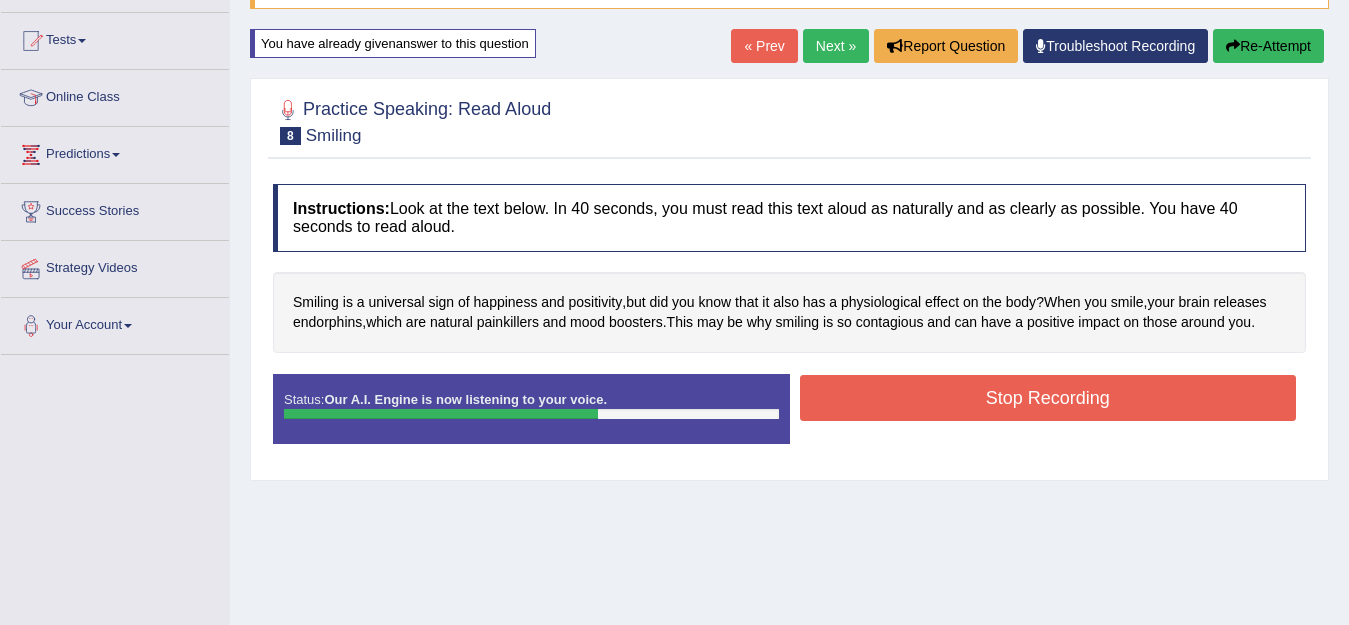 click on "Stop Recording" at bounding box center [1048, 398] 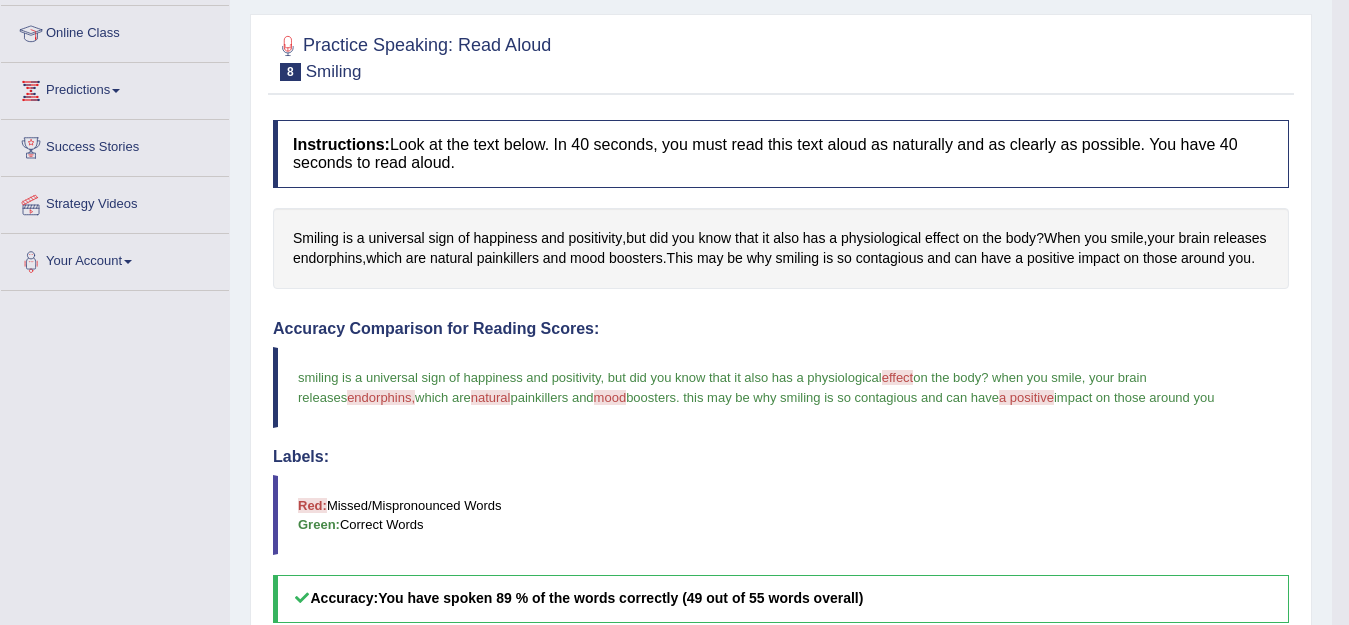 scroll, scrollTop: 200, scrollLeft: 0, axis: vertical 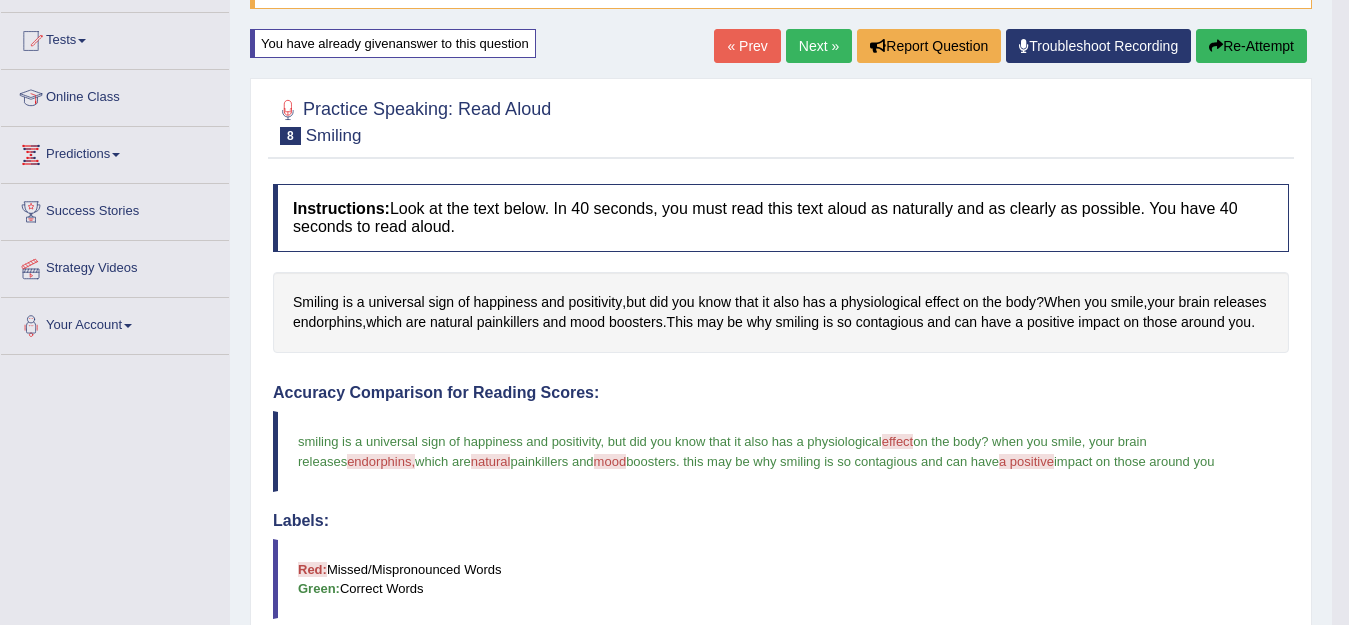 click on "Re-Attempt" at bounding box center [1251, 46] 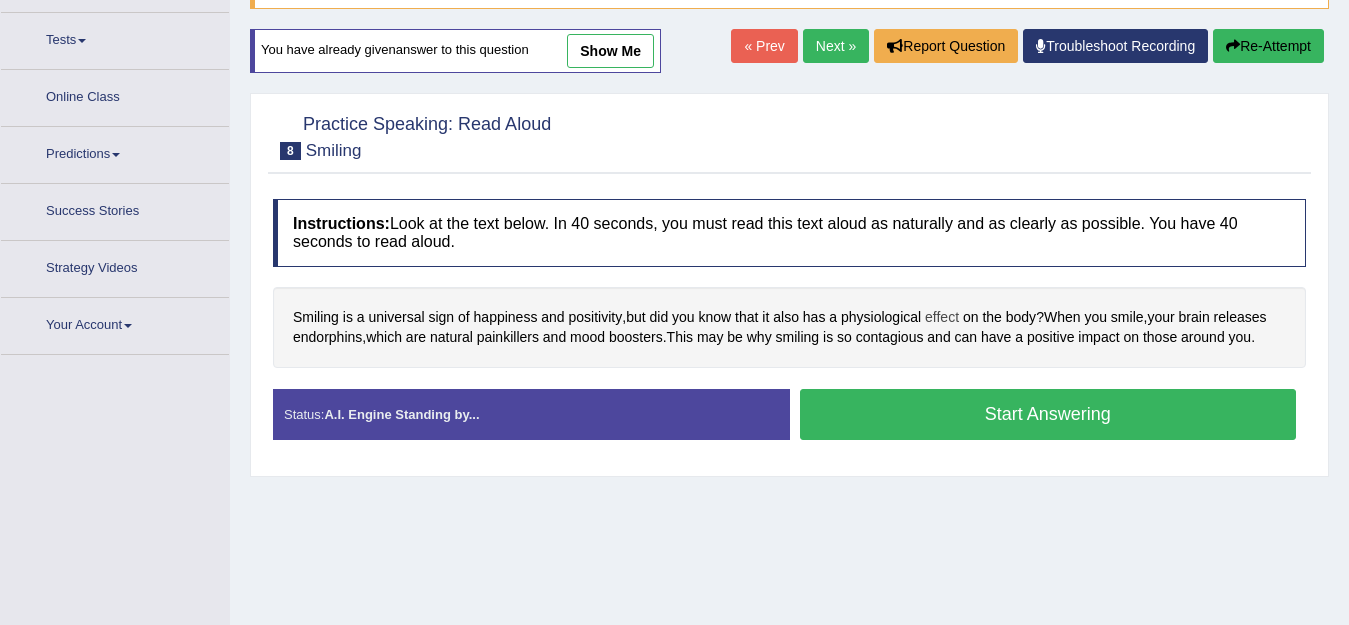 scroll, scrollTop: 200, scrollLeft: 0, axis: vertical 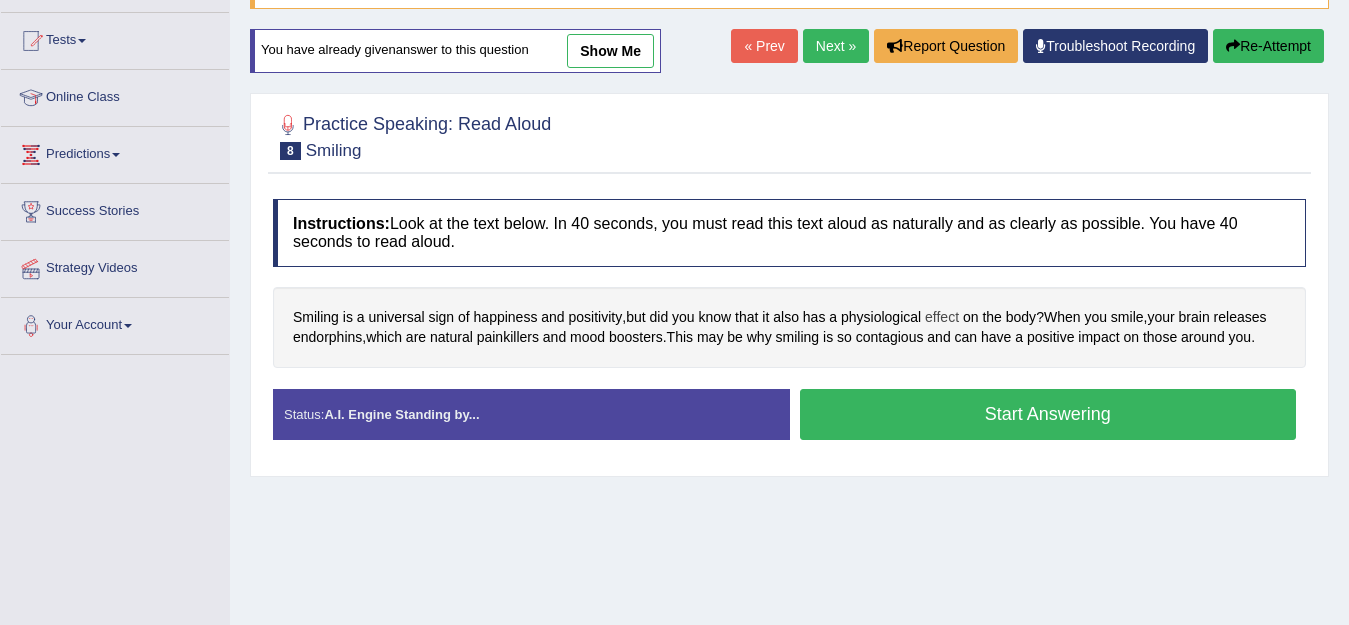 click on "effect" at bounding box center (942, 317) 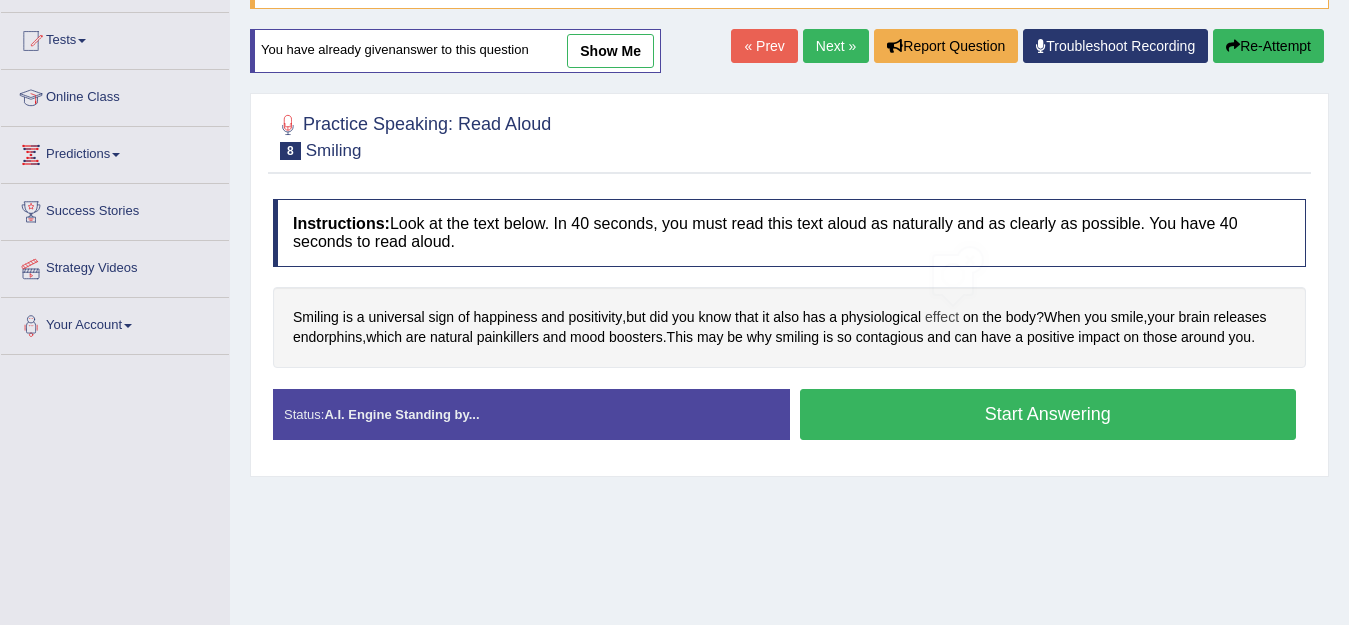 scroll, scrollTop: 0, scrollLeft: 0, axis: both 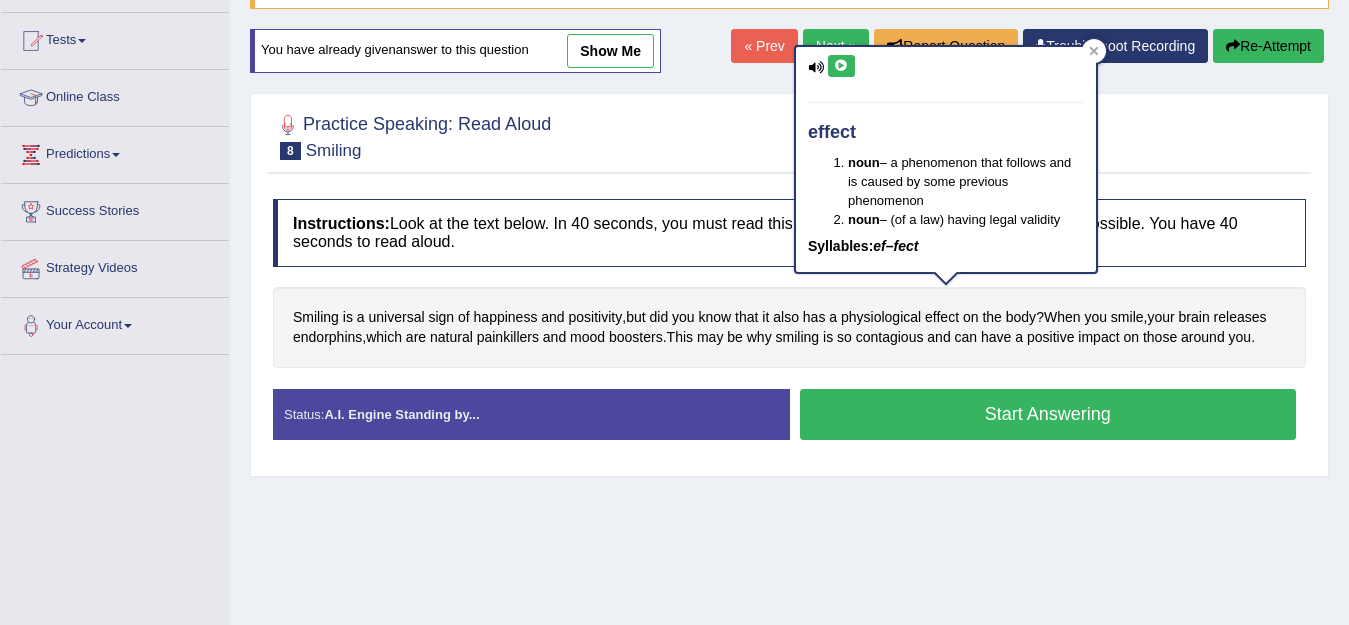 click at bounding box center (841, 66) 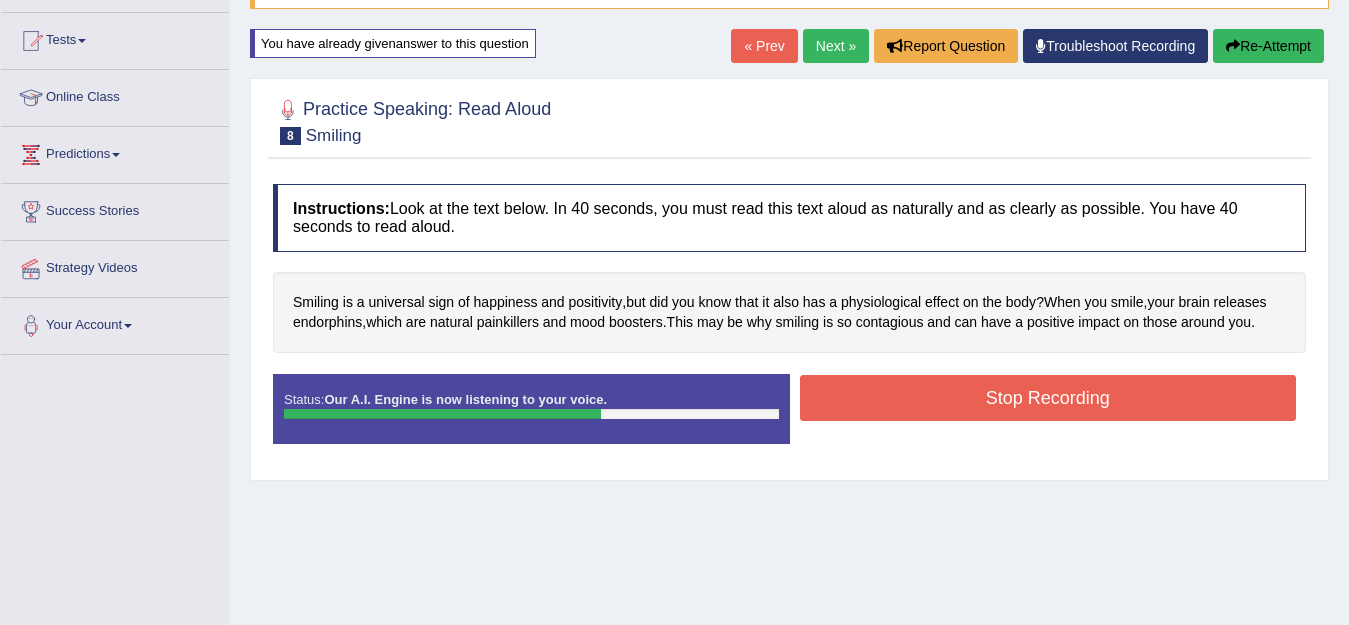 click on "Status:  Our A.I. Engine is now listening to your voice. Start Answering Stop Recording" at bounding box center (789, 419) 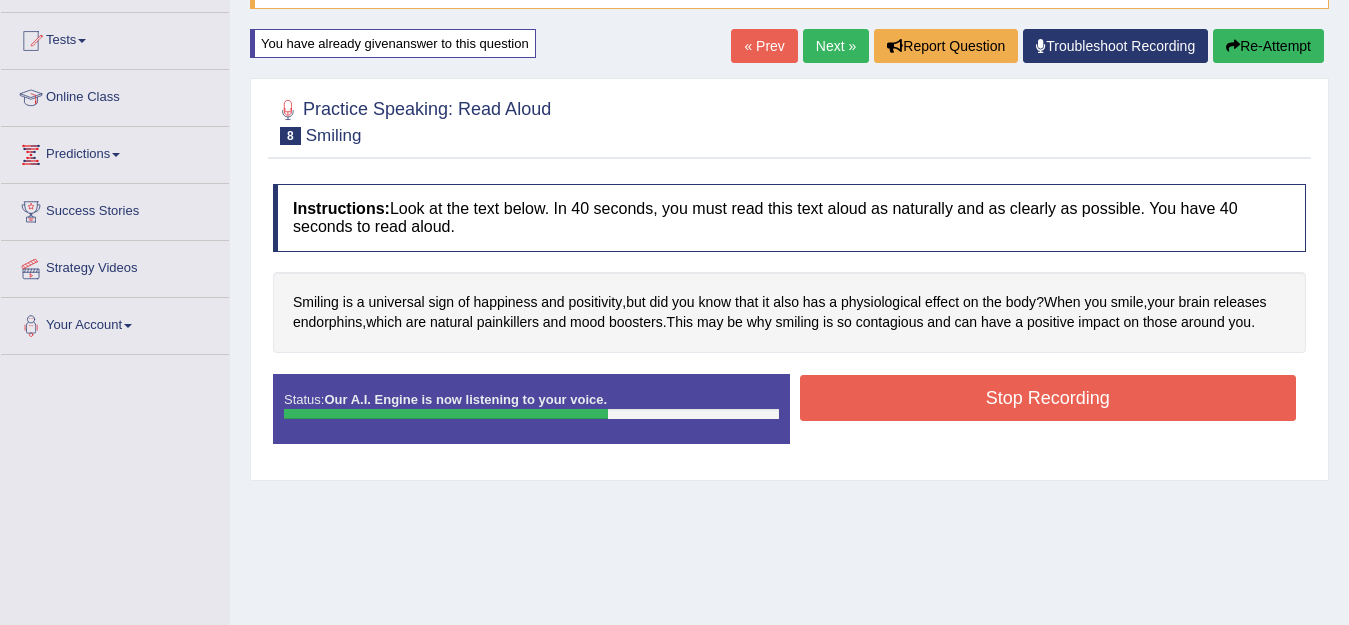 click on "Stop Recording" at bounding box center [1048, 400] 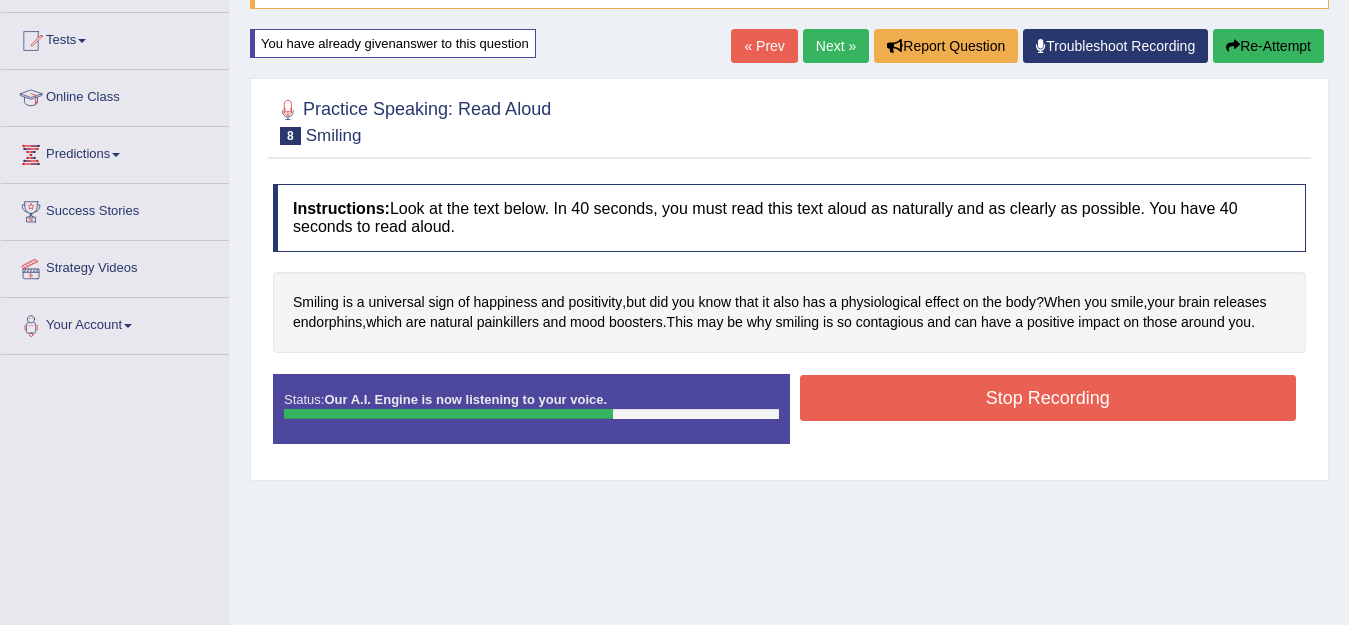 click on "Stop Recording" at bounding box center (1048, 398) 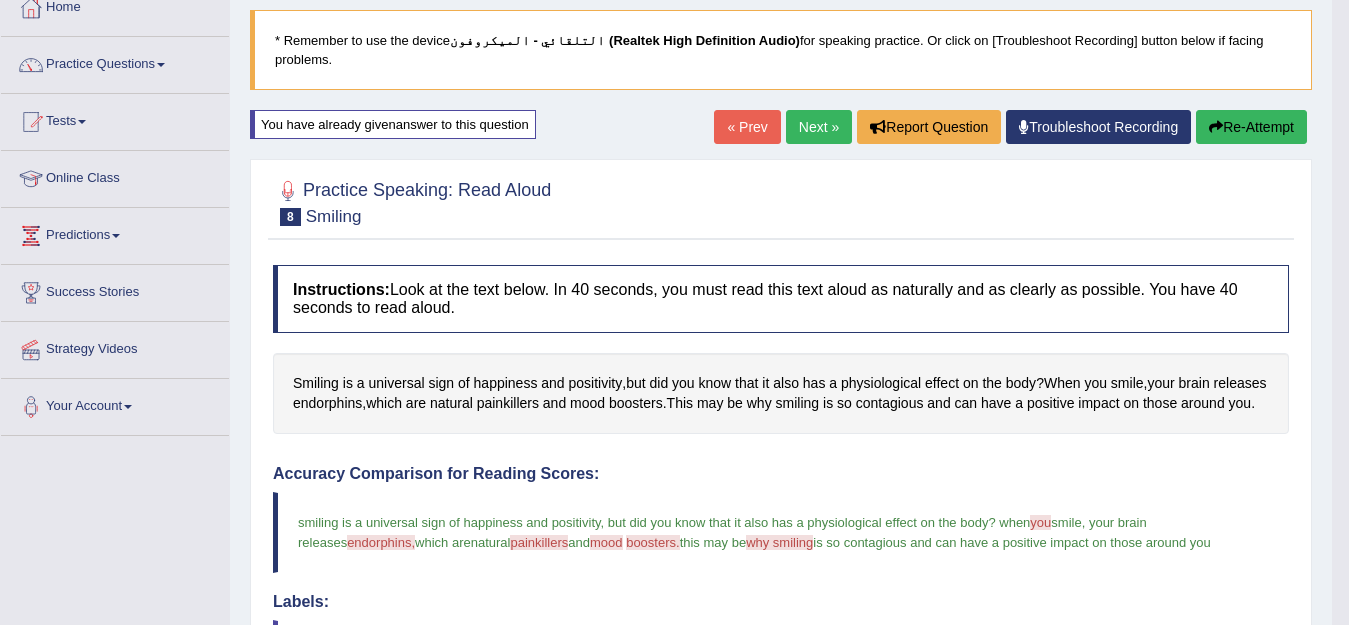 scroll, scrollTop: 100, scrollLeft: 0, axis: vertical 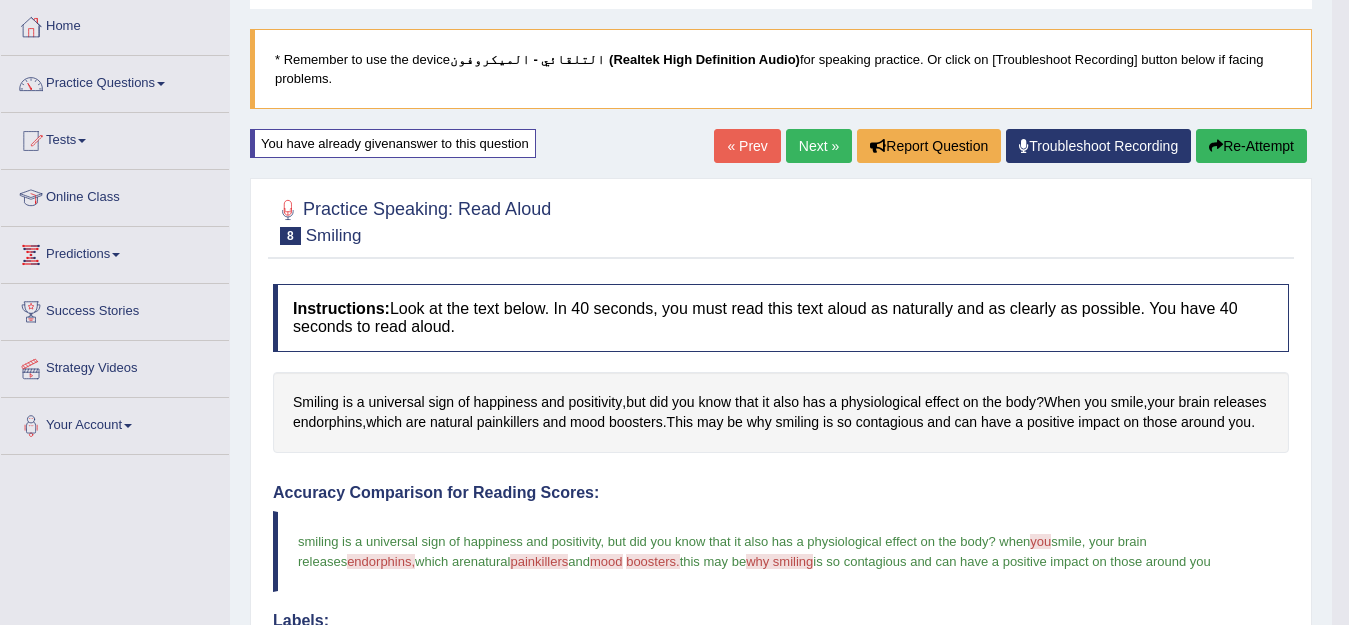 click on "Re-Attempt" at bounding box center (1251, 146) 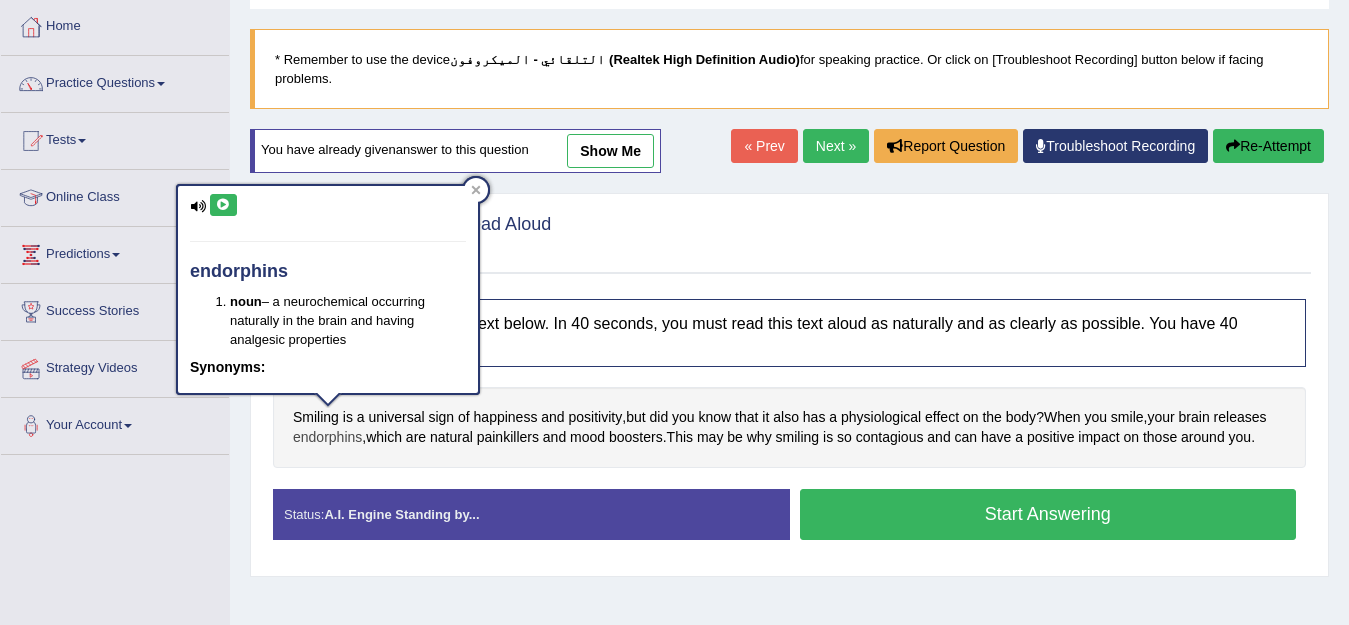 scroll, scrollTop: 100, scrollLeft: 0, axis: vertical 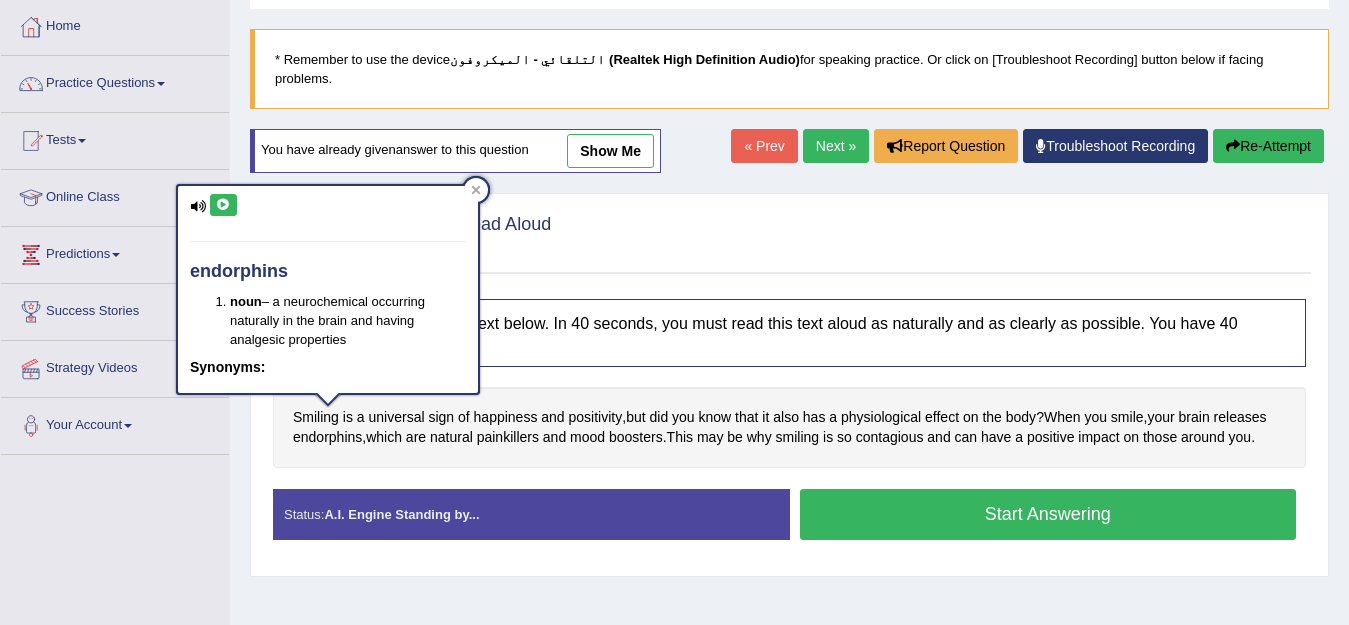 click at bounding box center [223, 205] 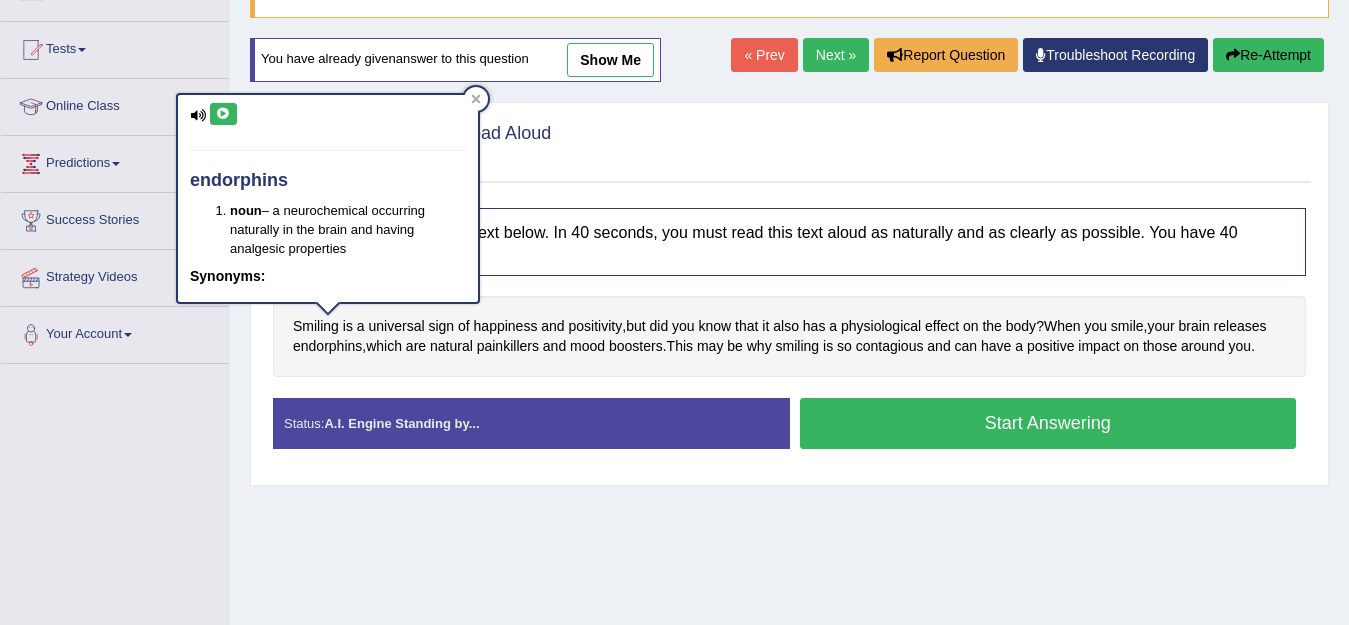 scroll, scrollTop: 200, scrollLeft: 0, axis: vertical 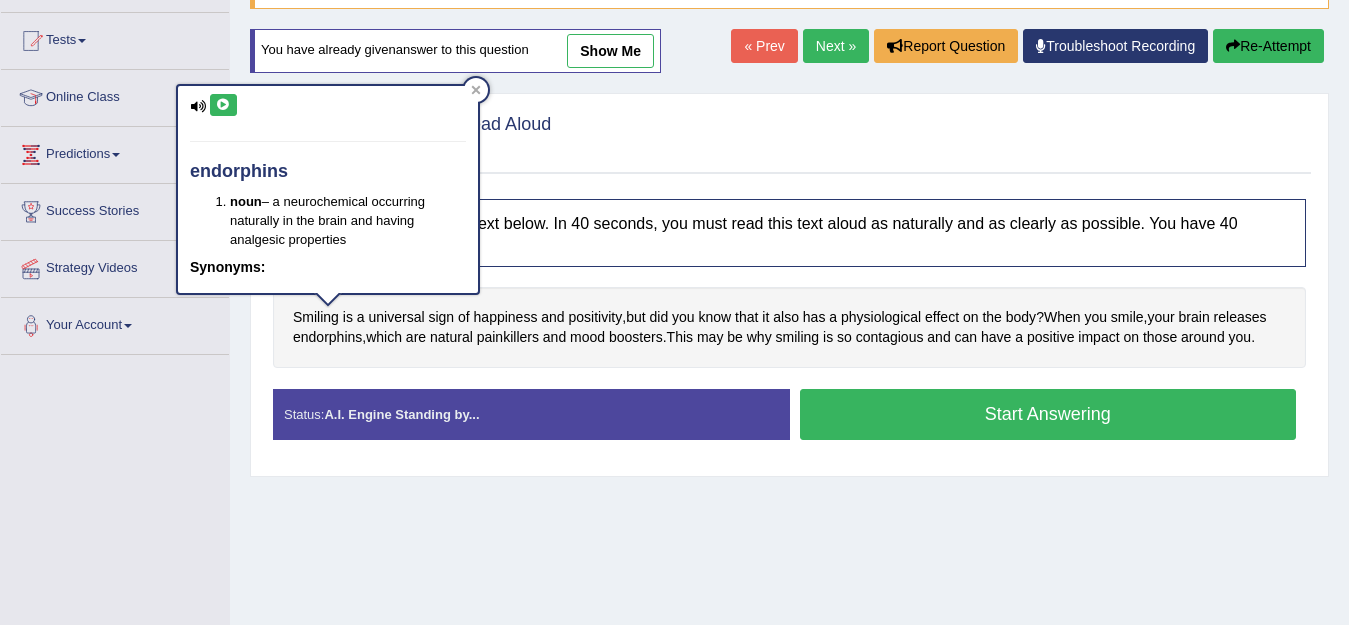 click on "Start Answering" at bounding box center [1048, 414] 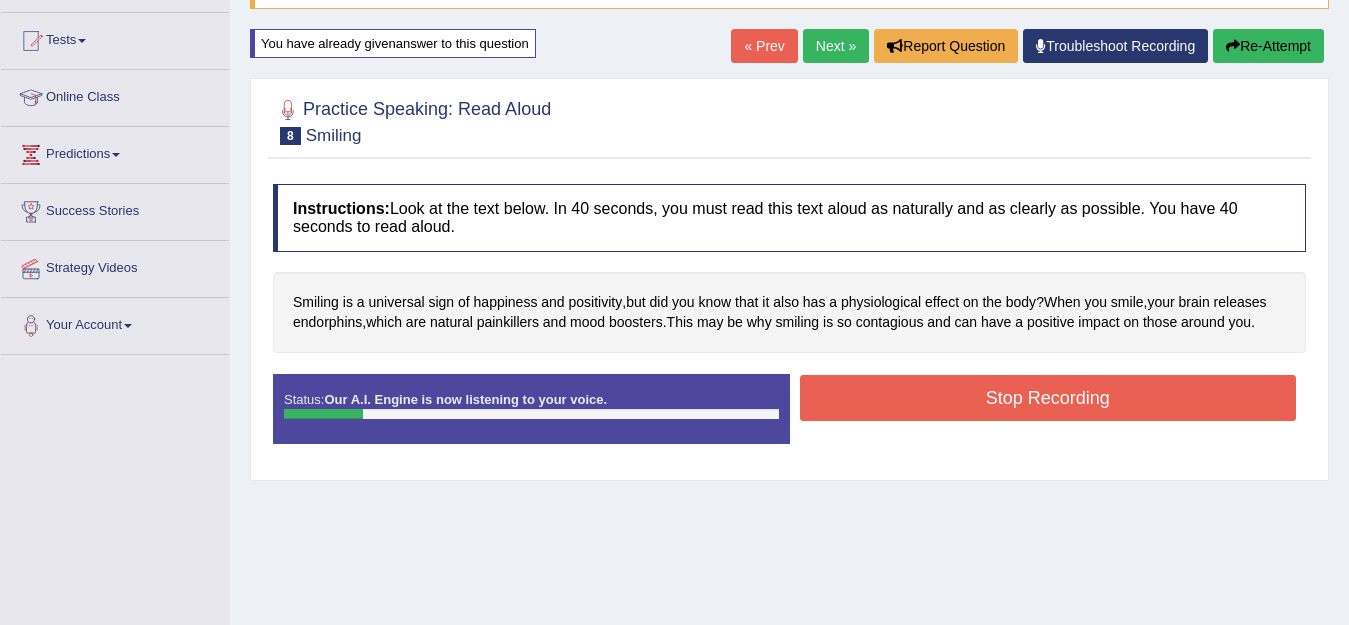 click on "Stop Recording" at bounding box center [1048, 398] 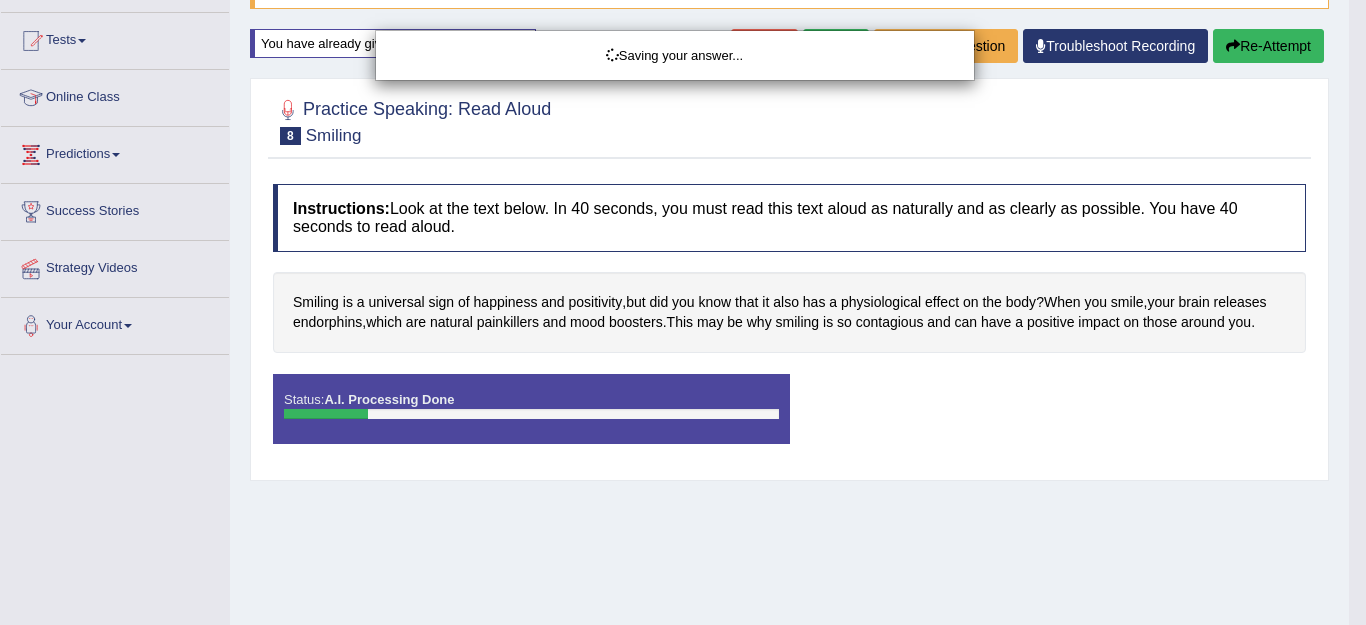 click on "Saving your answer..." at bounding box center [683, 312] 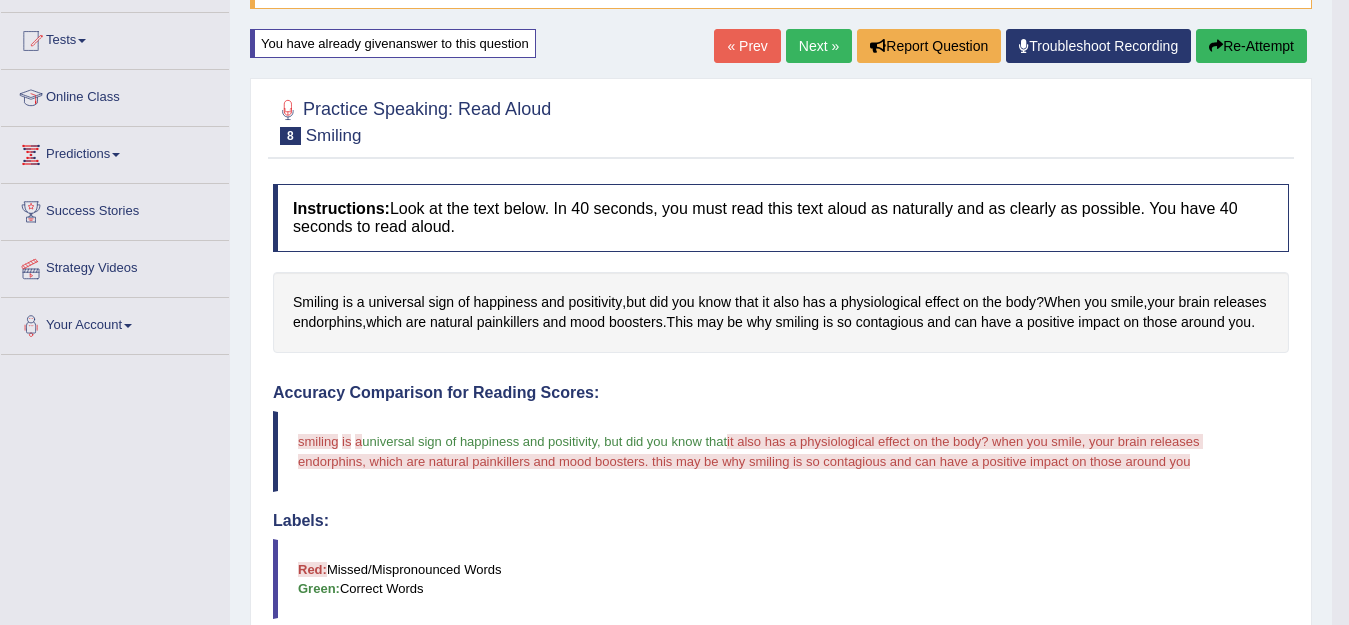 click on "Re-Attempt" at bounding box center (1251, 46) 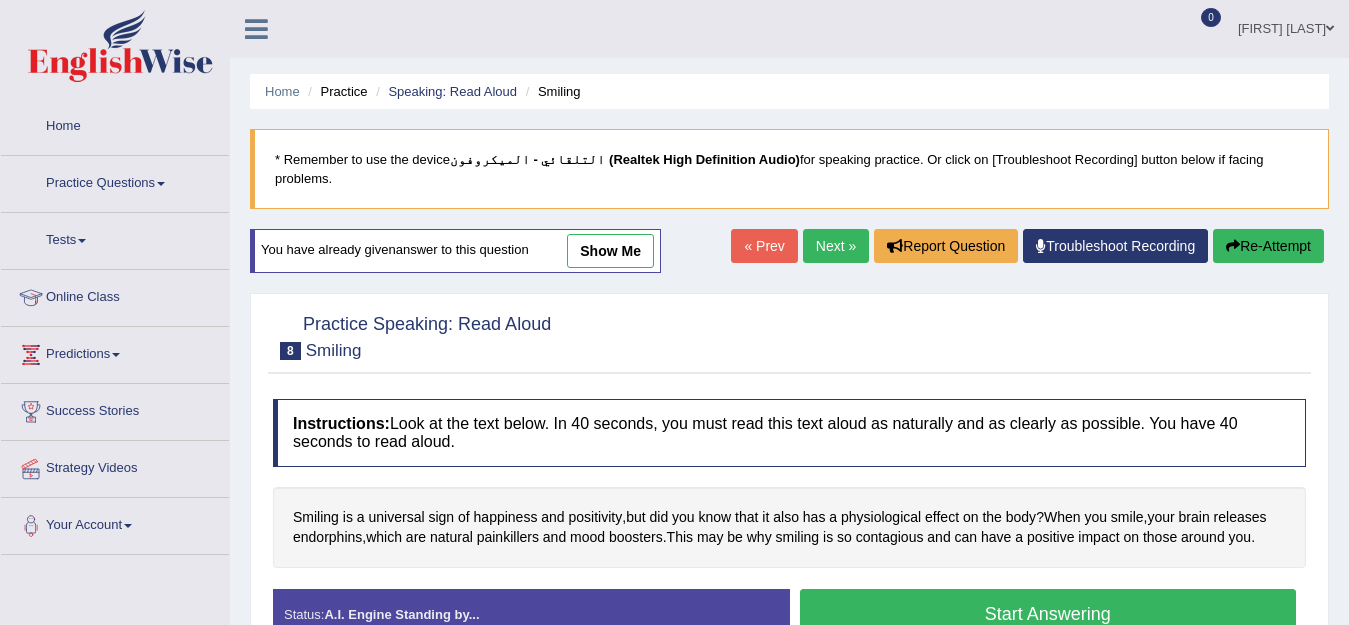 click on "Start Answering" at bounding box center (1048, 614) 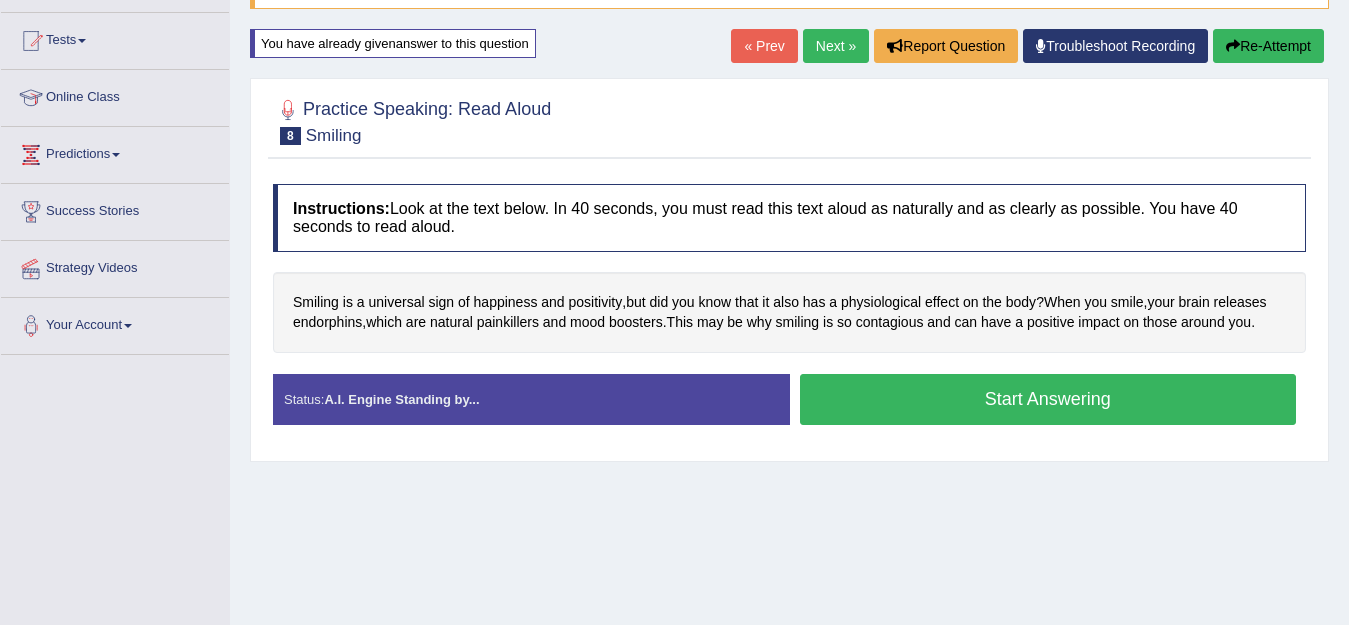 scroll, scrollTop: 200, scrollLeft: 0, axis: vertical 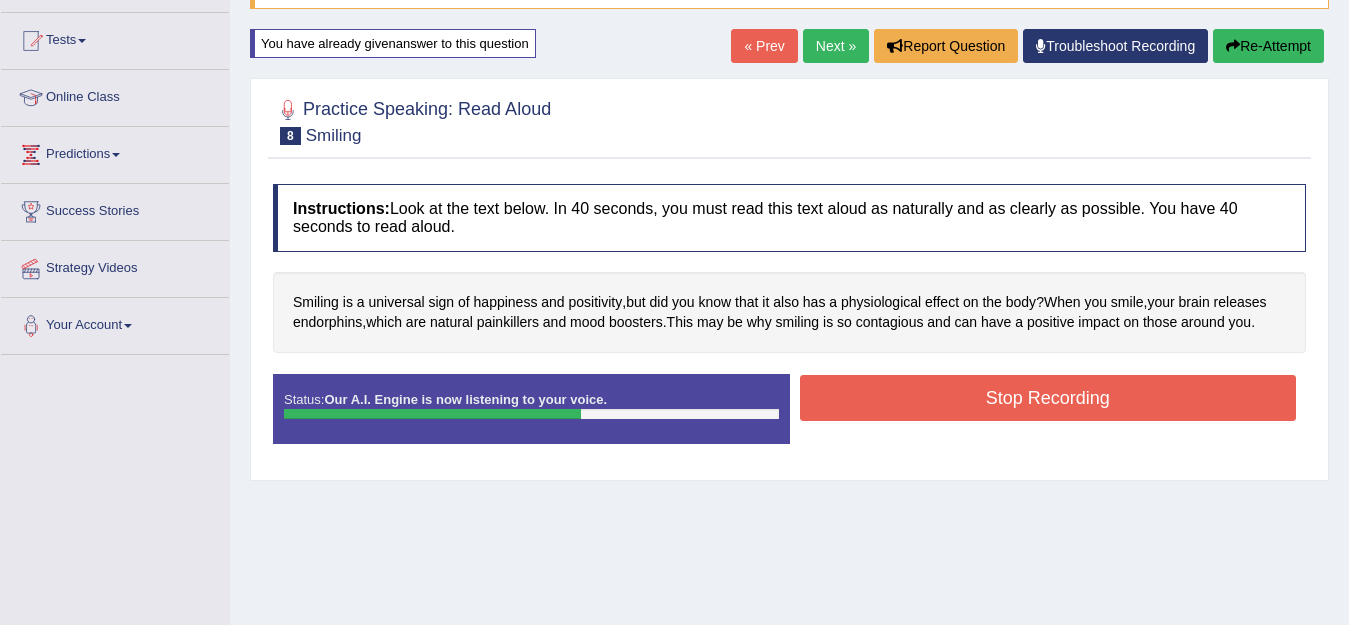click on "Stop Recording" at bounding box center (1048, 398) 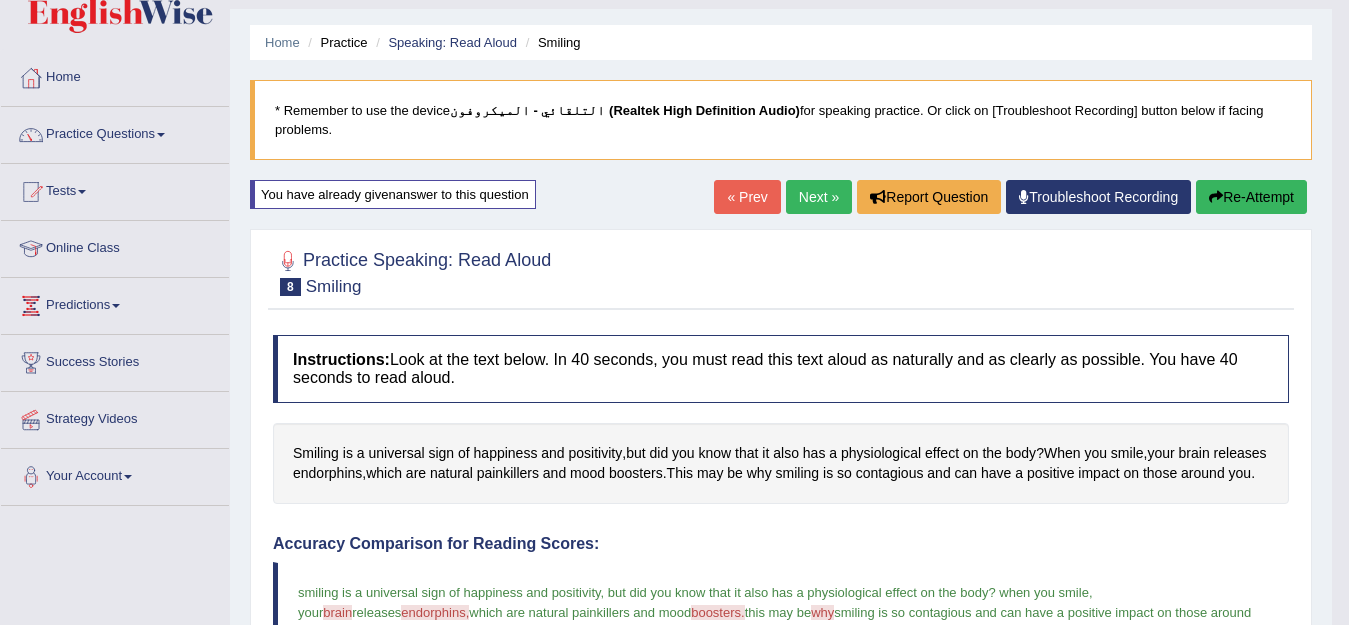scroll, scrollTop: 0, scrollLeft: 0, axis: both 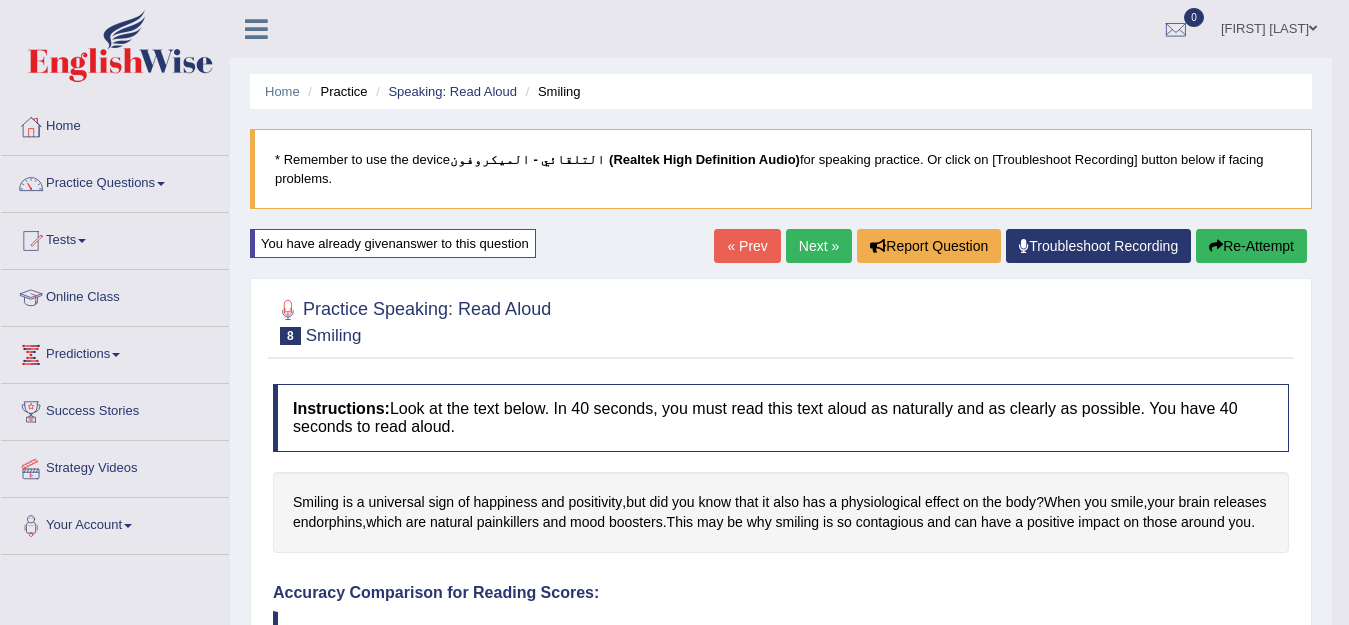 click on "Next »" at bounding box center (819, 246) 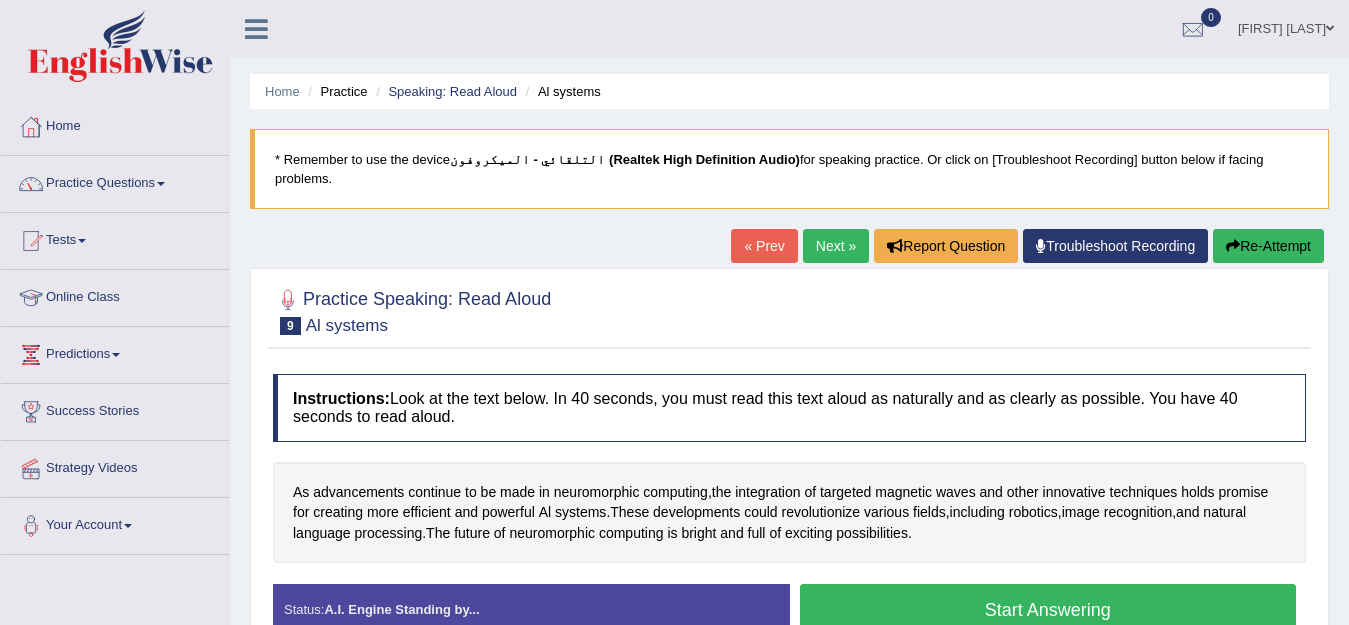 scroll, scrollTop: 0, scrollLeft: 0, axis: both 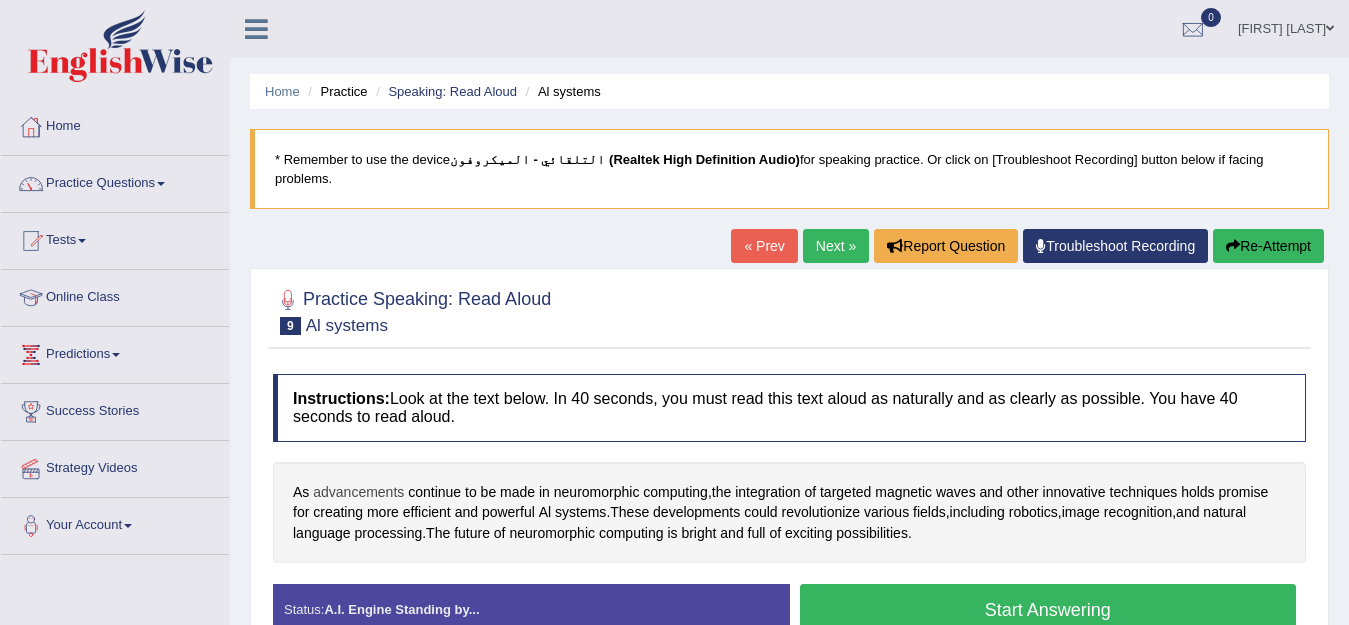 click on "advancements" at bounding box center [358, 492] 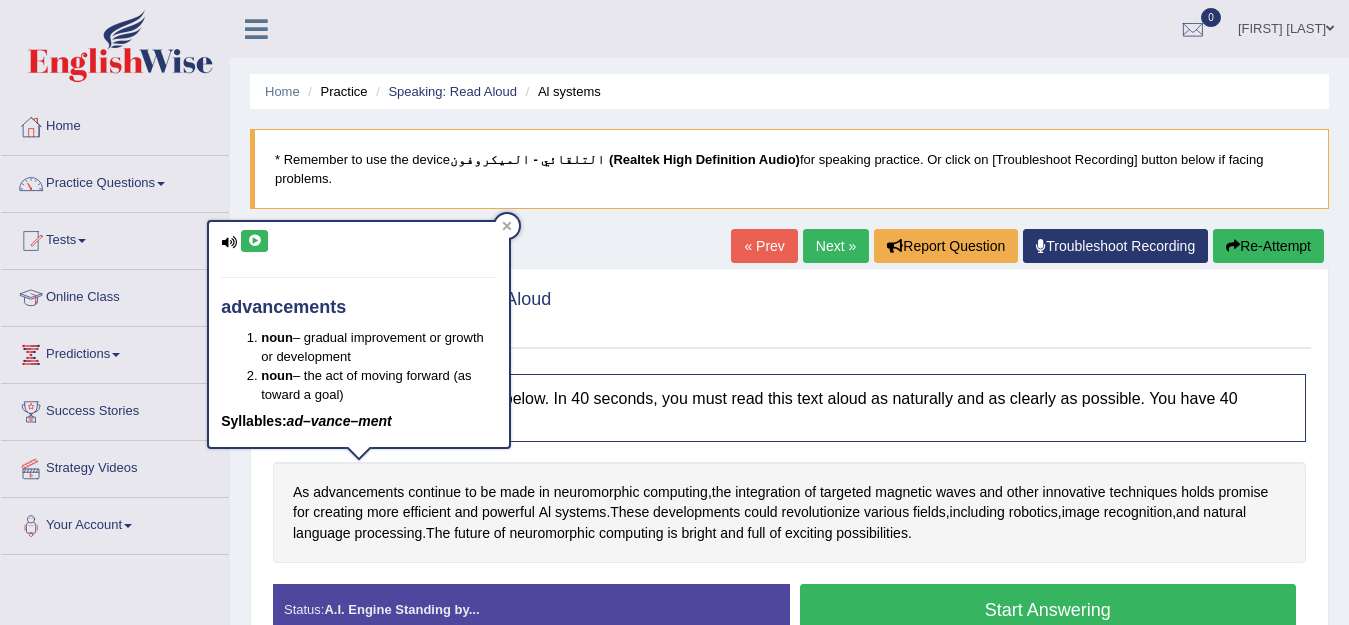click at bounding box center (254, 241) 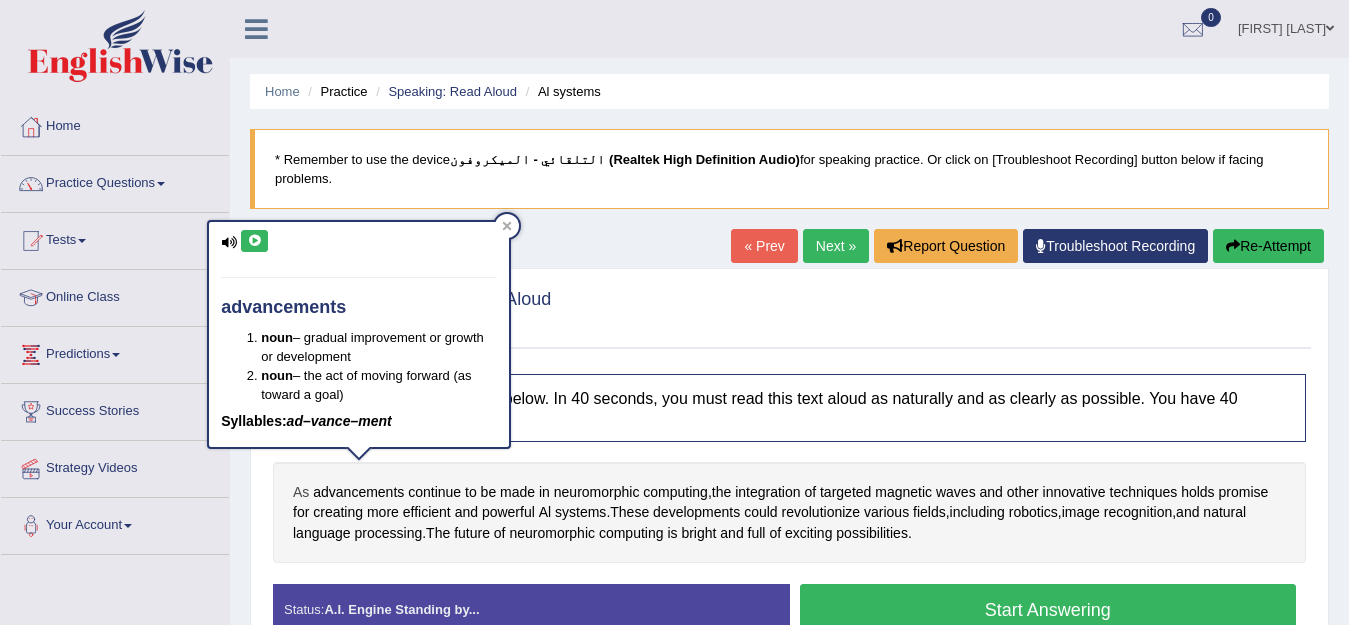 click on "As" at bounding box center (301, 492) 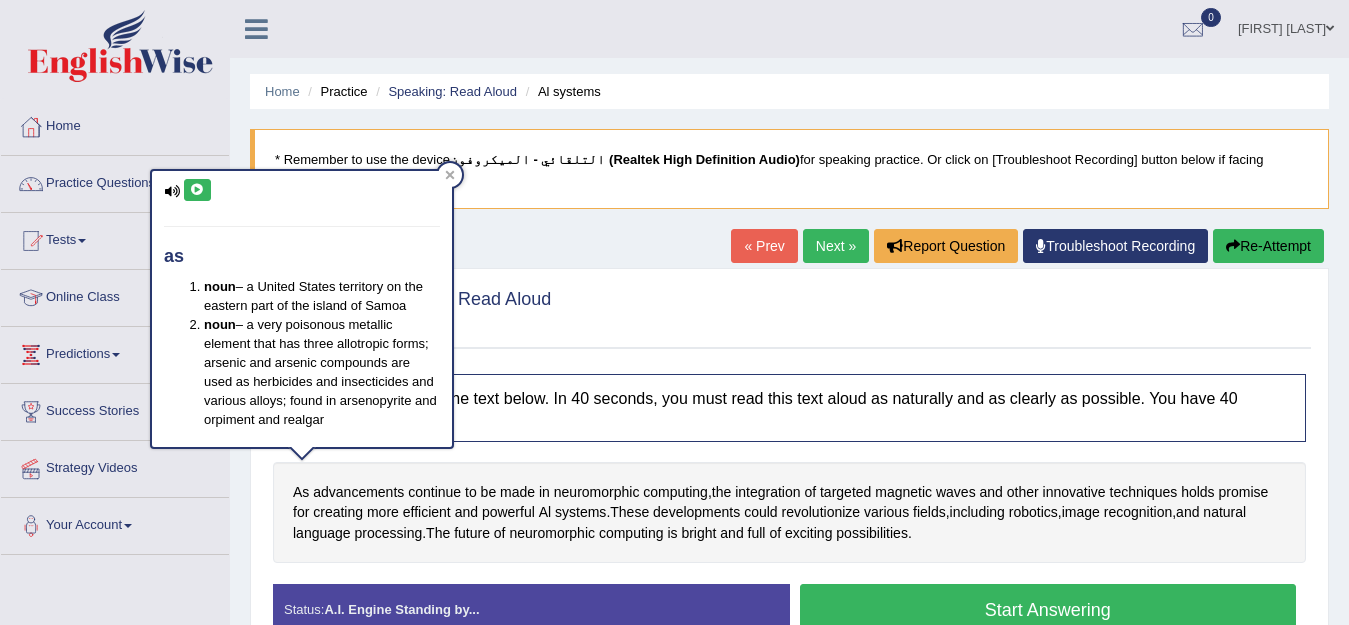 click at bounding box center (197, 190) 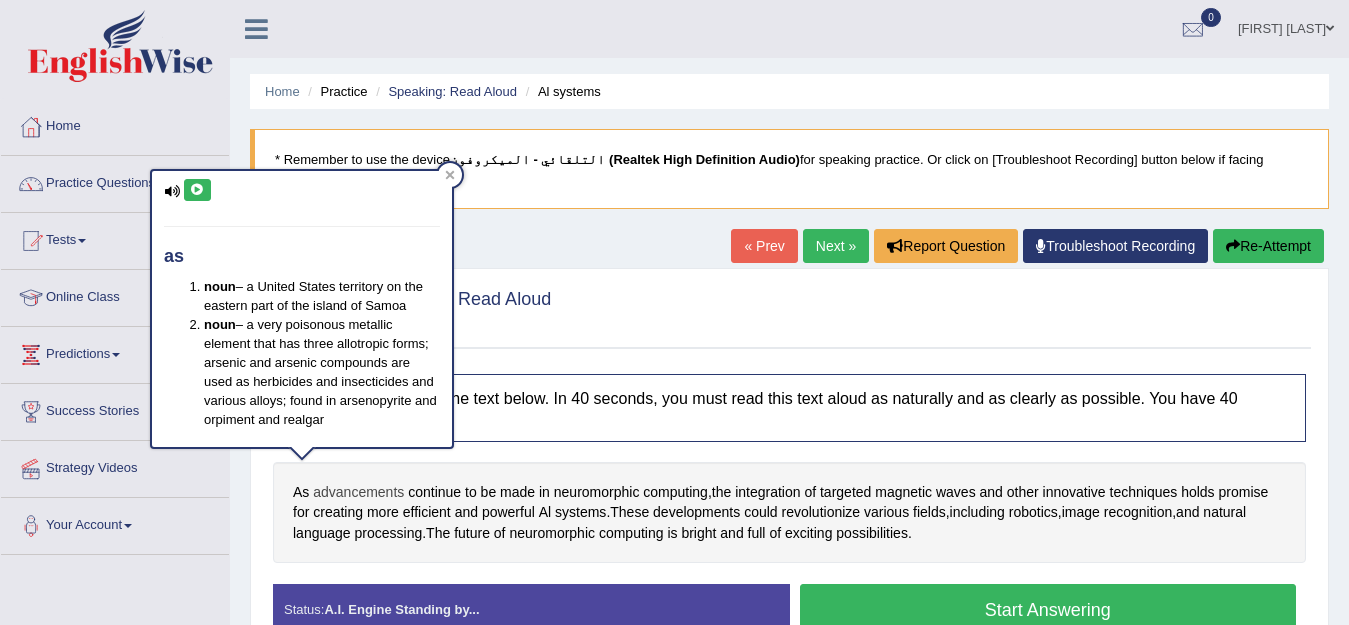 click on "advancements" at bounding box center (358, 492) 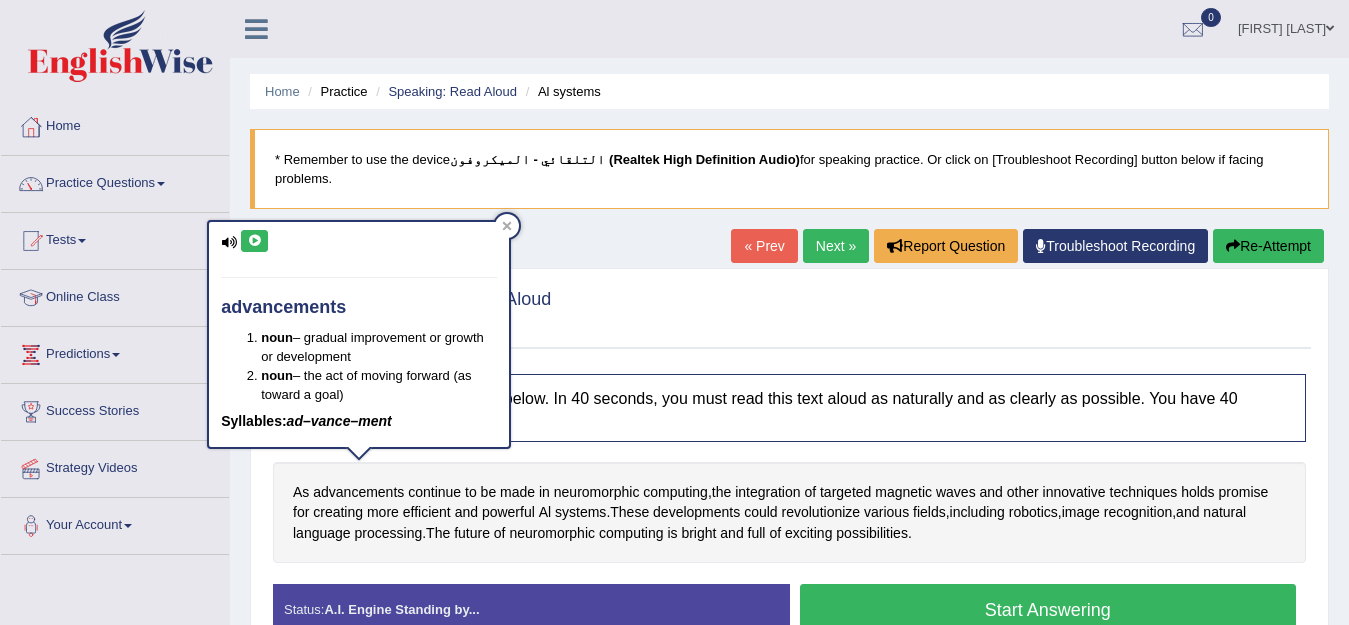 click at bounding box center [254, 241] 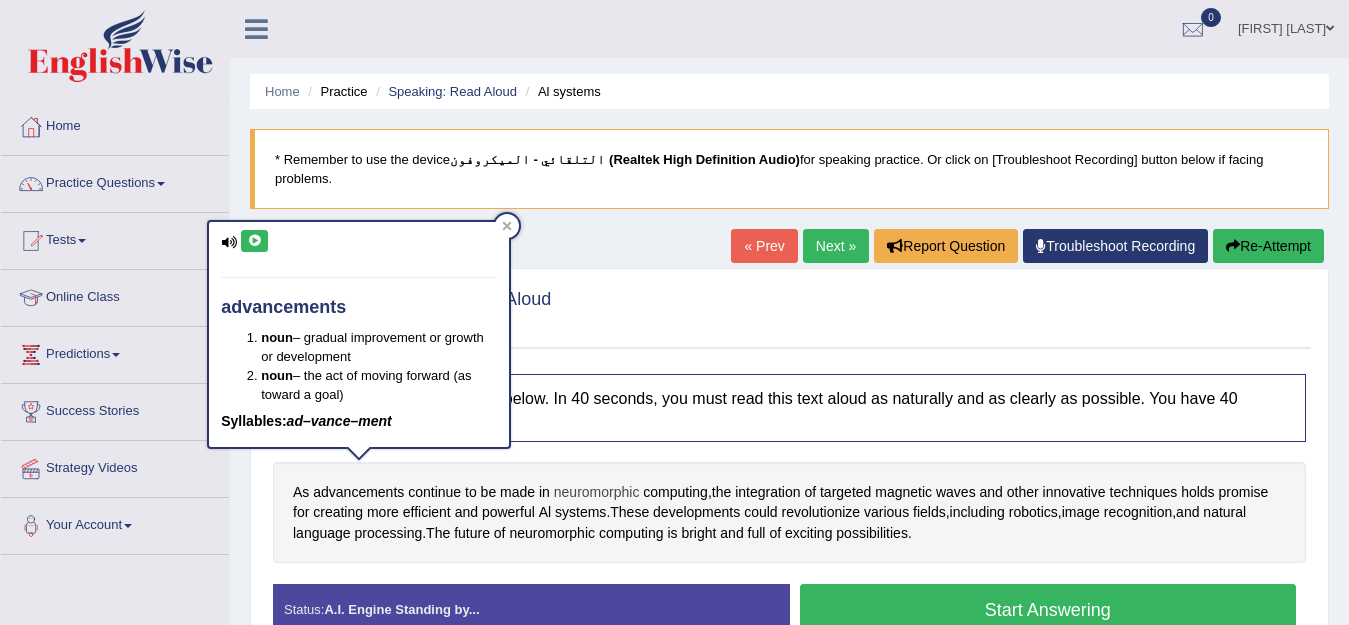 click on "neuromorphic" at bounding box center (597, 492) 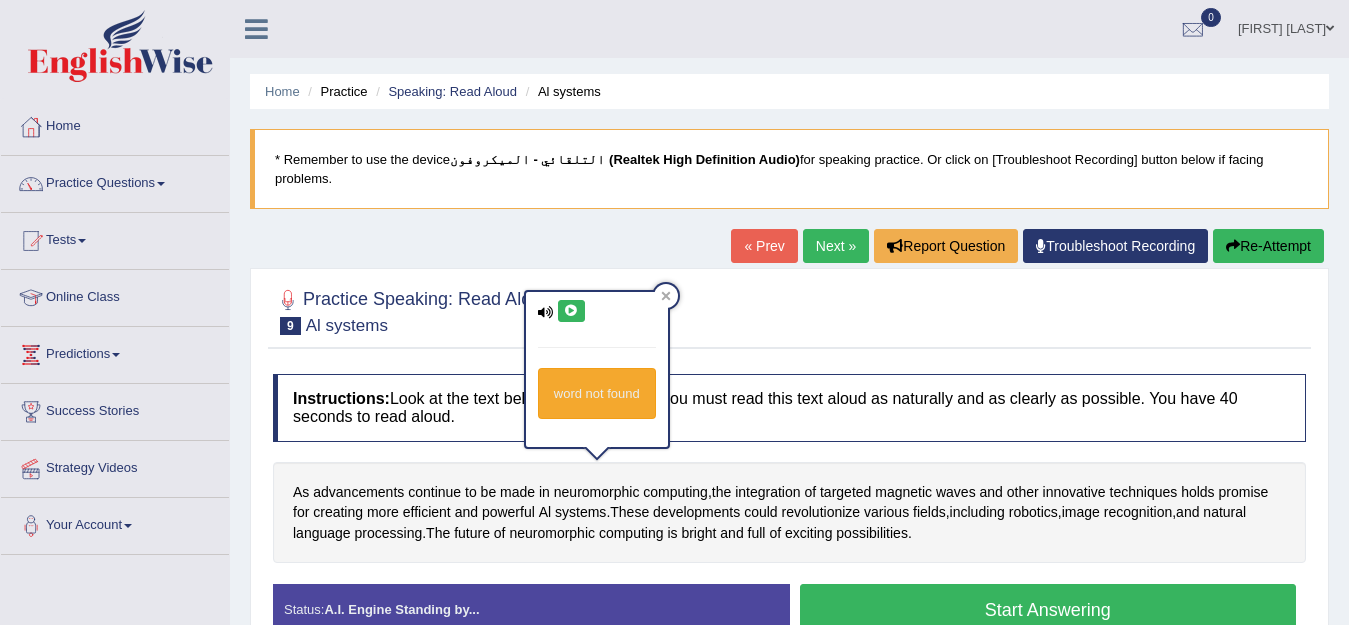 click at bounding box center (571, 311) 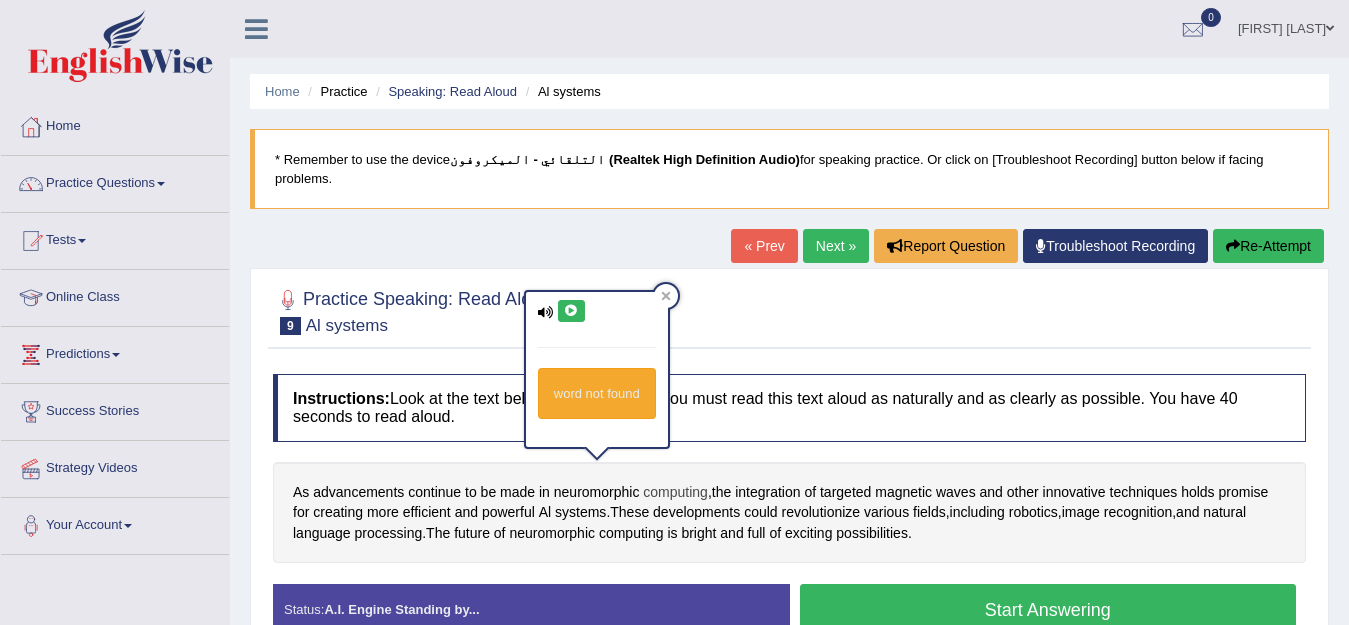 click on "computing" at bounding box center [675, 492] 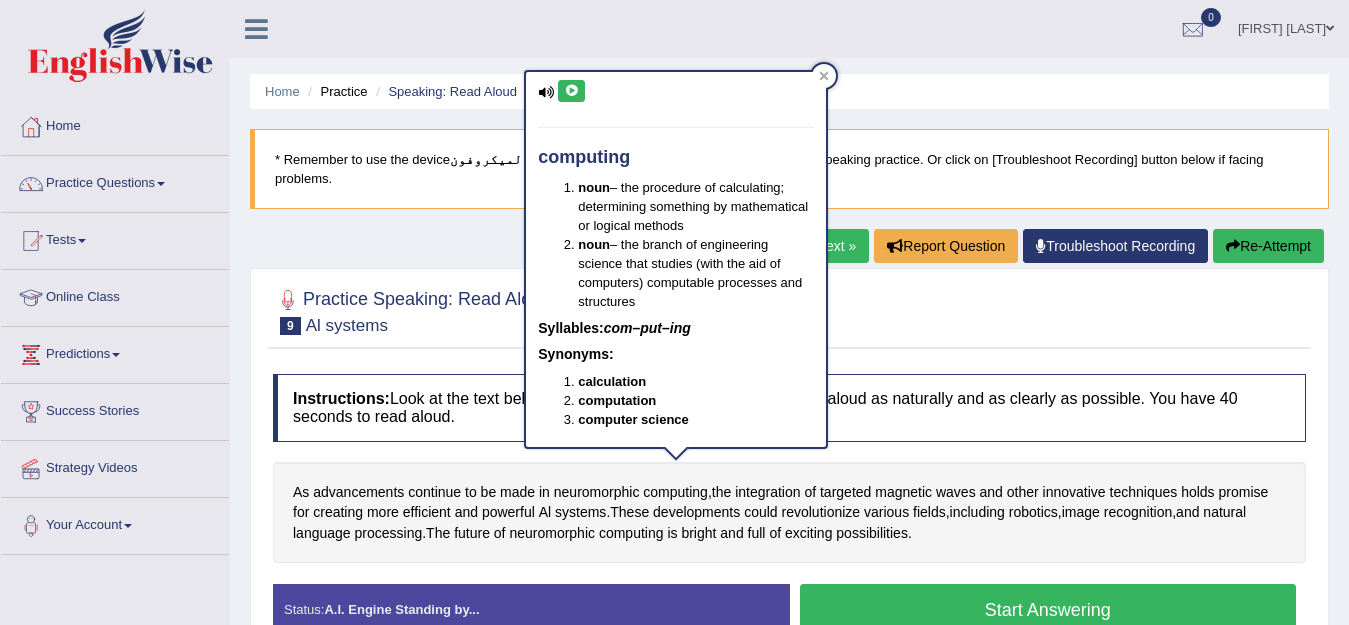 click at bounding box center (571, 91) 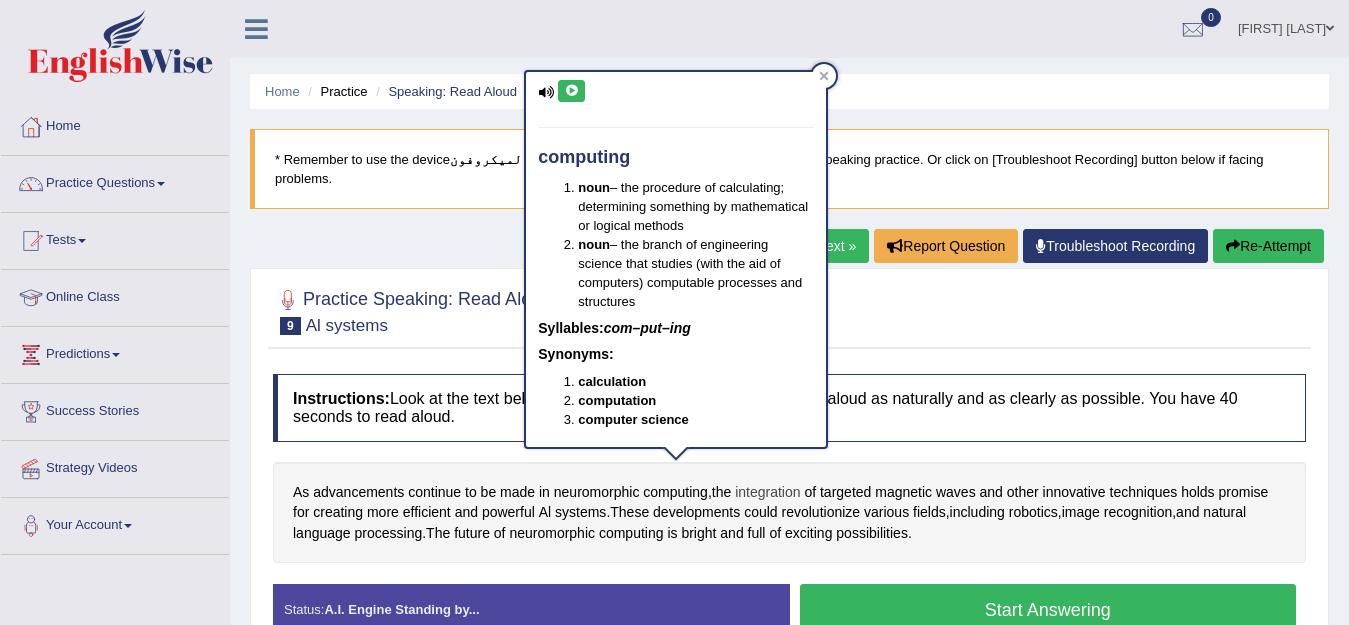 click on "integration" at bounding box center (767, 492) 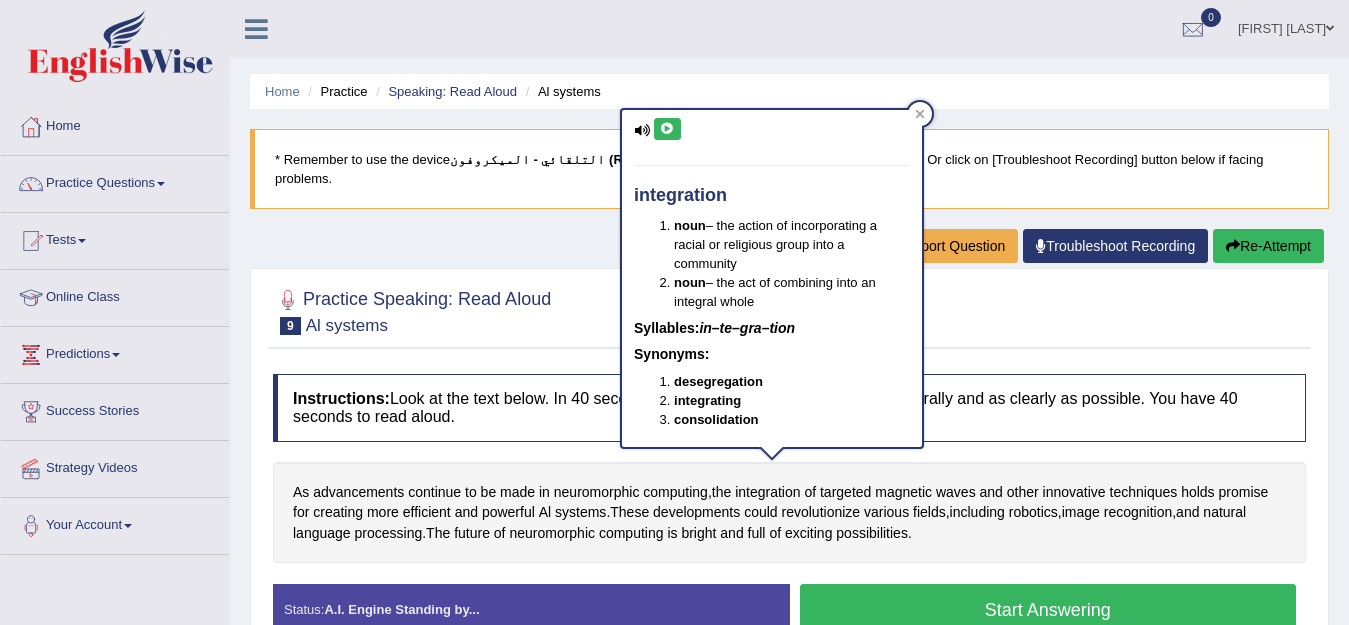 click at bounding box center (667, 129) 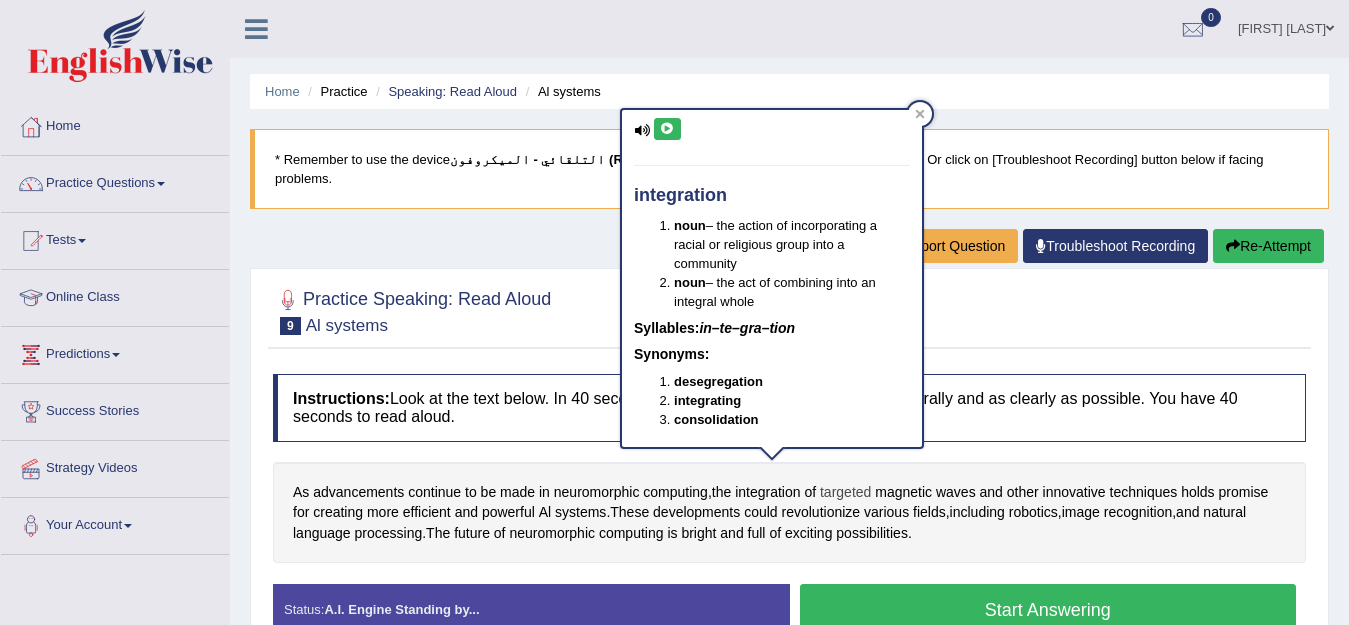 click on "targeted" at bounding box center [845, 492] 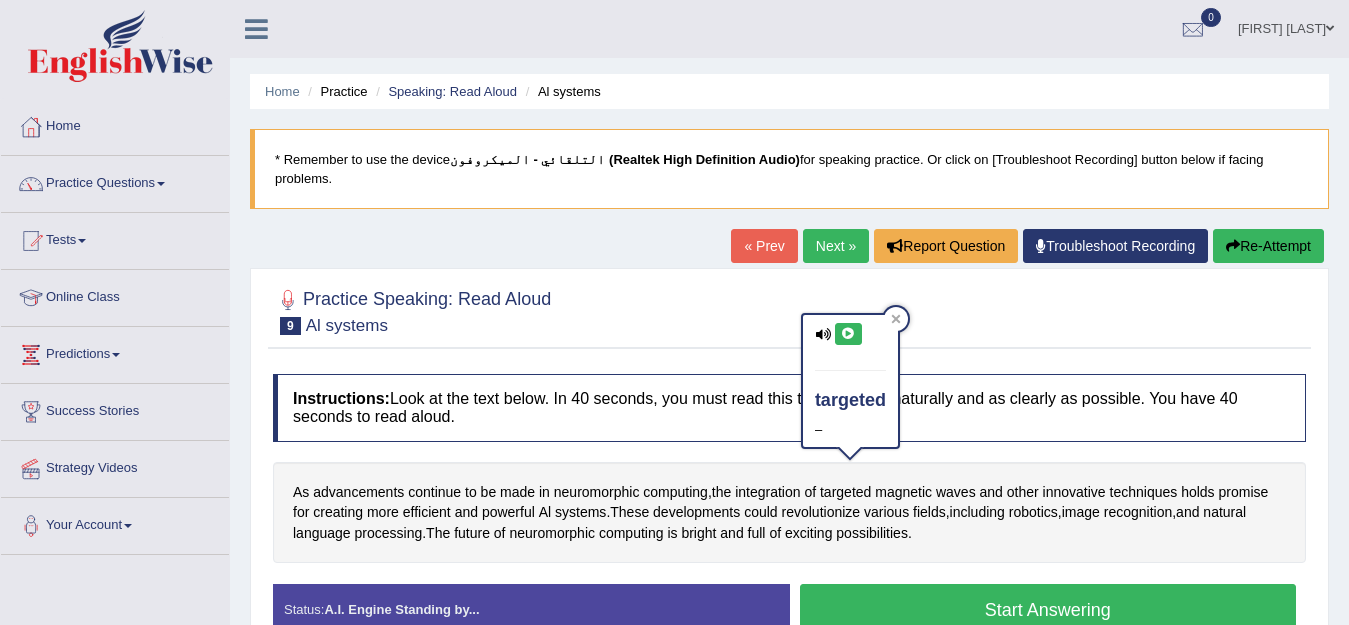 click on "targeted –" at bounding box center (850, 381) 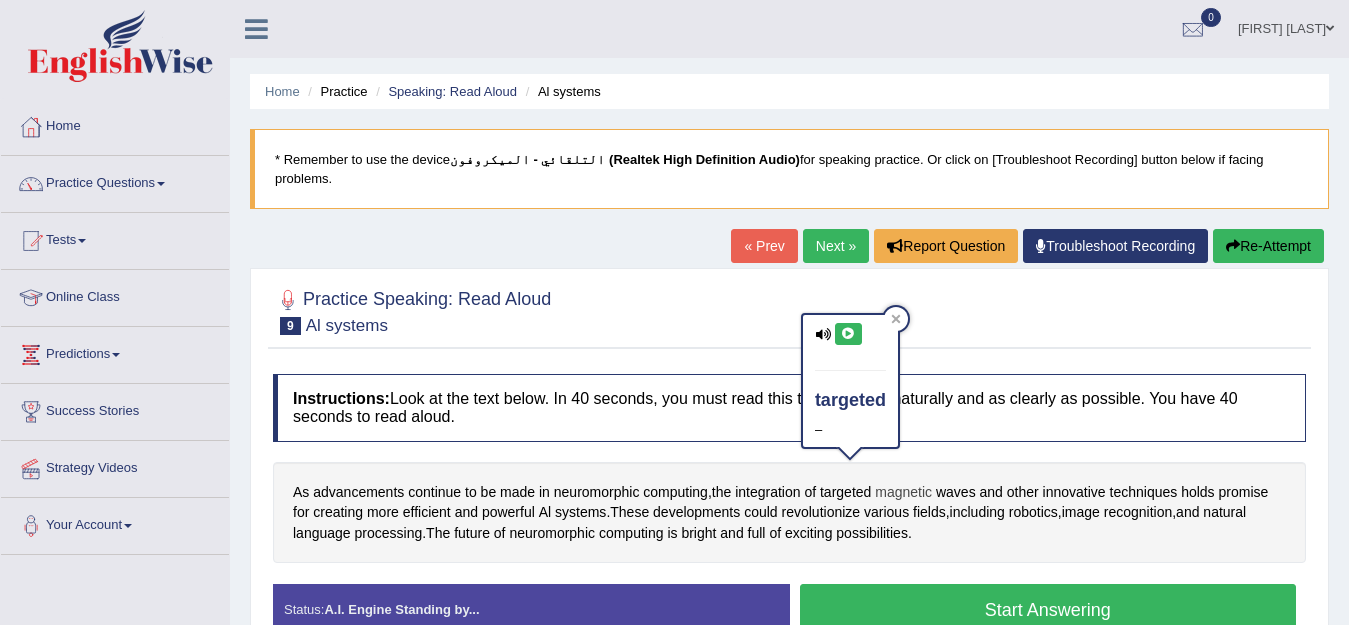 click on "magnetic" at bounding box center [903, 492] 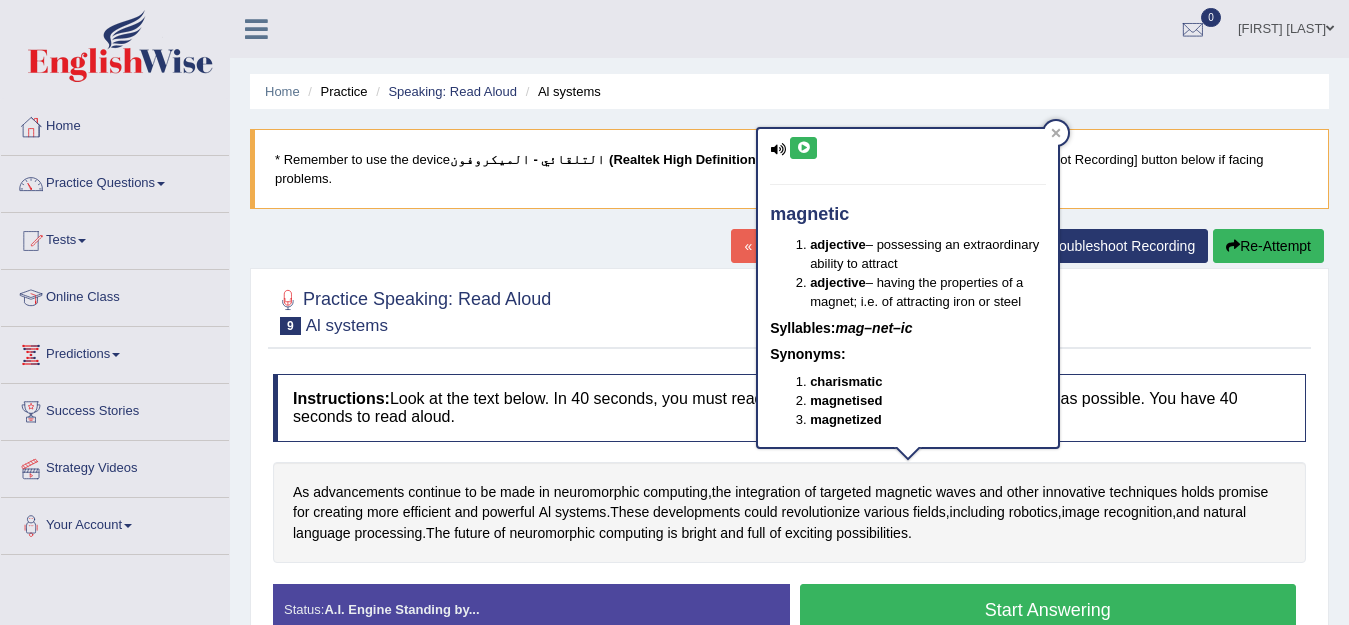 click at bounding box center [803, 148] 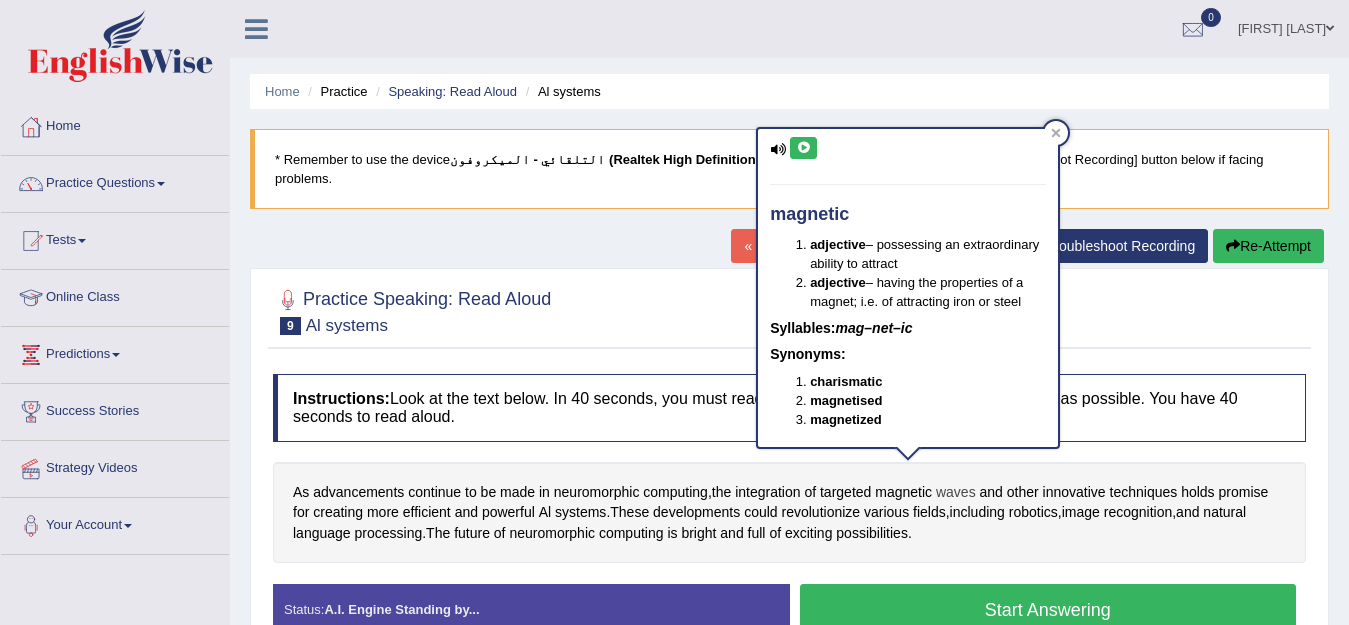 click on "waves" at bounding box center [956, 492] 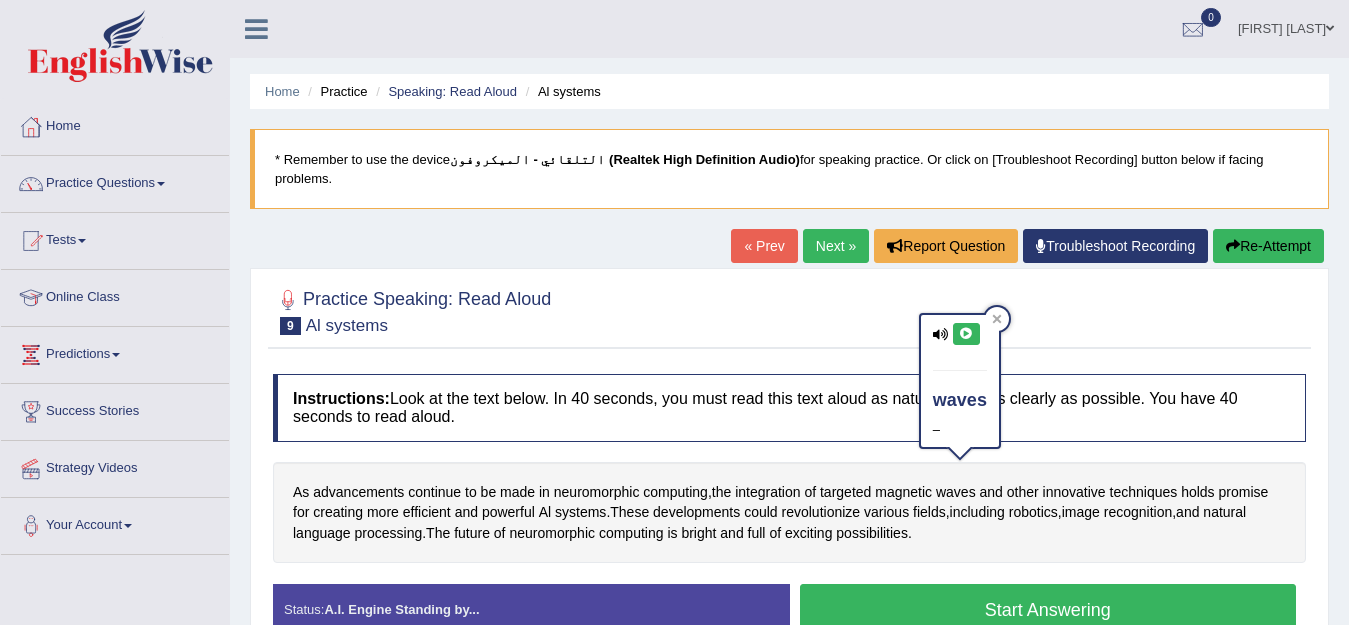 click at bounding box center (966, 334) 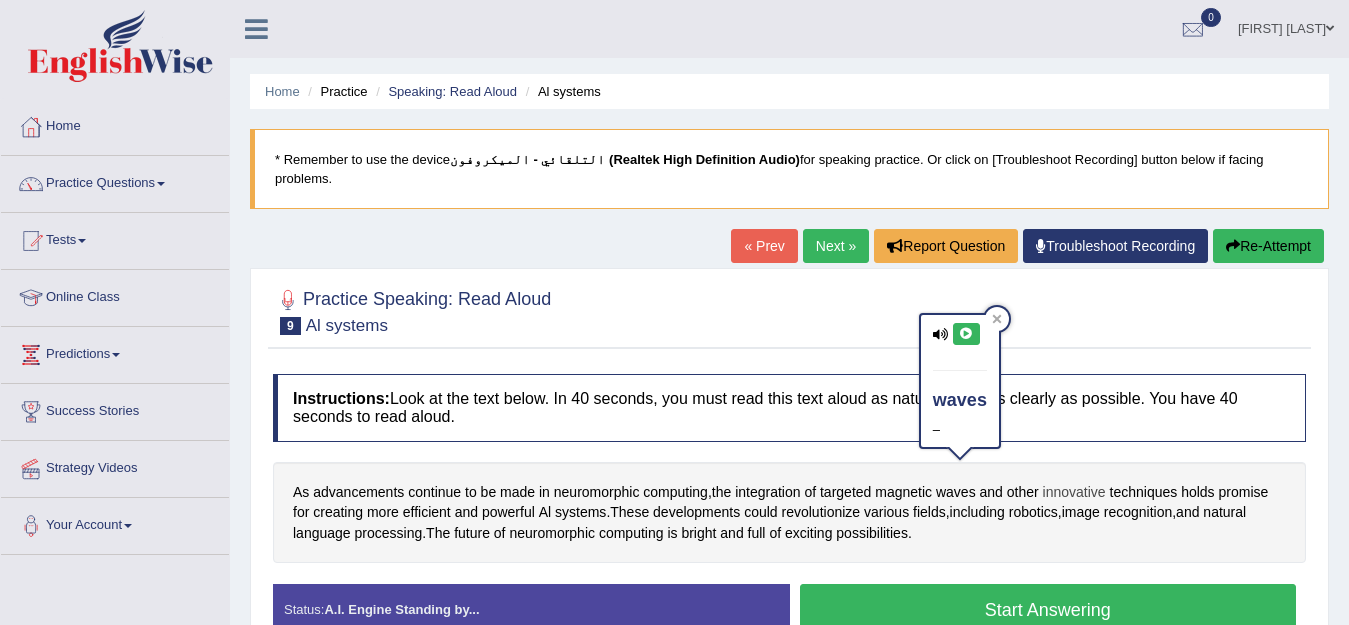 click on "innovative" at bounding box center [1074, 492] 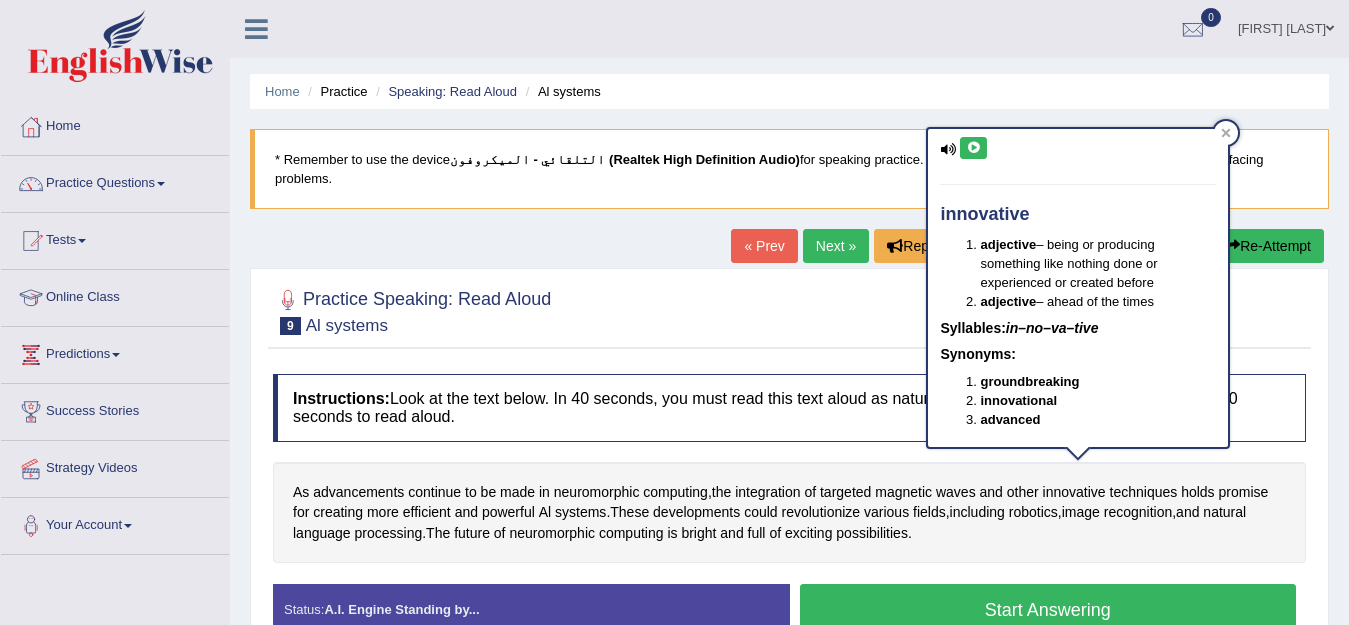 click at bounding box center [973, 148] 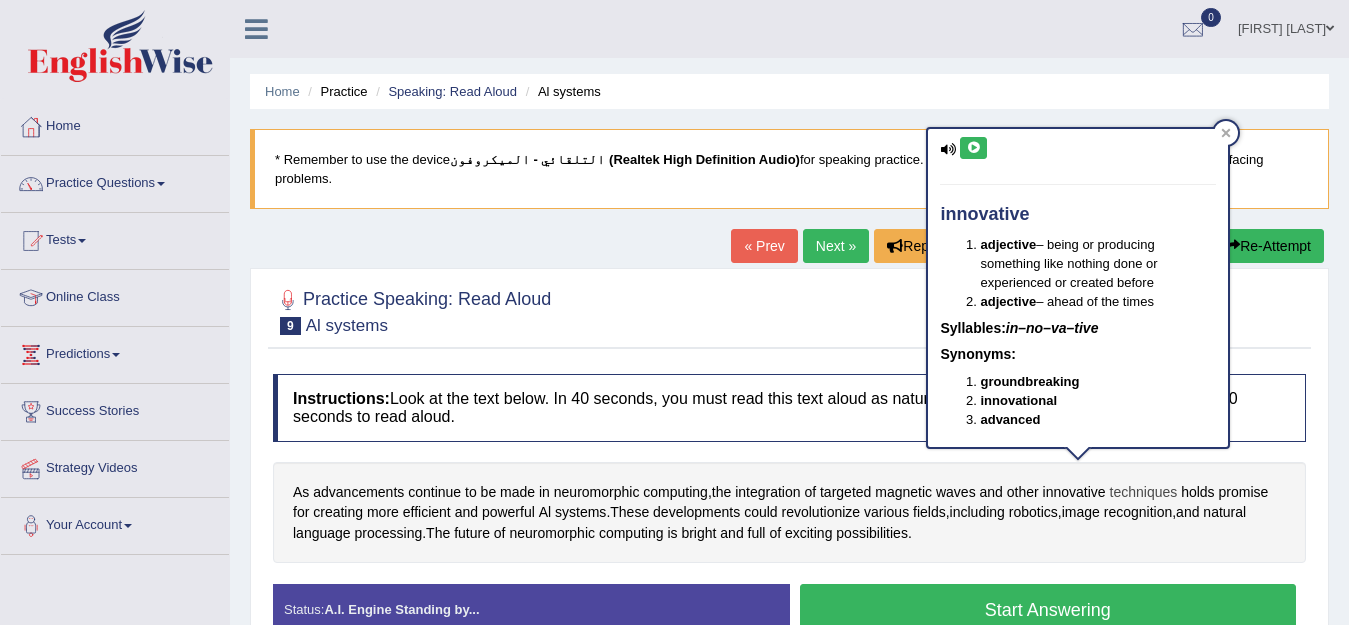 click on "techniques" at bounding box center (1144, 492) 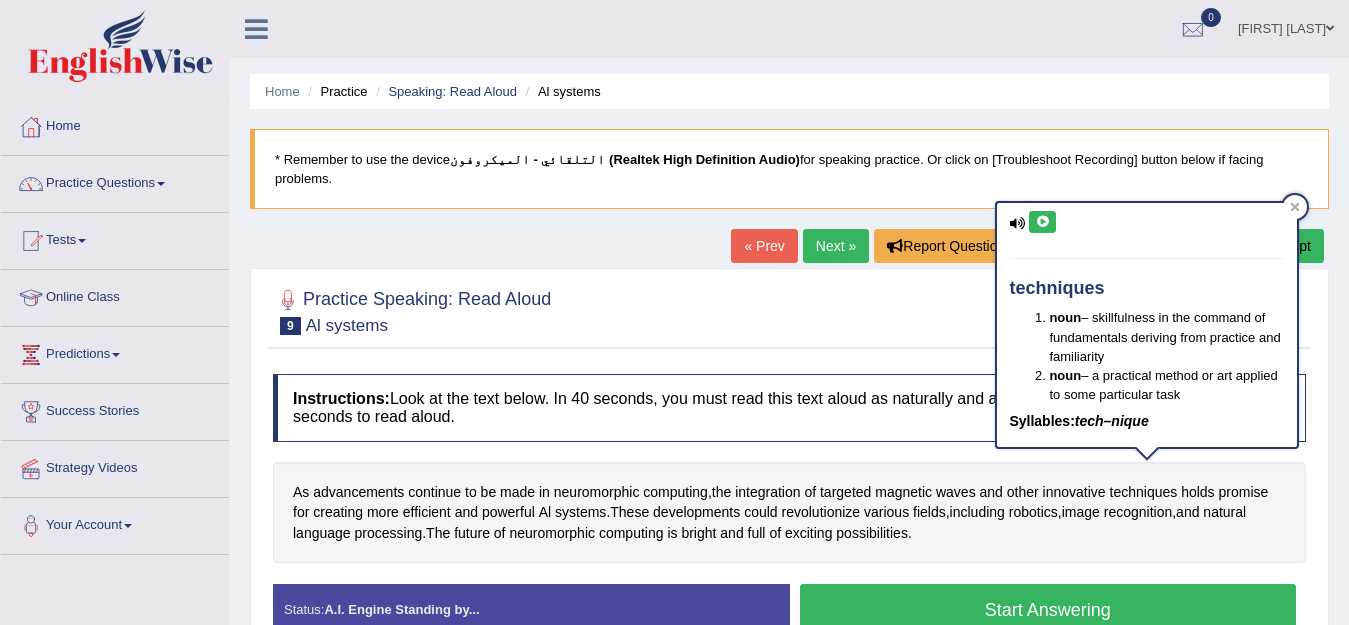 click at bounding box center (1042, 222) 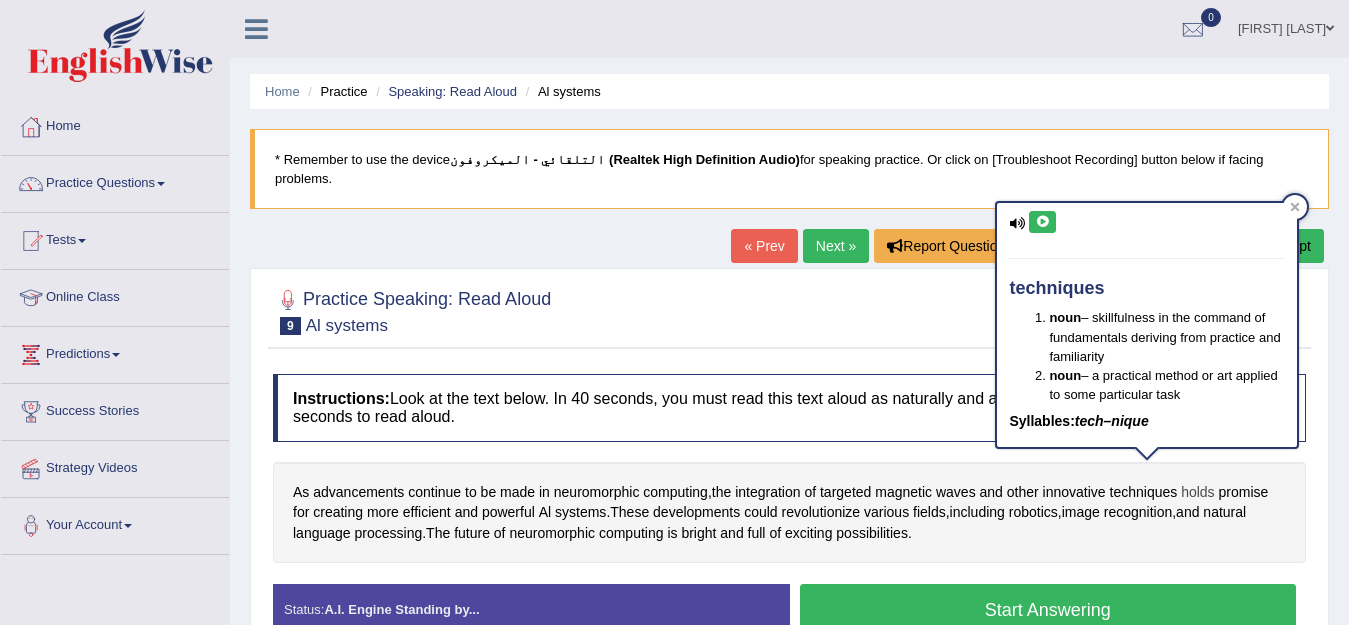 click on "holds" at bounding box center (1197, 492) 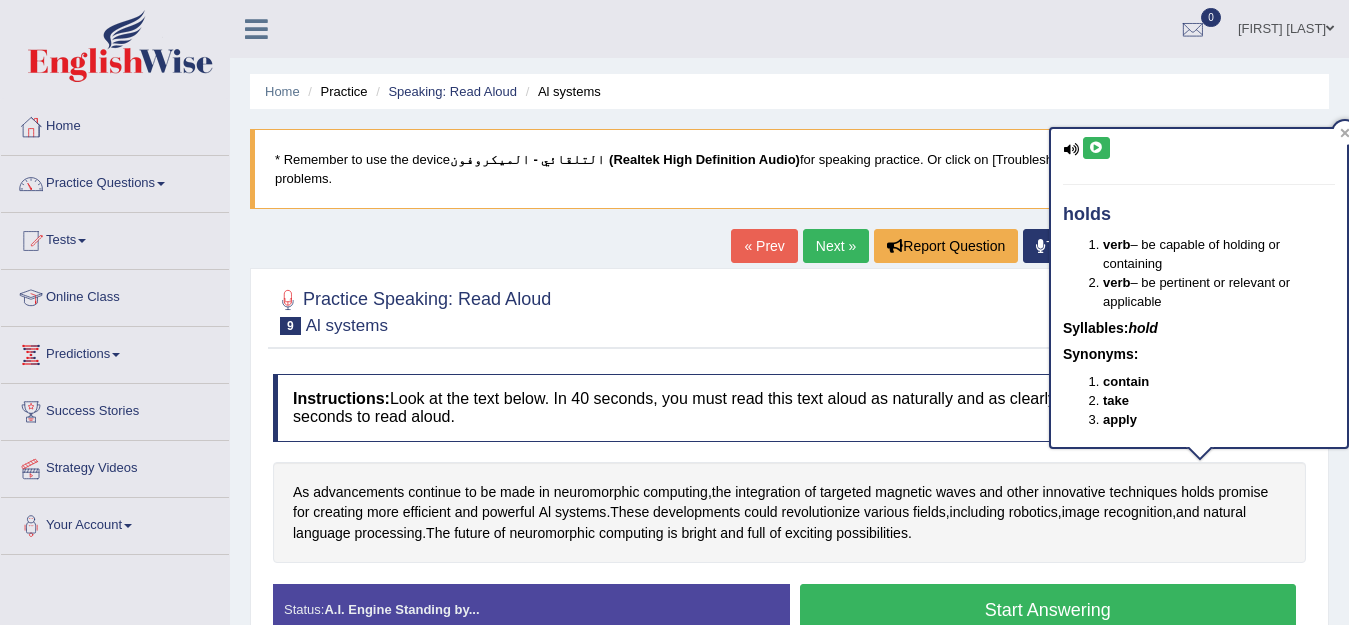 click at bounding box center (1096, 148) 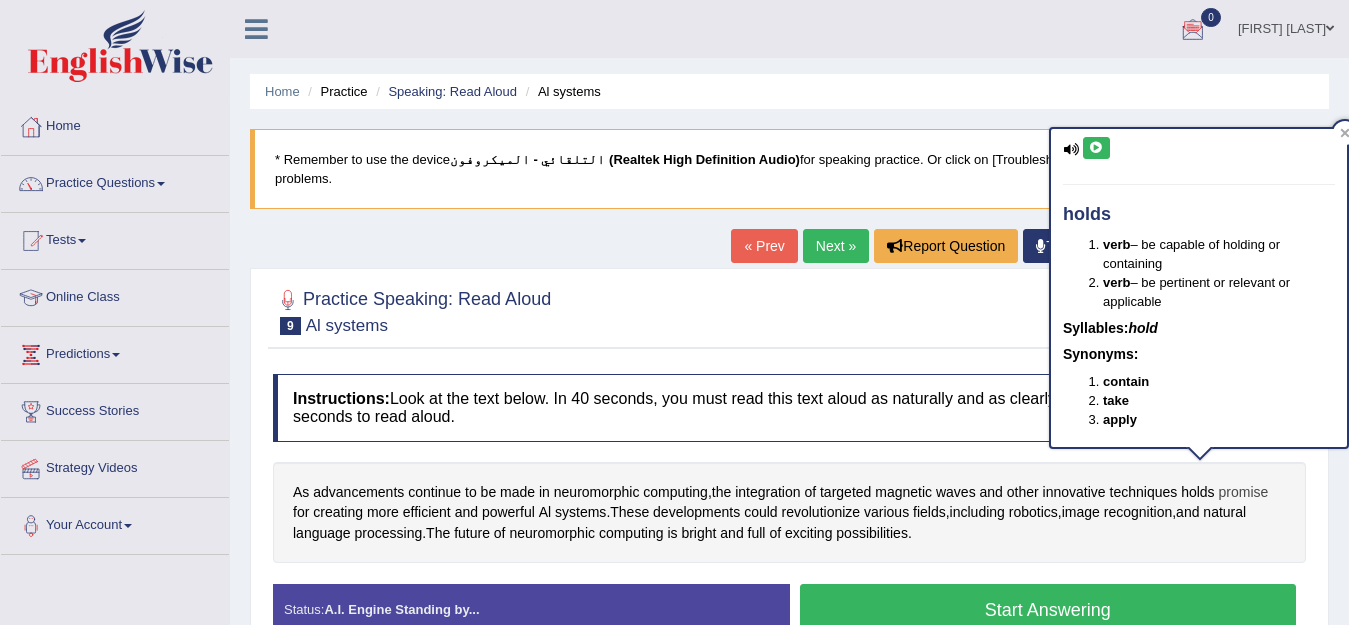 click on "promise" at bounding box center (1244, 492) 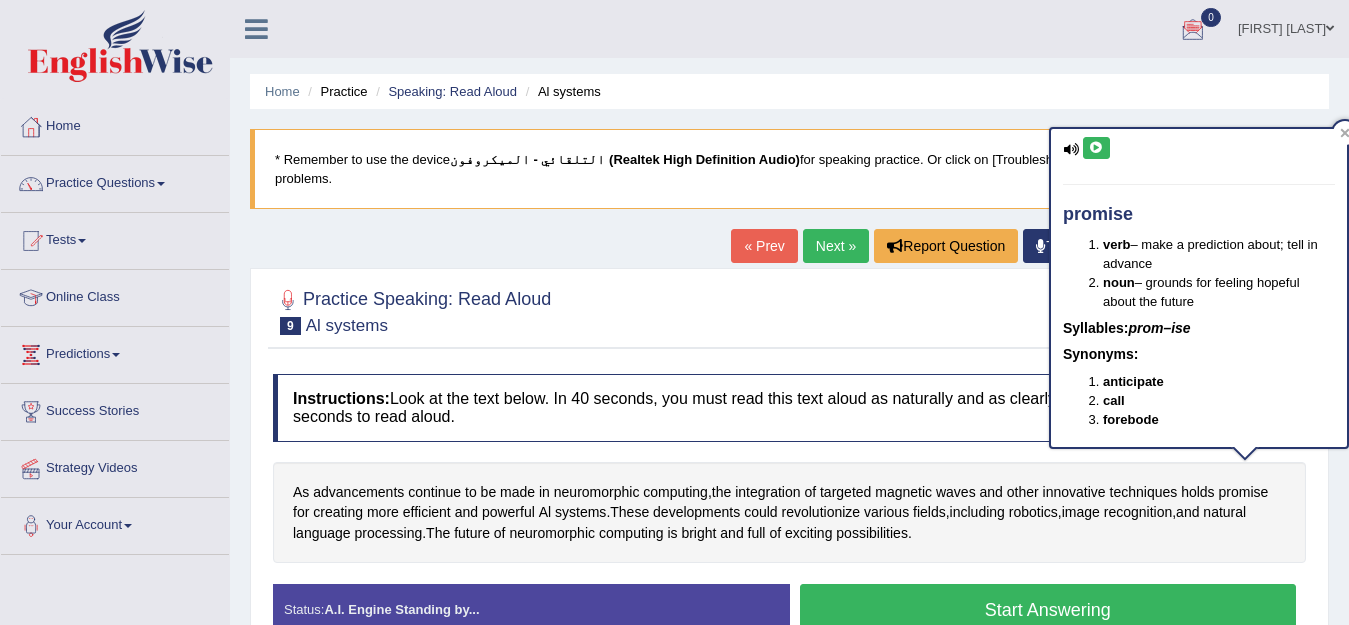 click at bounding box center (1096, 148) 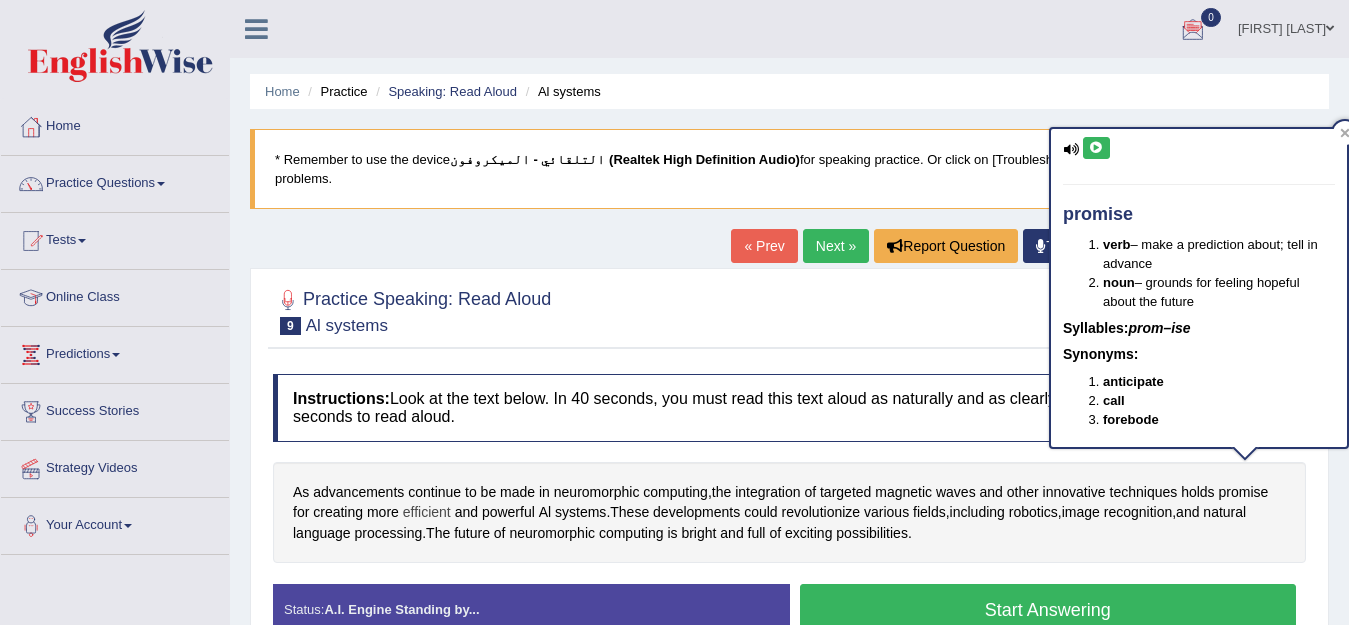 click on "efficient" at bounding box center [427, 512] 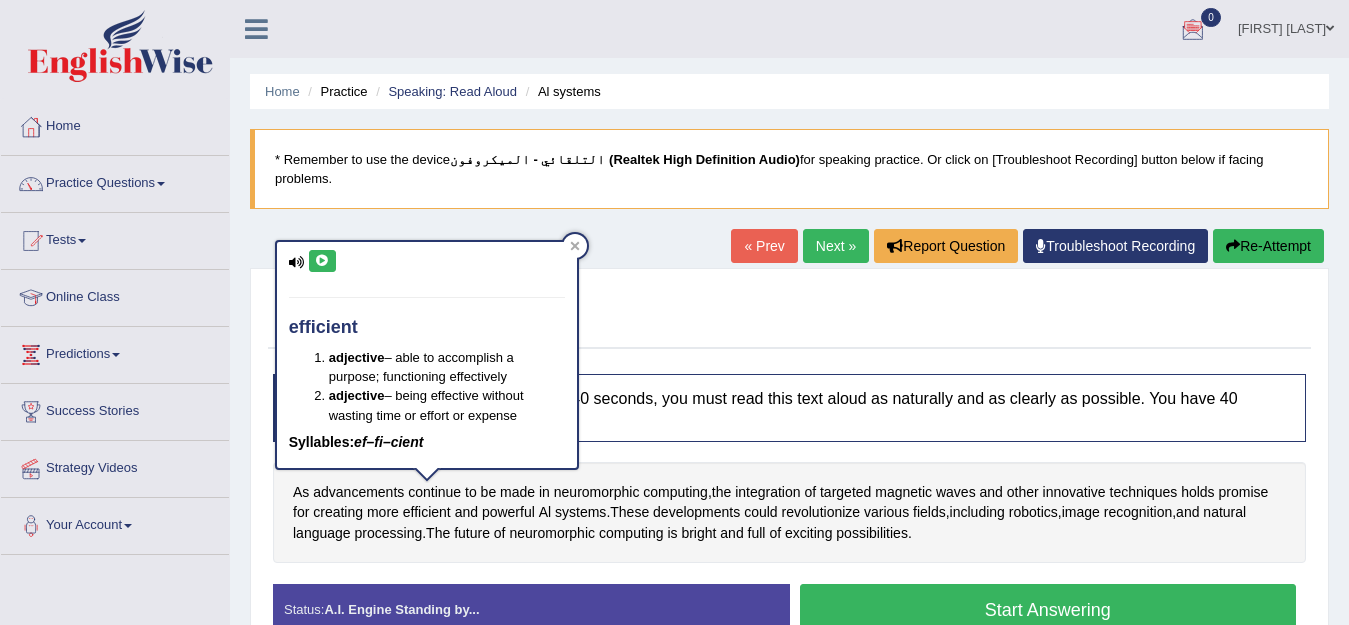 click at bounding box center (322, 261) 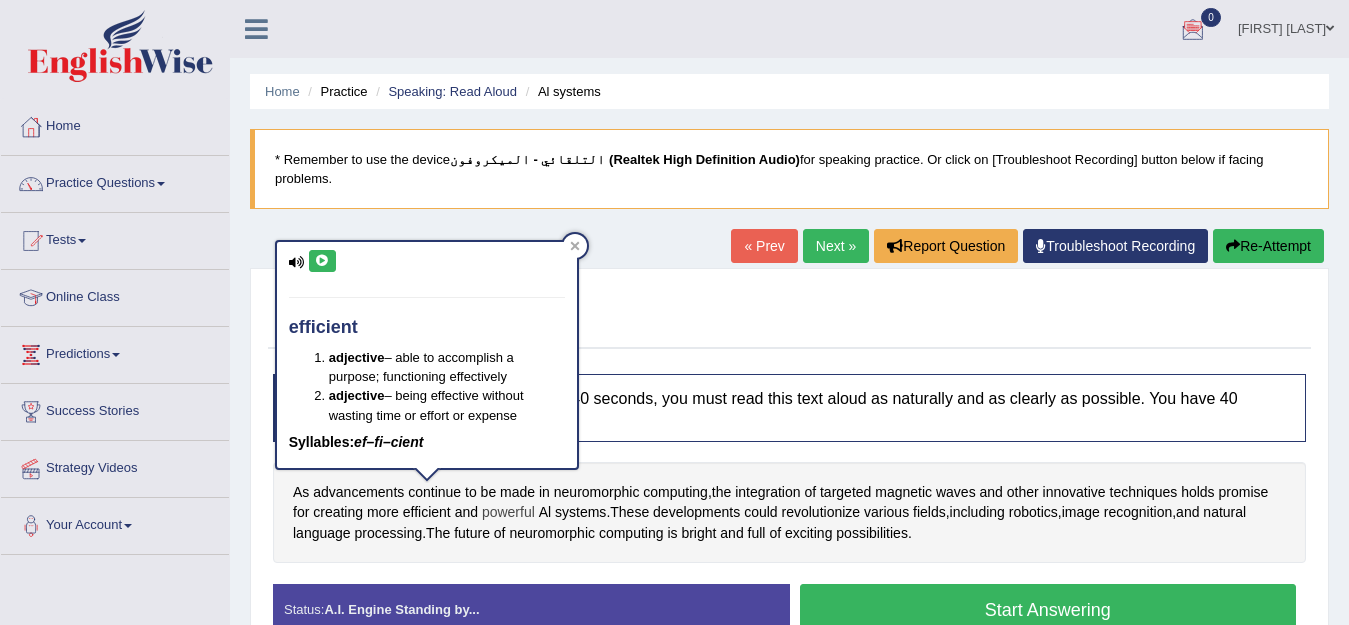 click on "powerful" at bounding box center [508, 512] 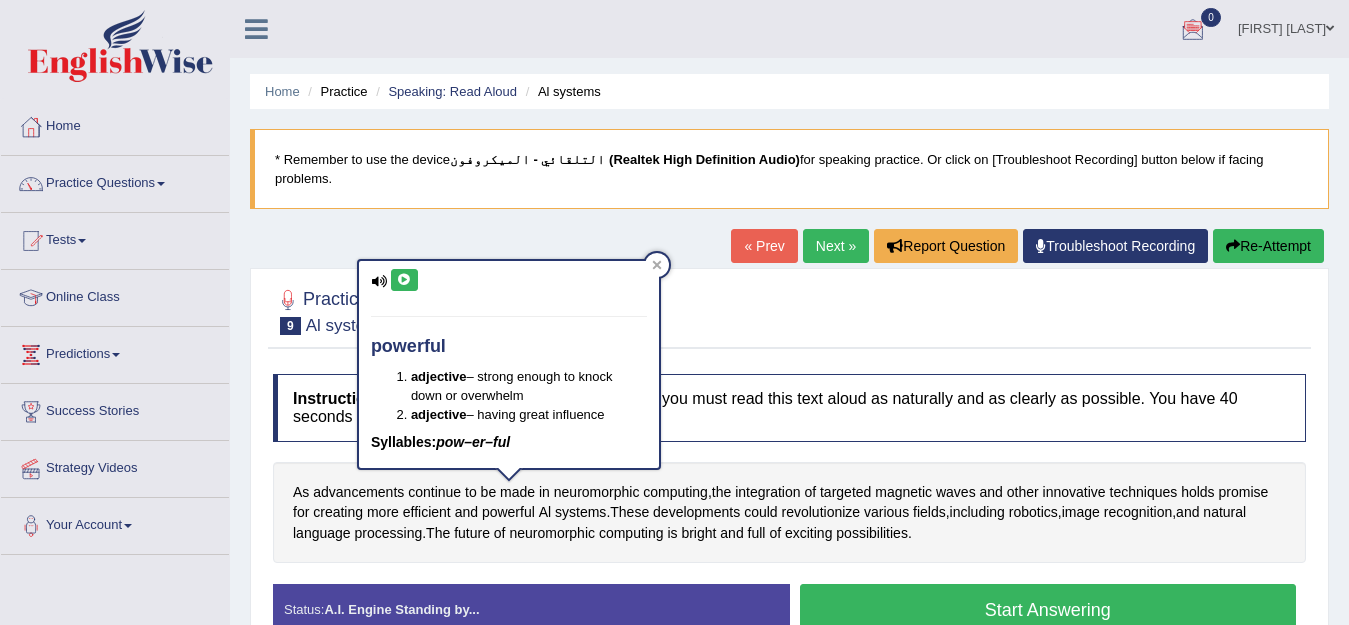 click at bounding box center [404, 280] 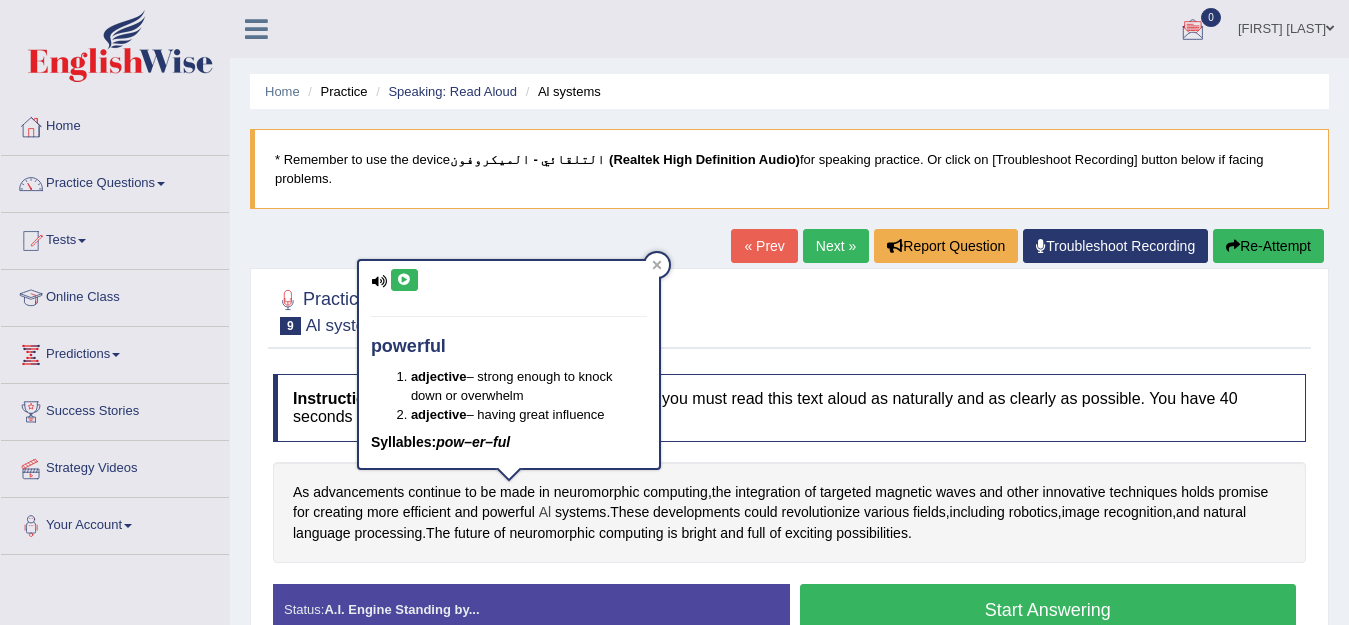 click on "Al" at bounding box center [545, 512] 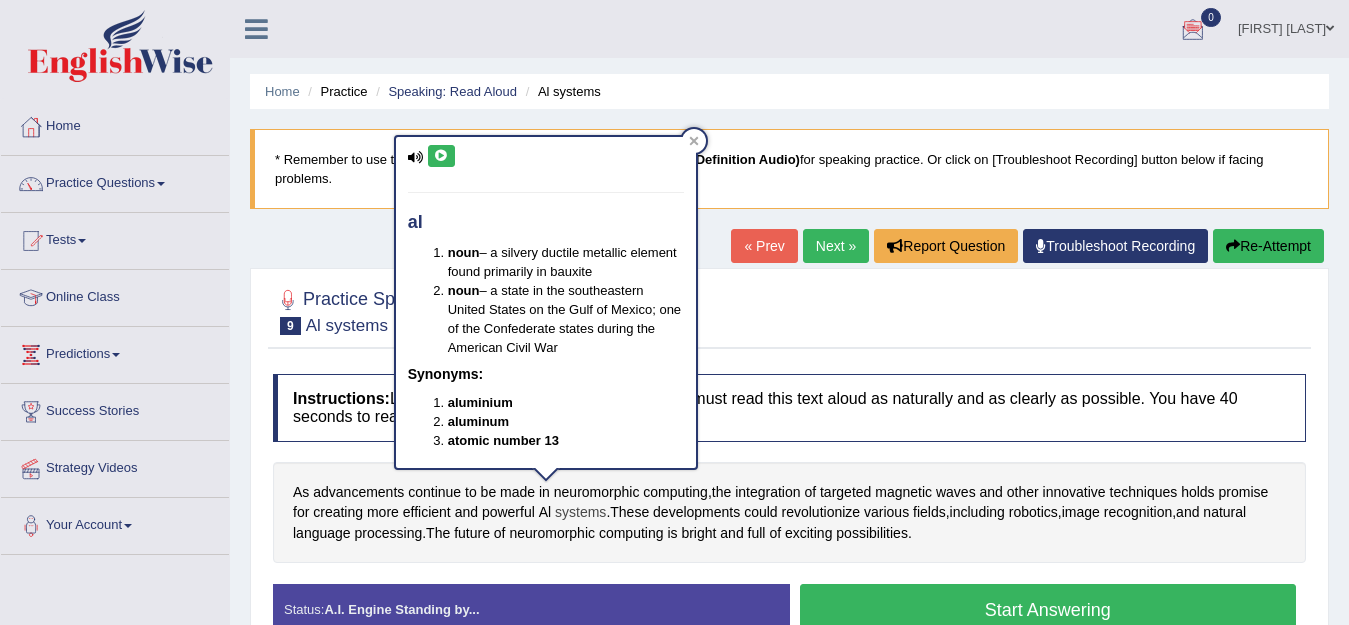 click on "systems" at bounding box center (580, 512) 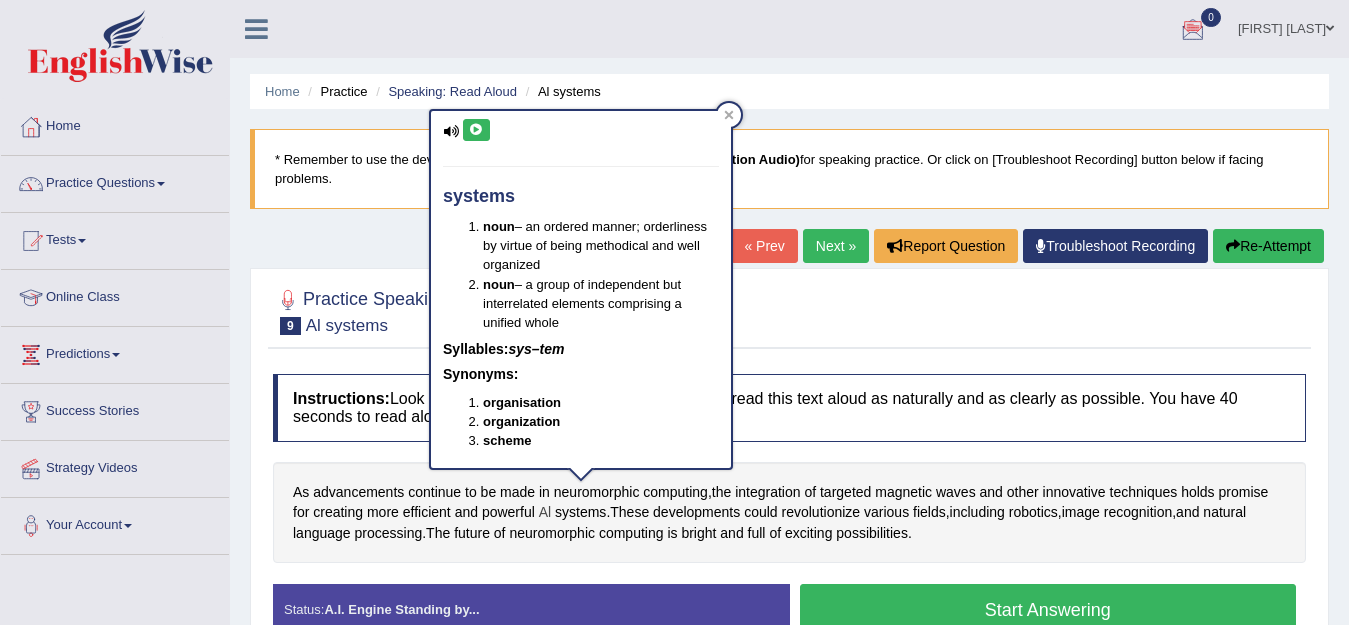 click on "Al" at bounding box center [545, 512] 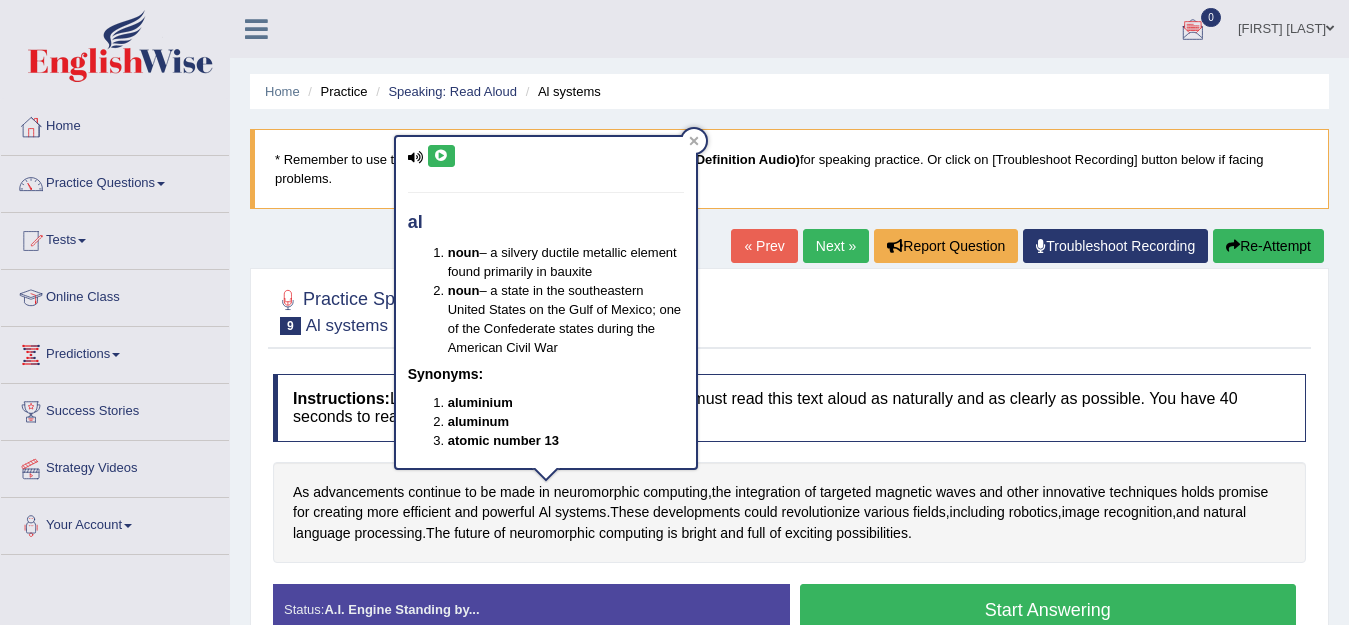 click at bounding box center (441, 156) 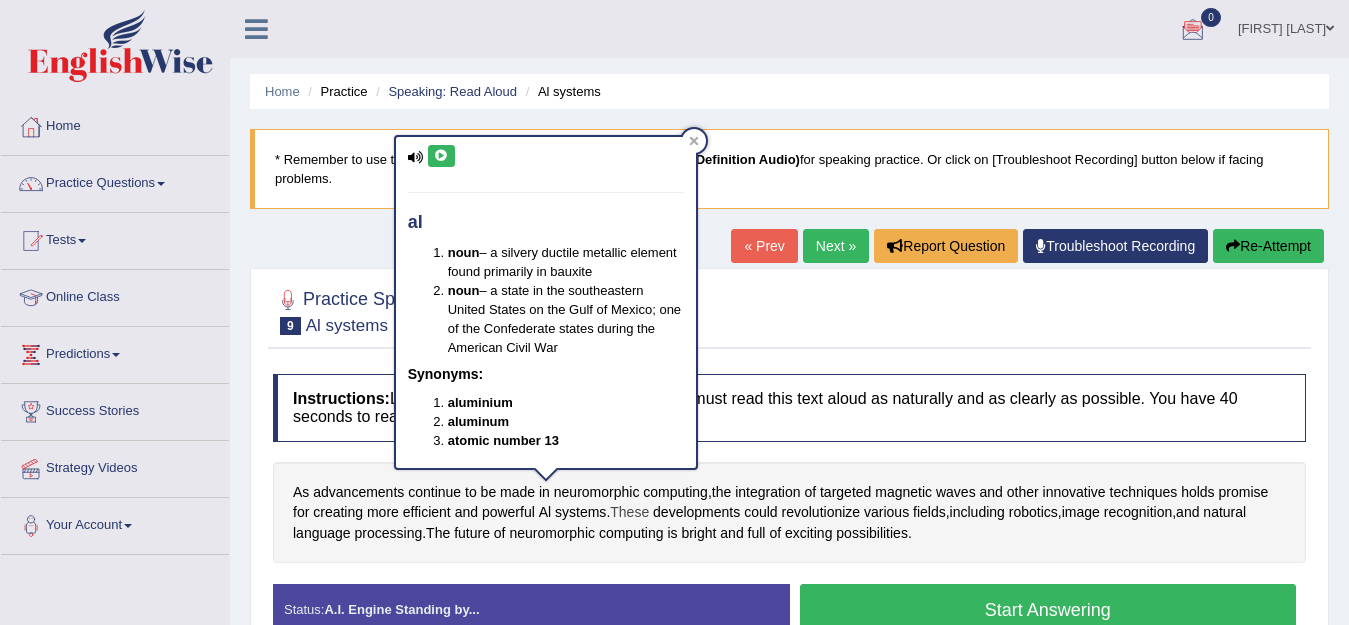 click on "These" at bounding box center [629, 512] 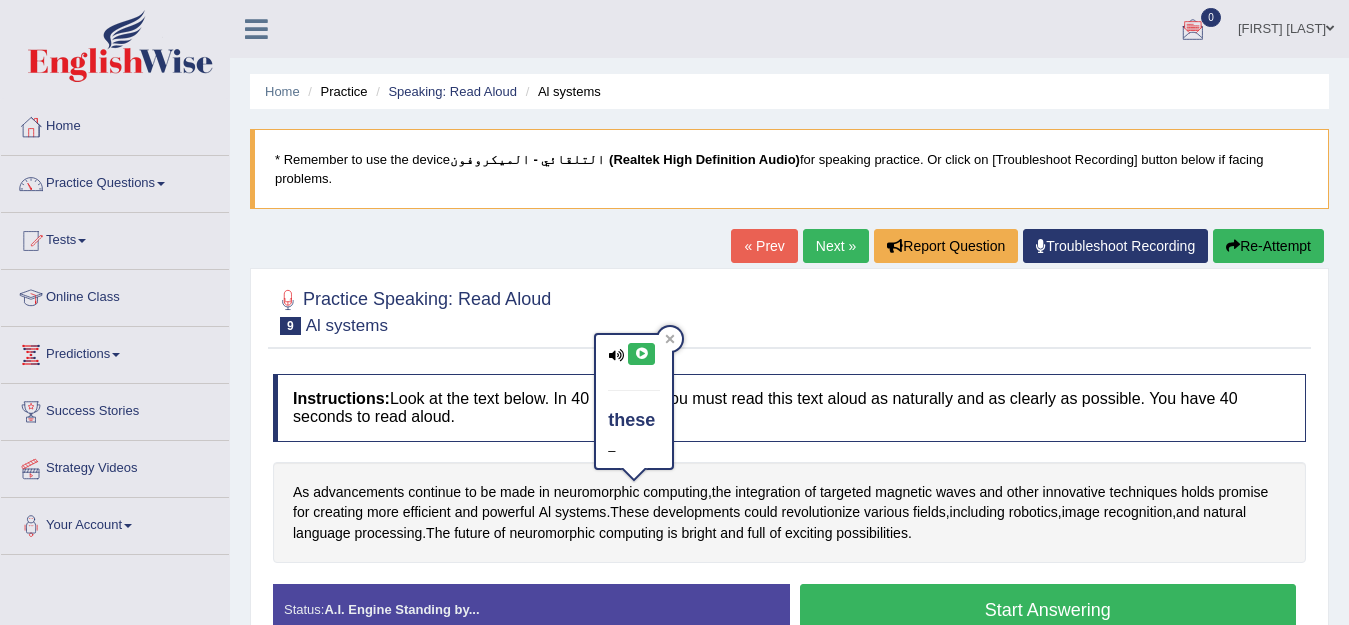 click at bounding box center (641, 354) 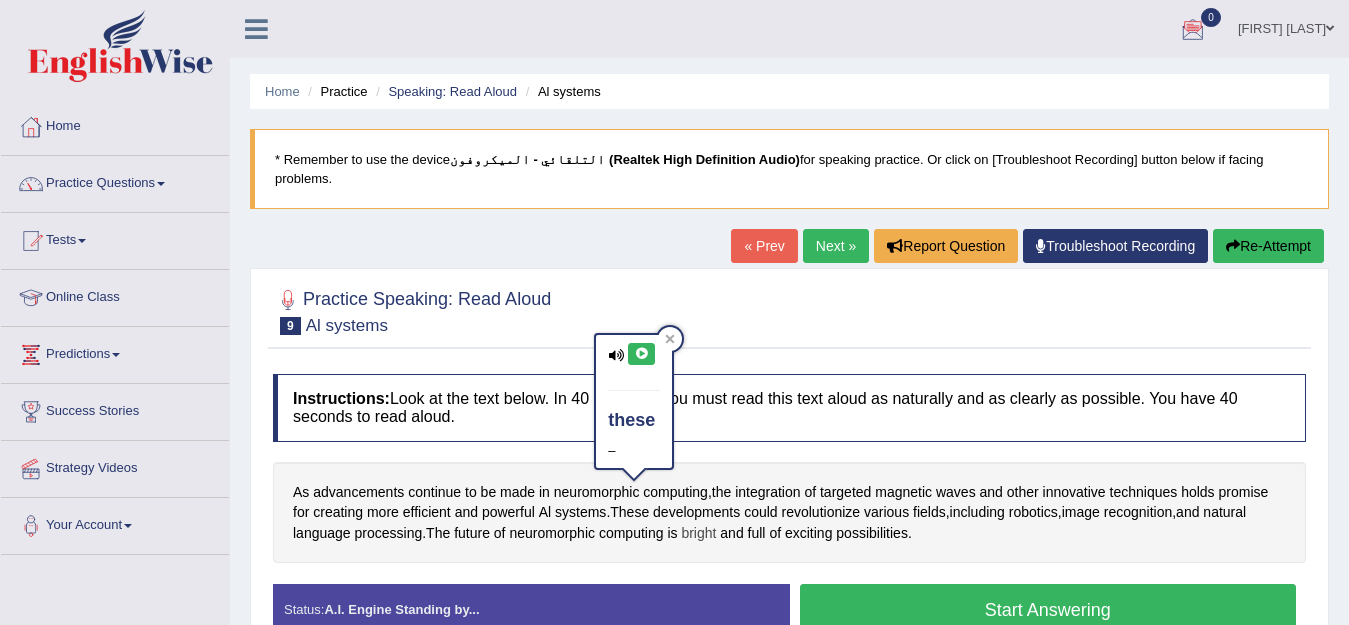 click on "bright" at bounding box center [698, 533] 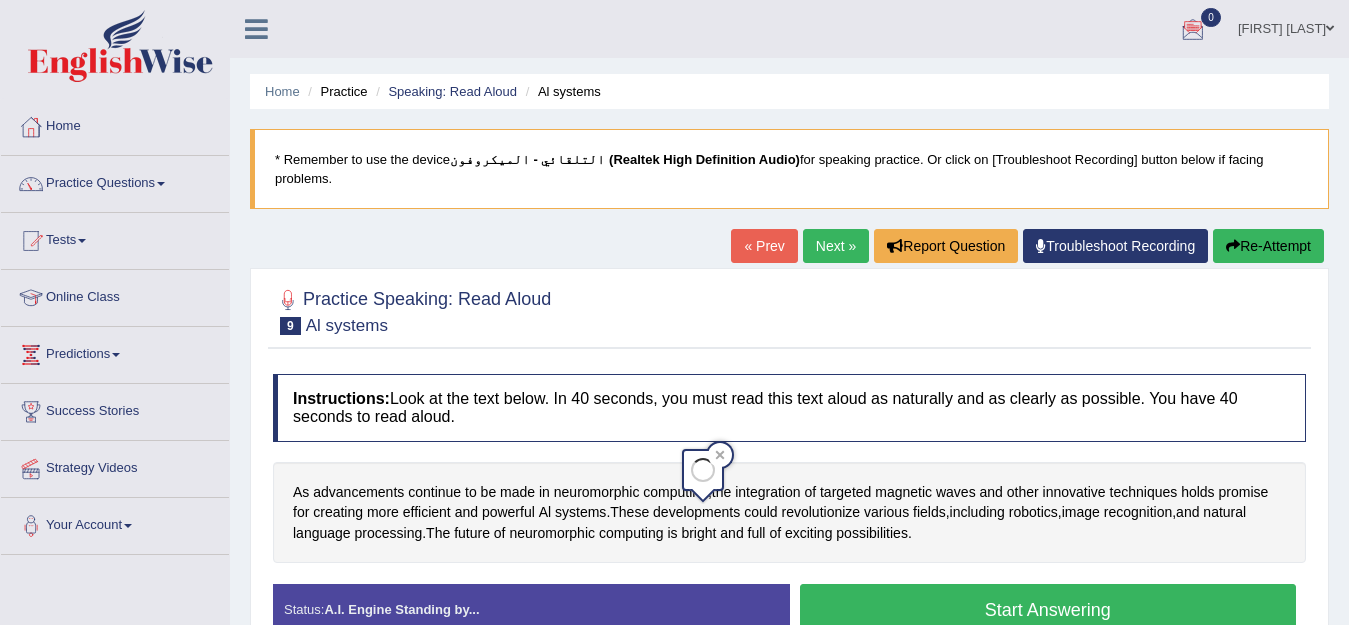 click at bounding box center (703, 496) 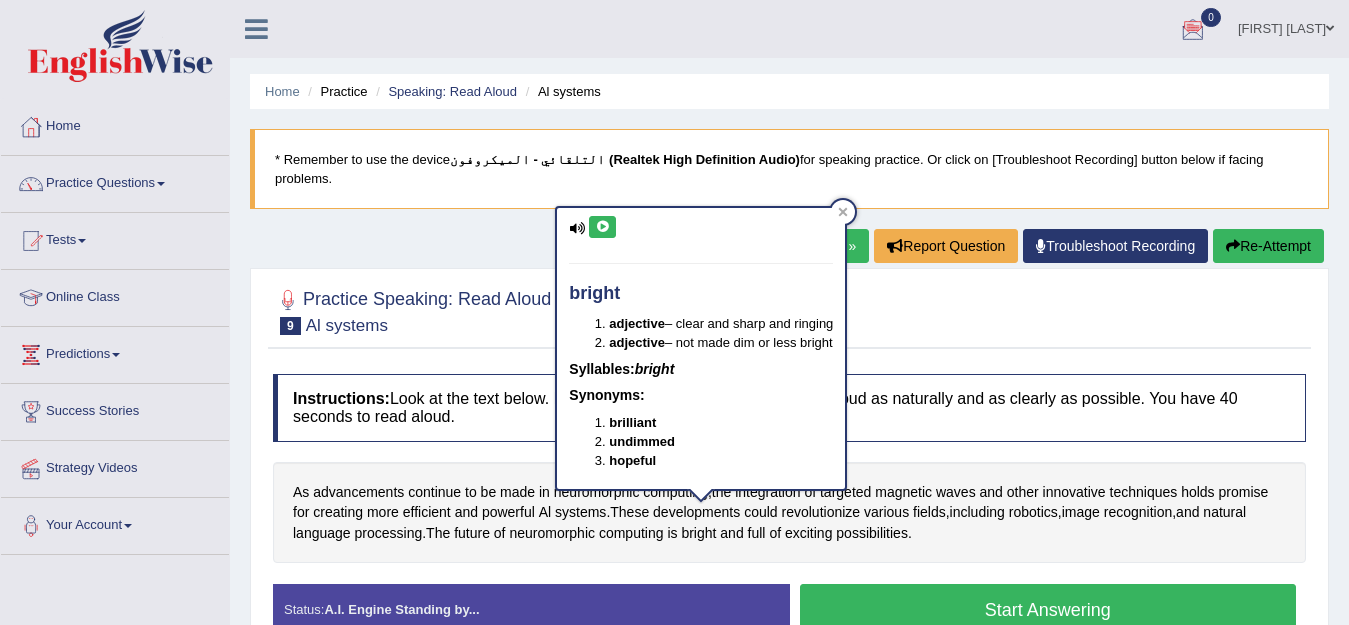 click on "bright adjective  – clear and sharp and ringing adjective  – not made dim or less bright Syllables:  bright Synonyms:  brilliant undimmed hopeful" at bounding box center [701, 348] 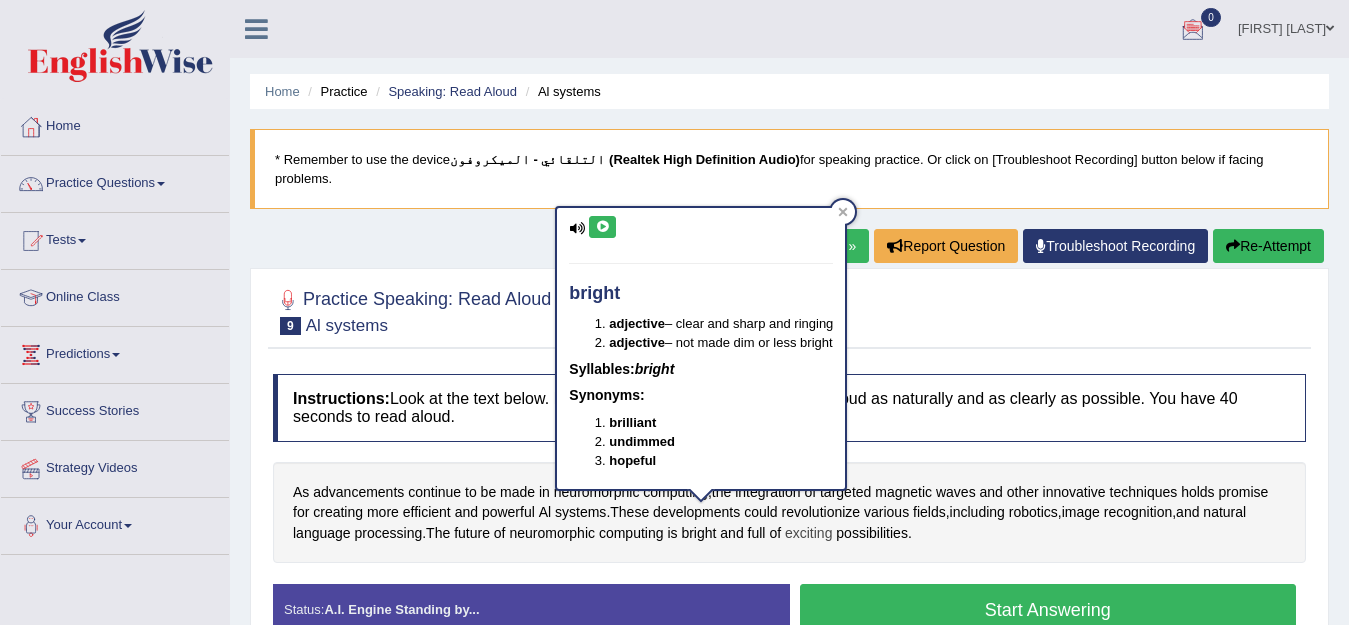 click on "exciting" at bounding box center [808, 533] 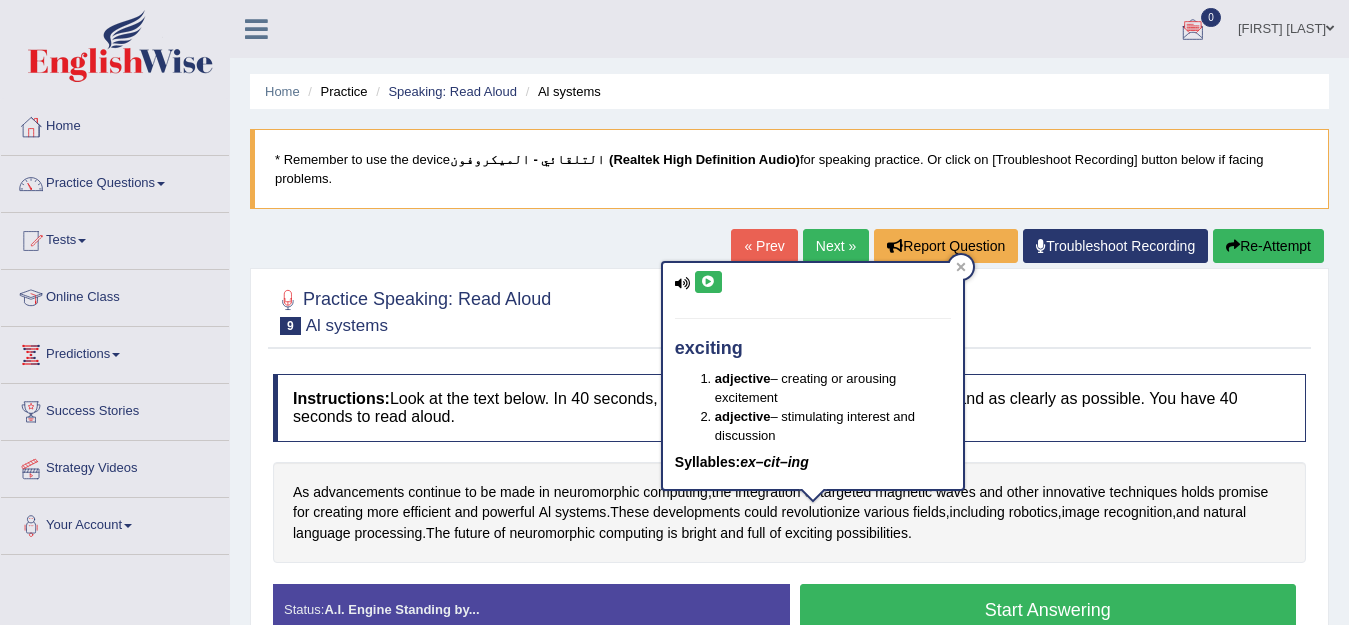 click on "exciting adjective  – creating or arousing excitement adjective  – stimulating interest and discussion Syllables:  ex–cit–ing" at bounding box center (813, 382) 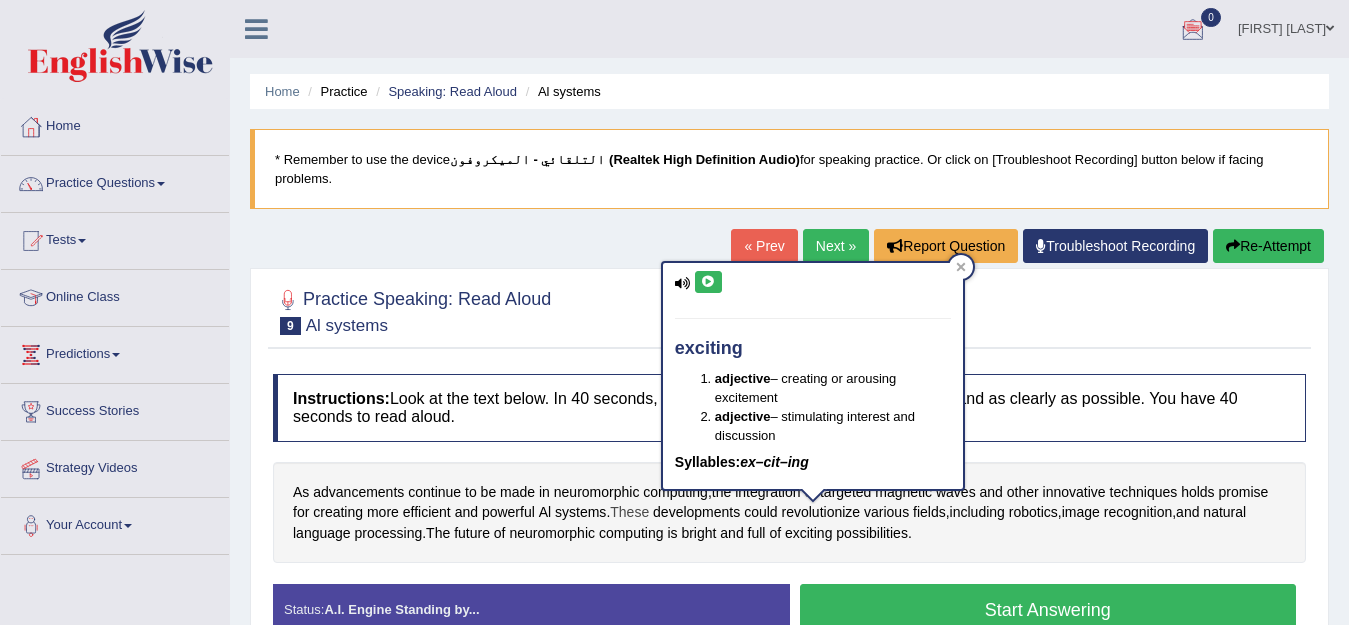click on "These" at bounding box center [629, 512] 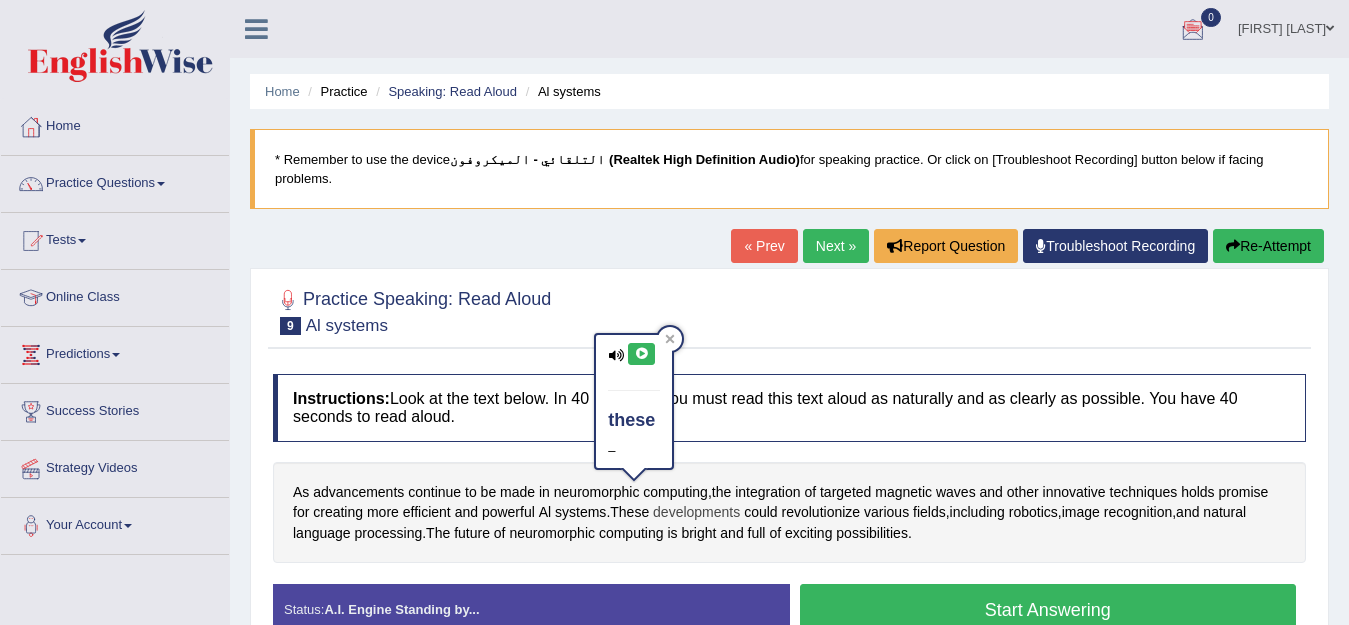 click on "developments" at bounding box center [696, 512] 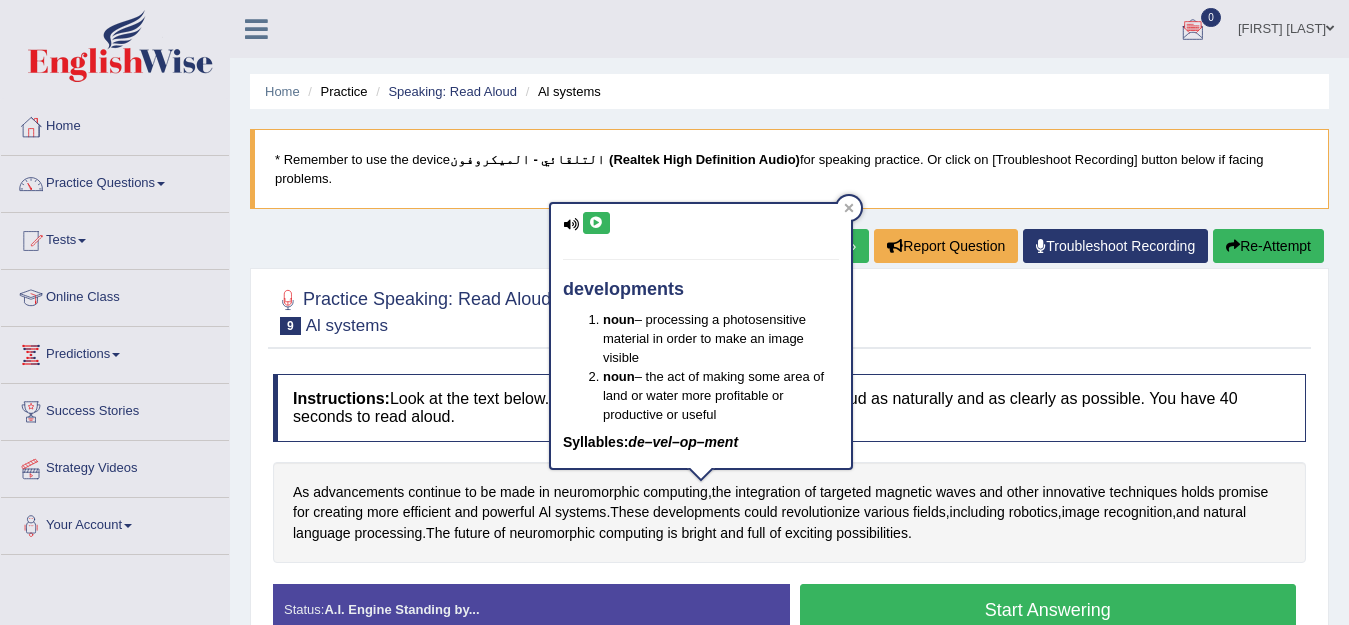 click at bounding box center (596, 223) 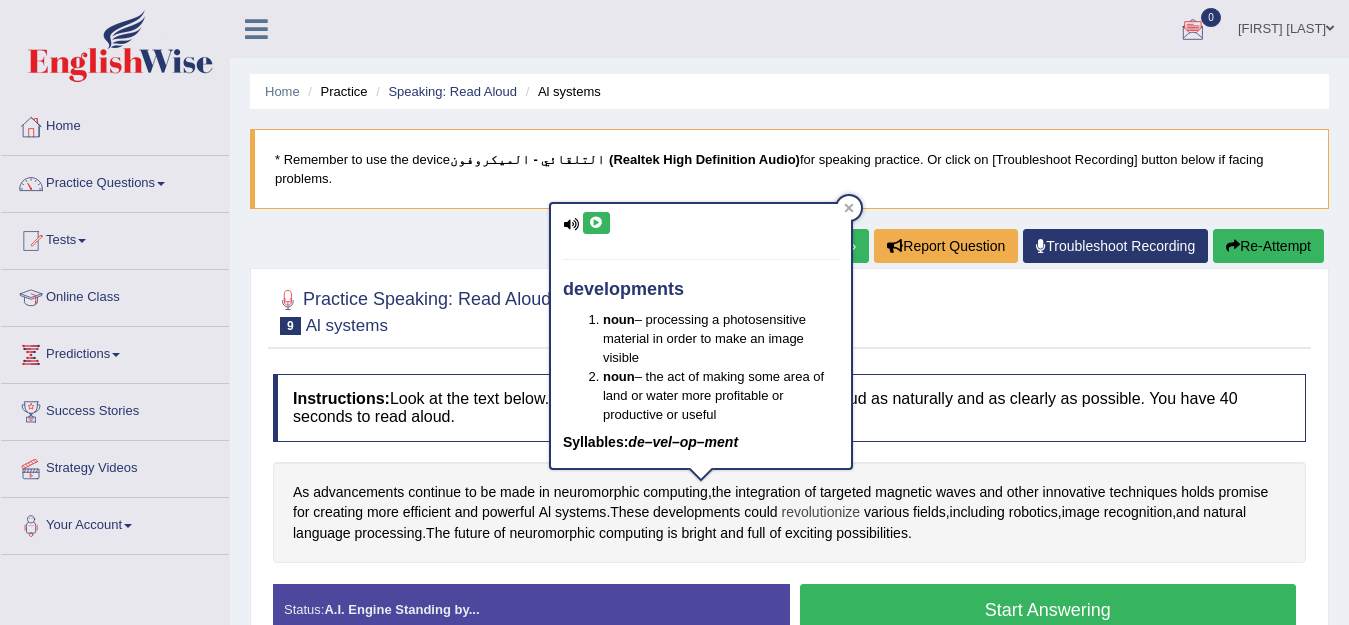 click on "revolutionize" at bounding box center [821, 512] 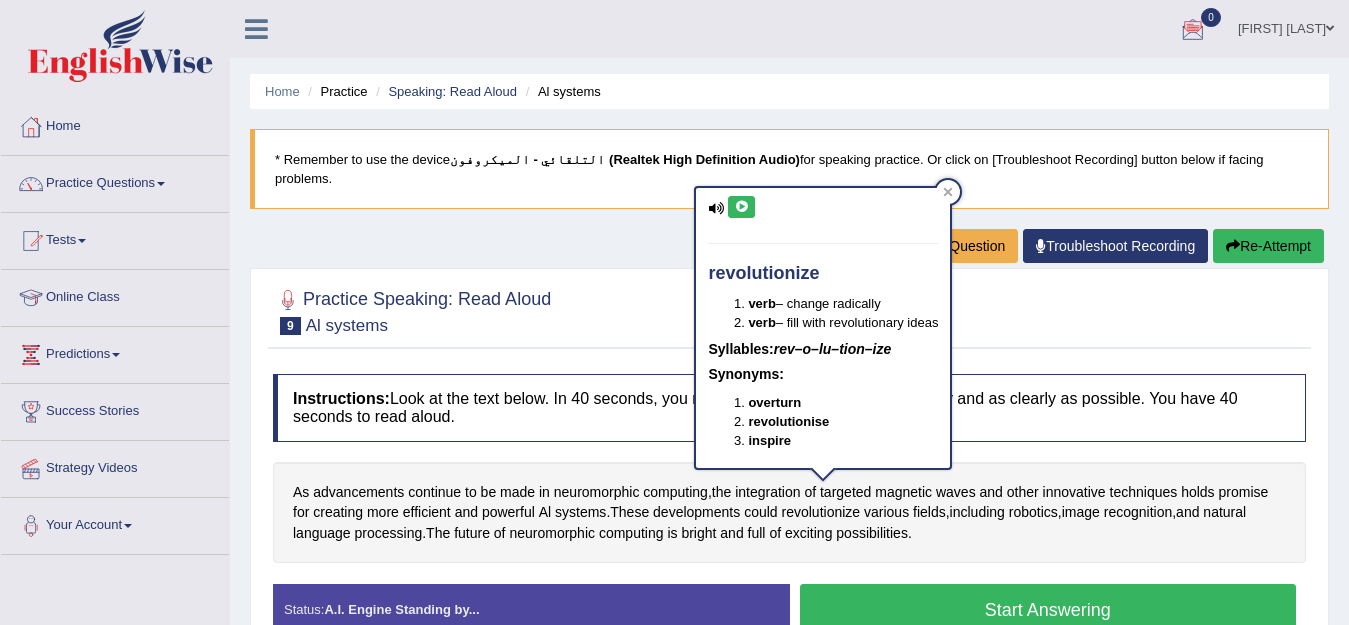 click on "revolutionize verb  – change radically verb  – fill with revolutionary ideas Syllables:  rev–o–lu–tion–ize Synonyms:  overturn revolutionise inspire" at bounding box center [823, 328] 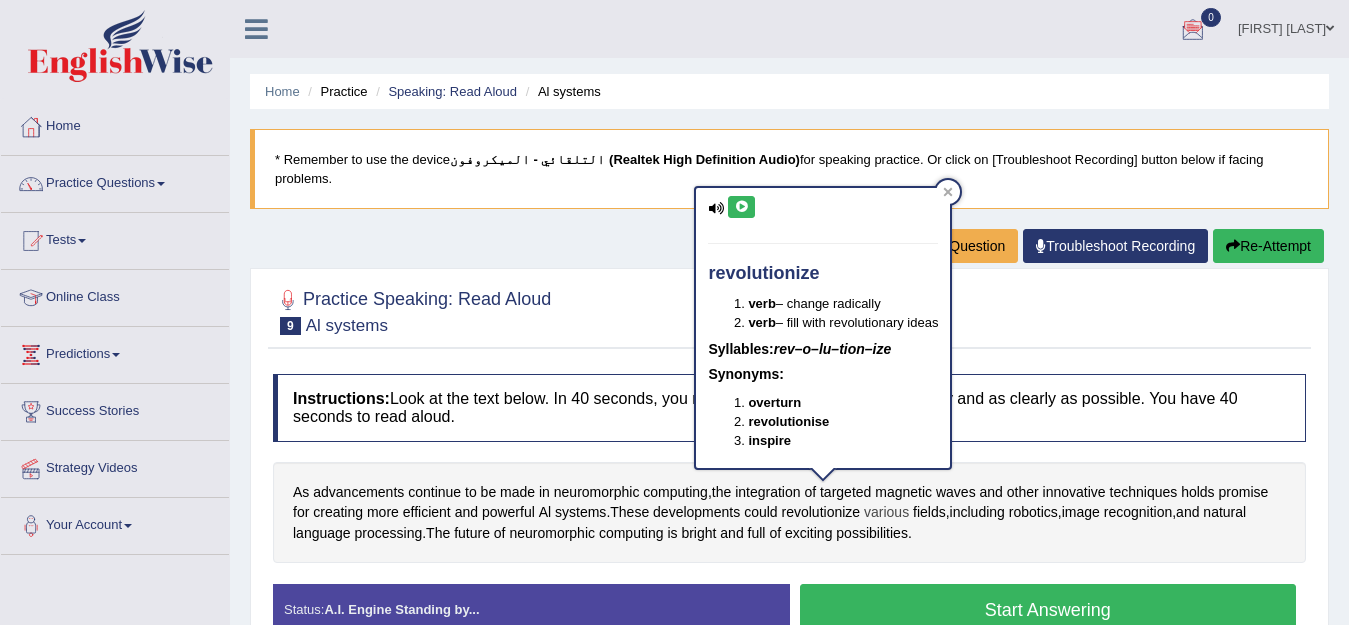 click on "various" at bounding box center (886, 512) 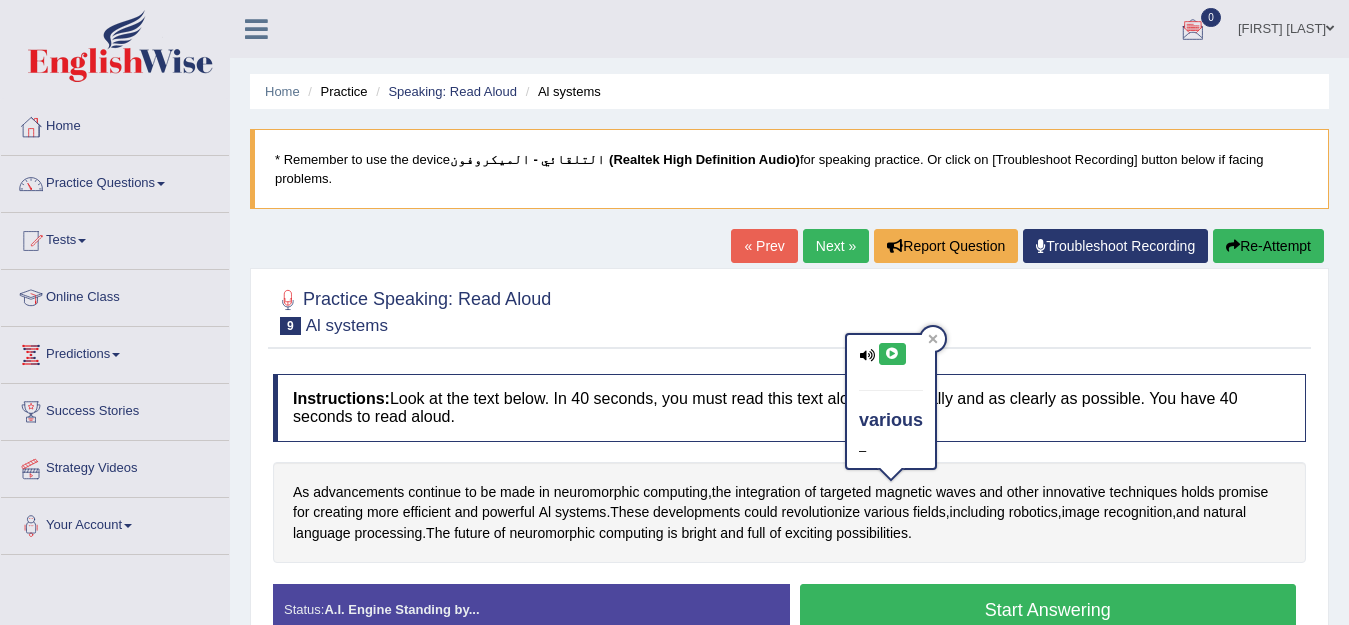 click at bounding box center [892, 354] 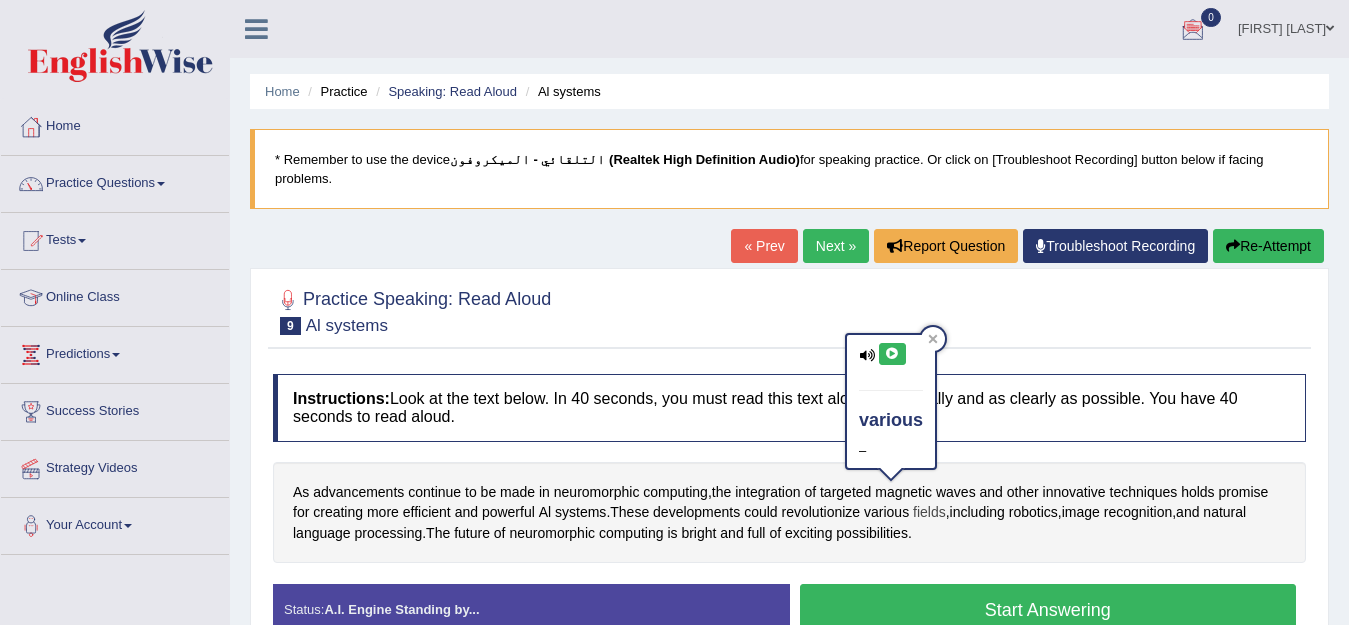 click on "fields" at bounding box center (929, 512) 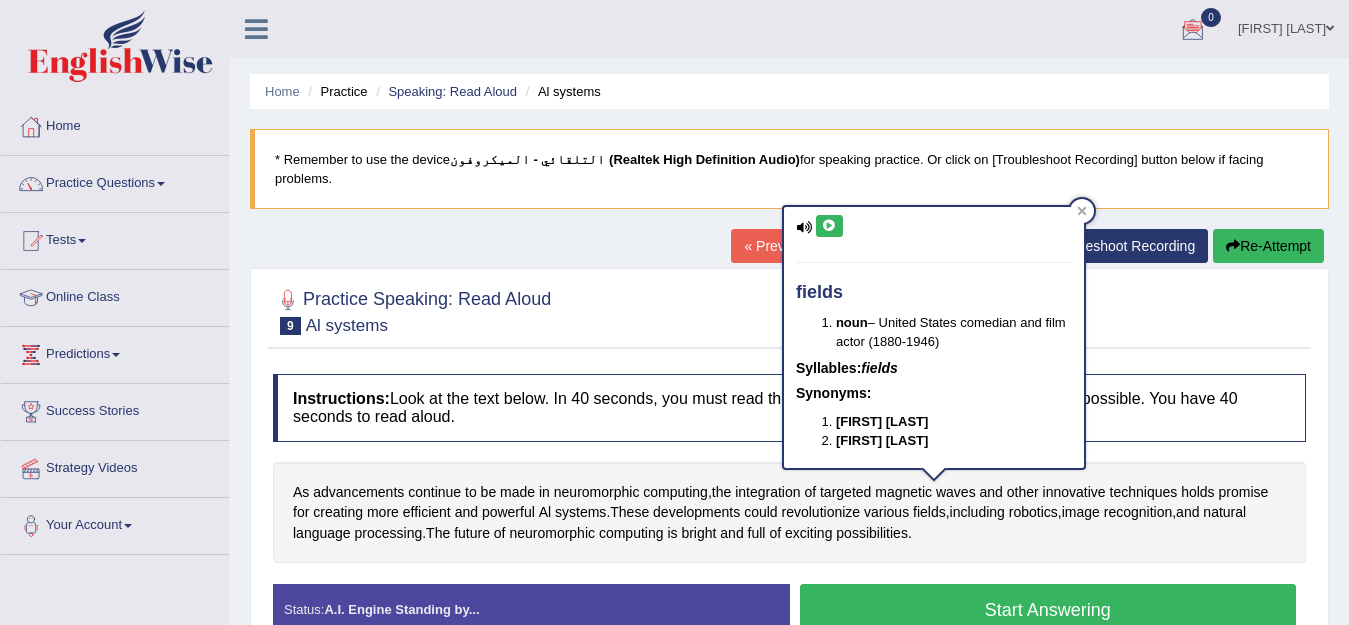 click at bounding box center (829, 226) 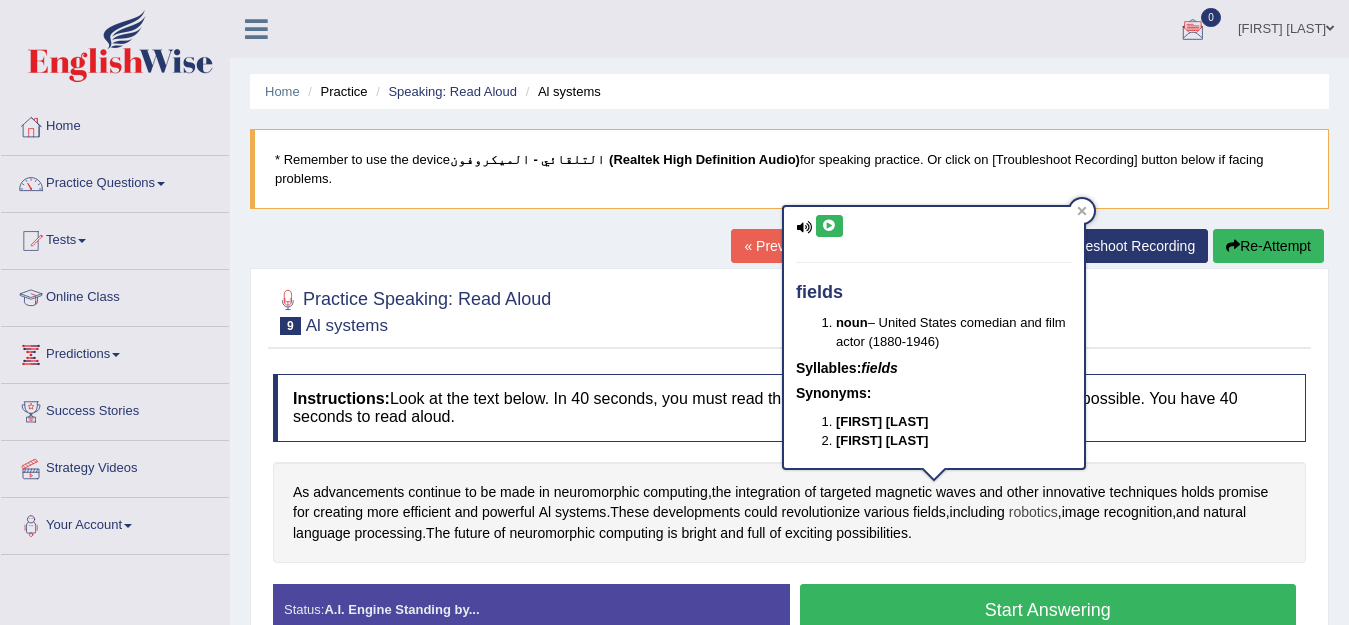 click on "robotics" at bounding box center (1033, 512) 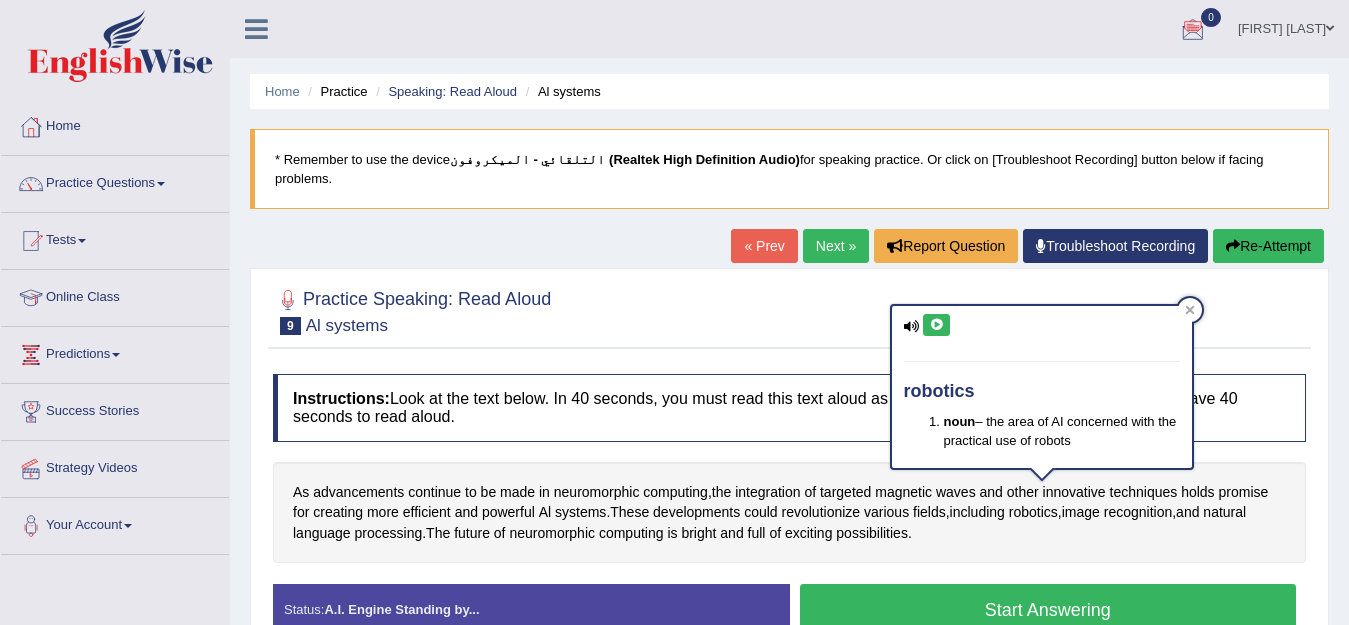 click at bounding box center [936, 325] 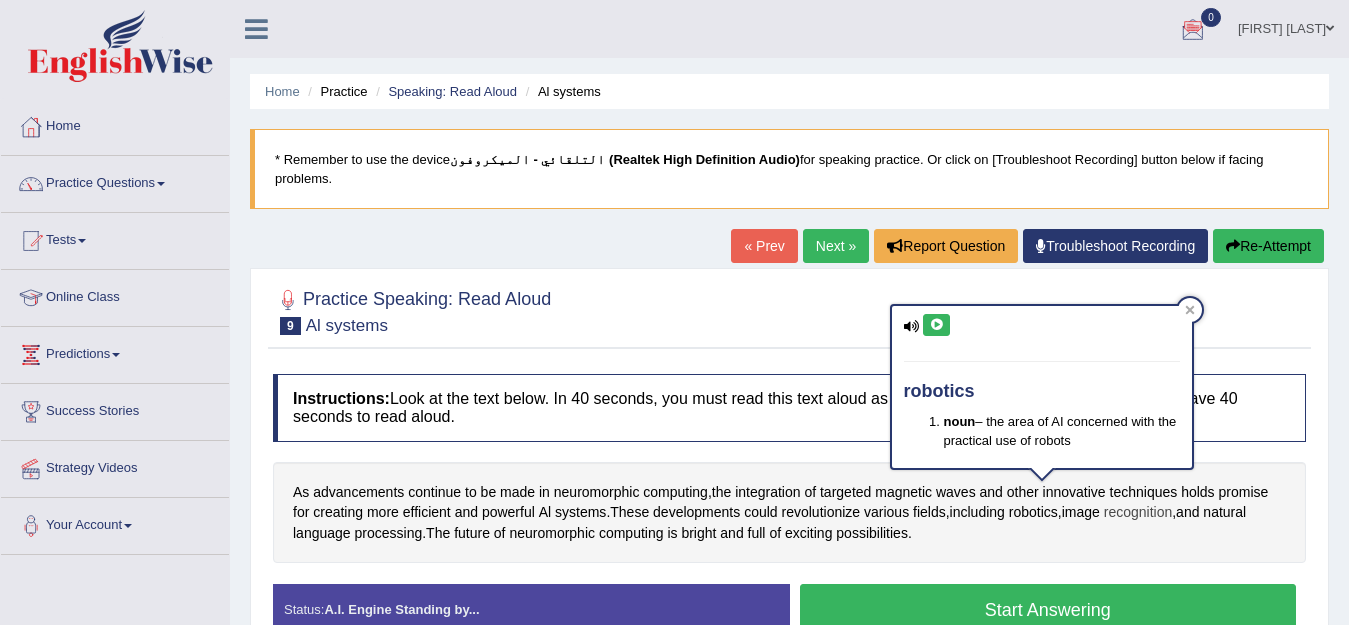 click on "recognition" at bounding box center [1138, 512] 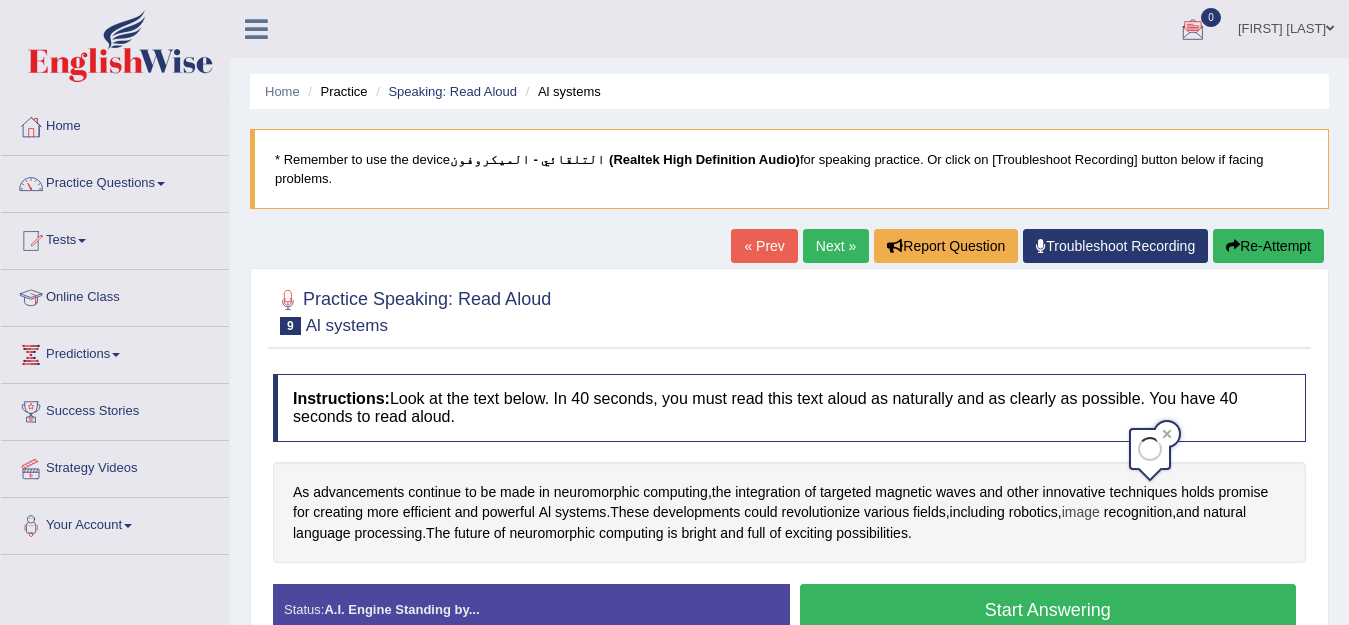 click on "image" at bounding box center (1081, 512) 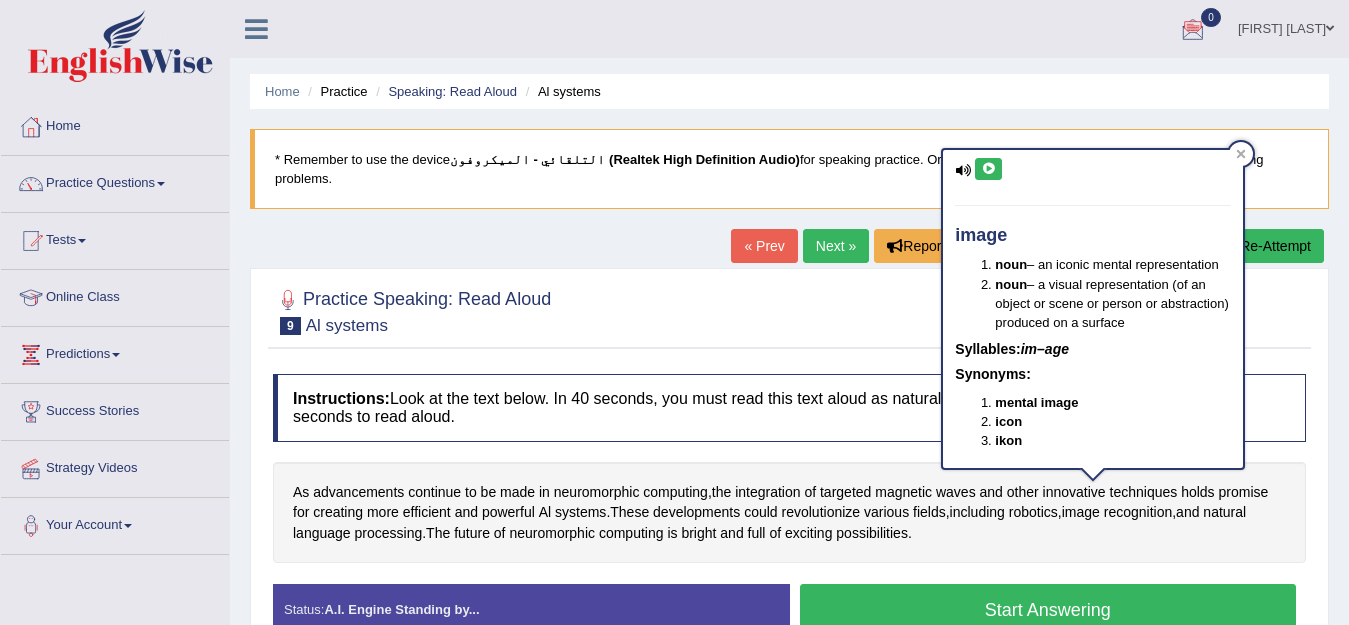 click at bounding box center (988, 169) 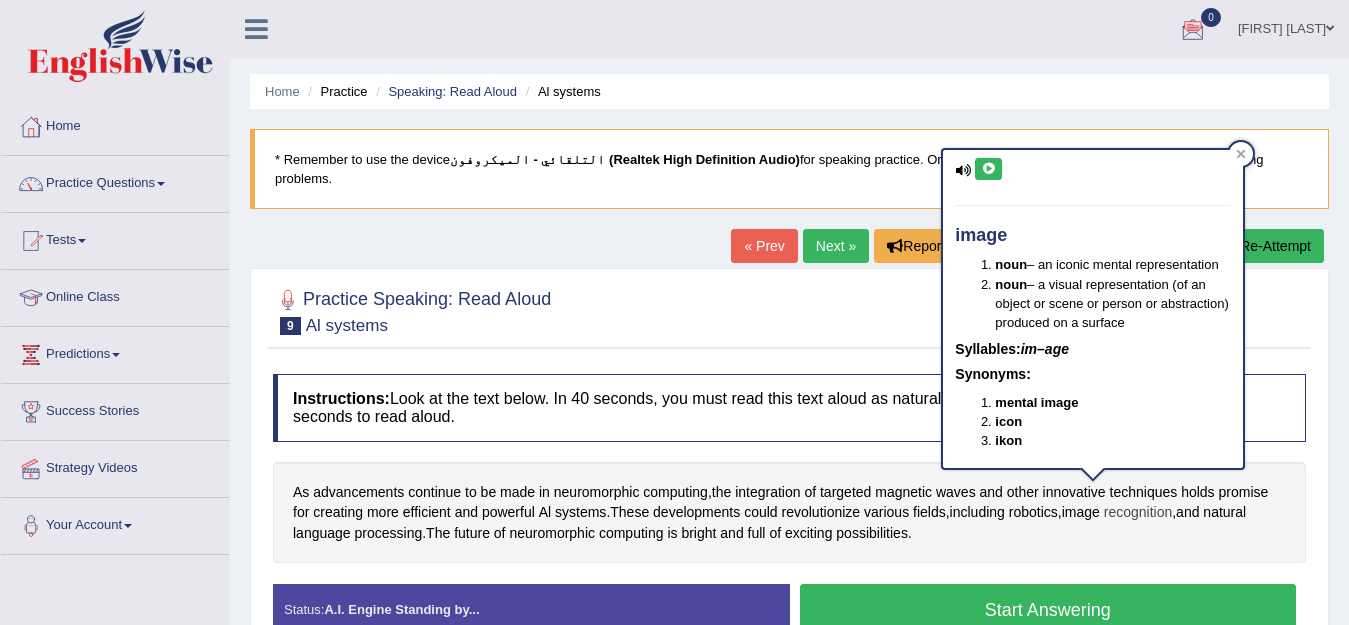 click on "recognition" at bounding box center [1138, 512] 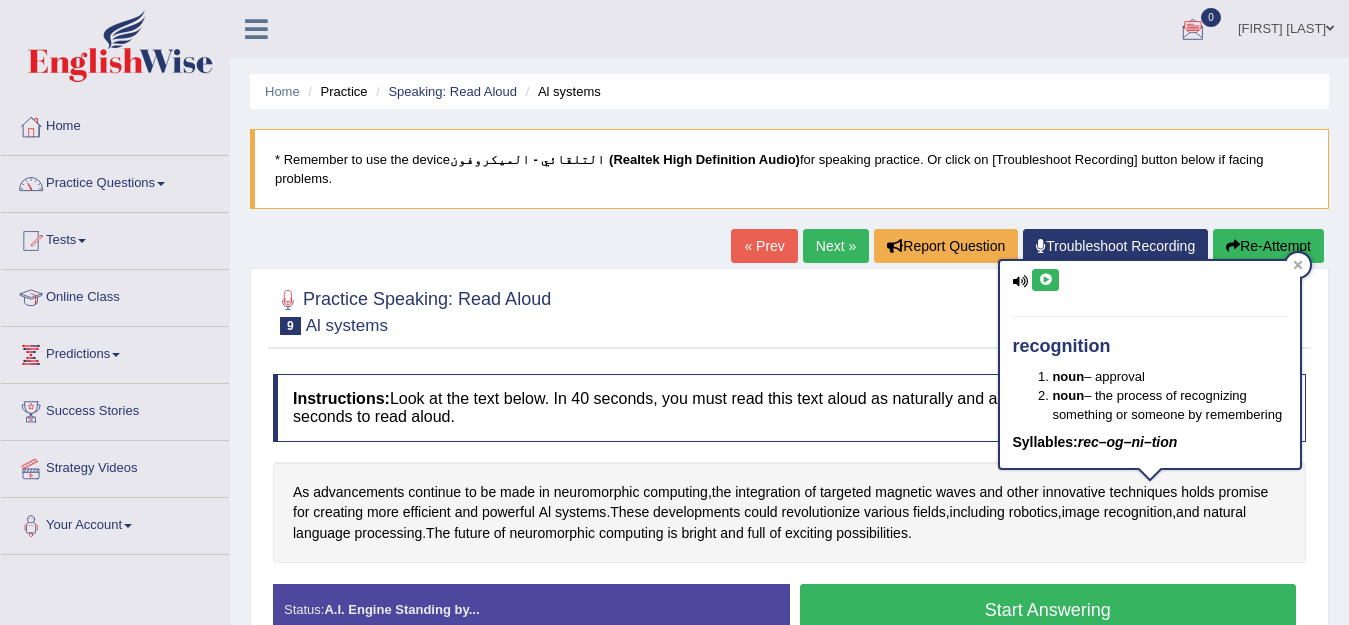 click at bounding box center (1045, 280) 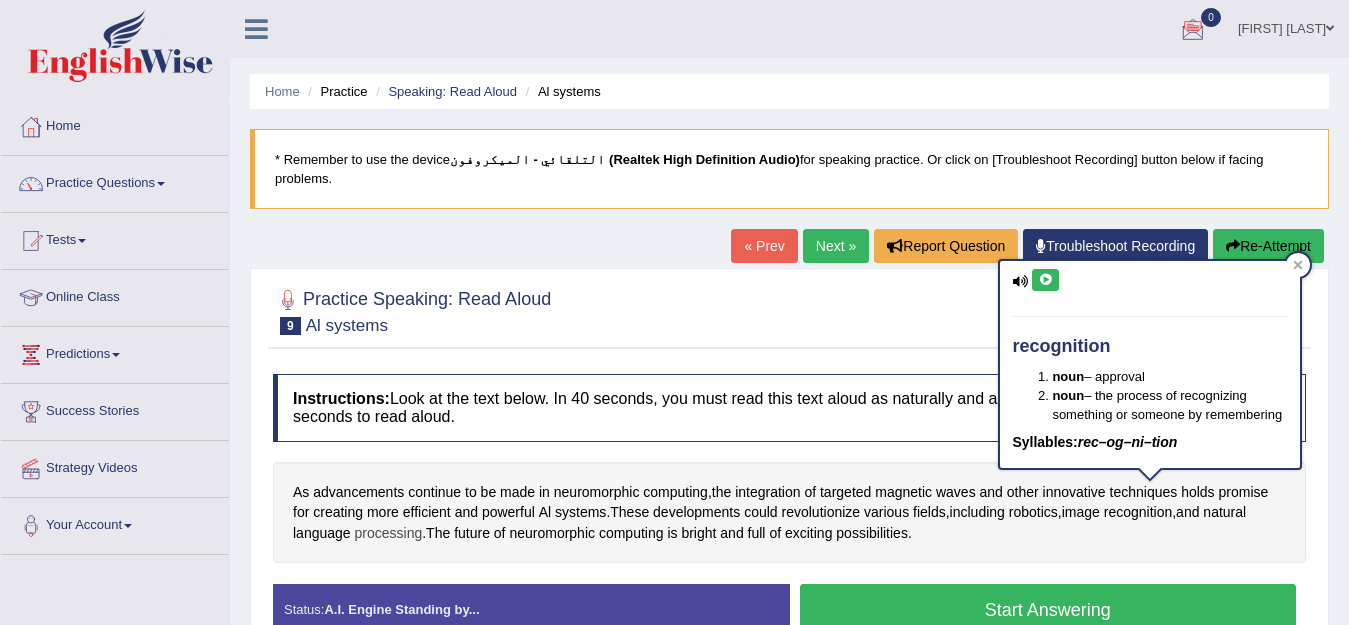click on "processing" at bounding box center [389, 533] 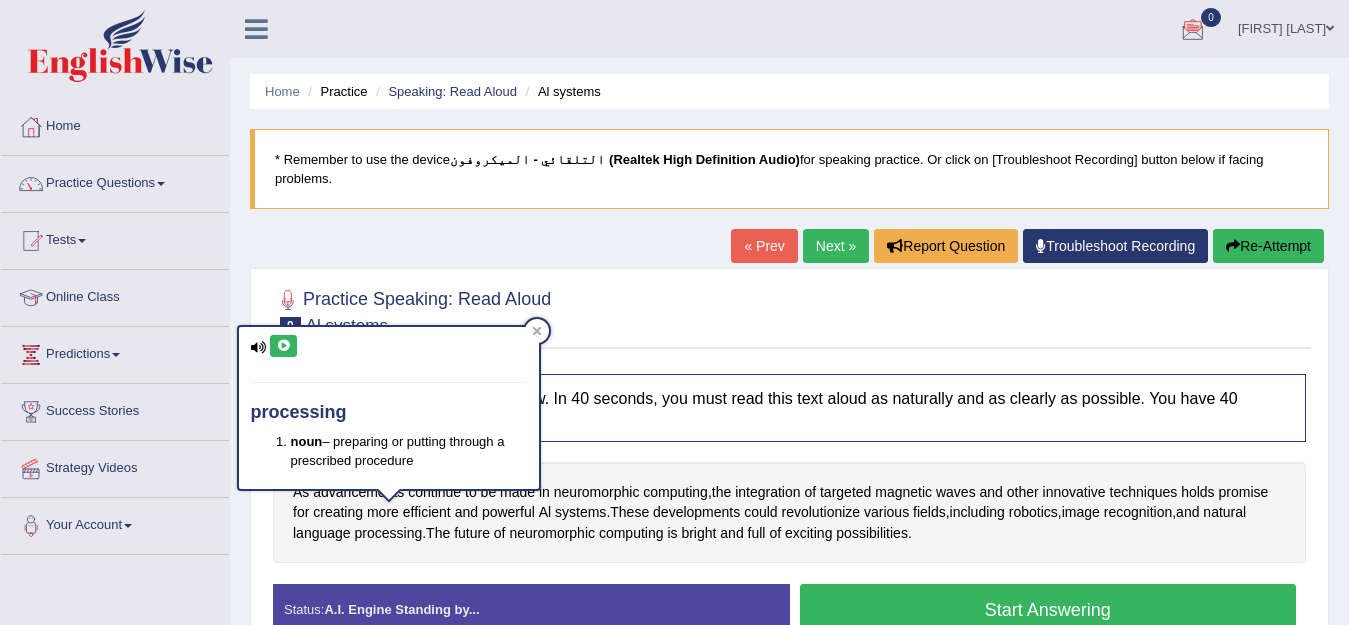 click at bounding box center [283, 346] 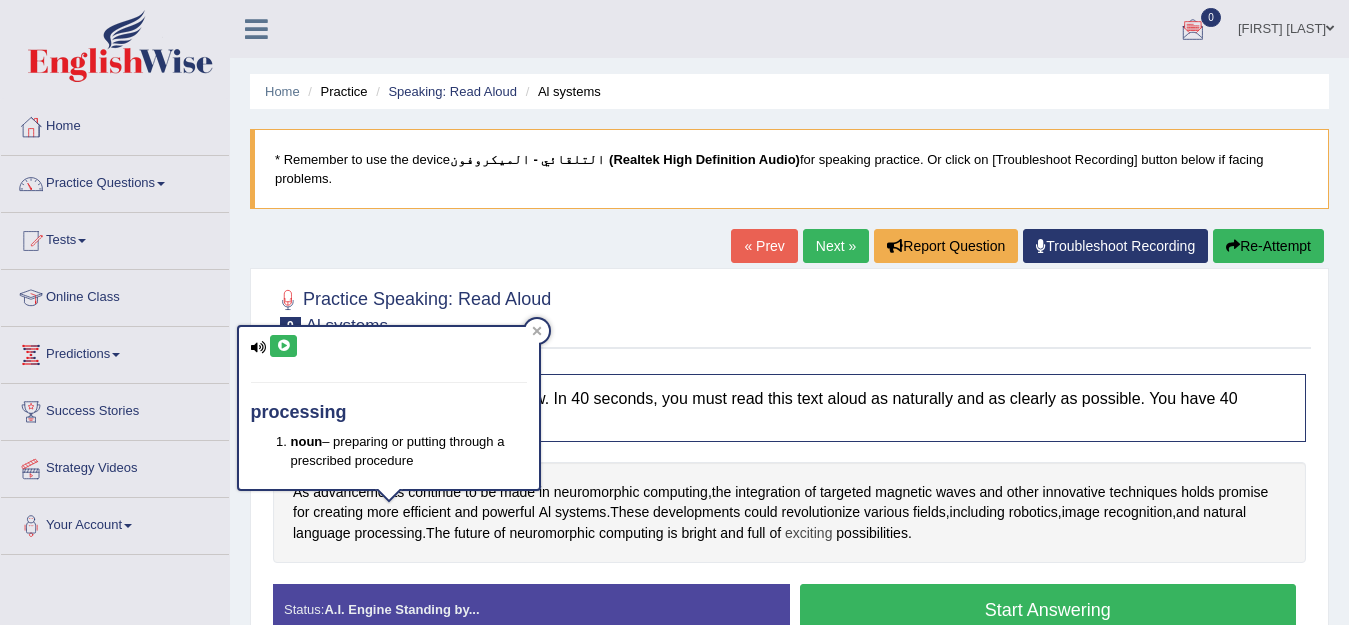 click on "exciting" at bounding box center [808, 533] 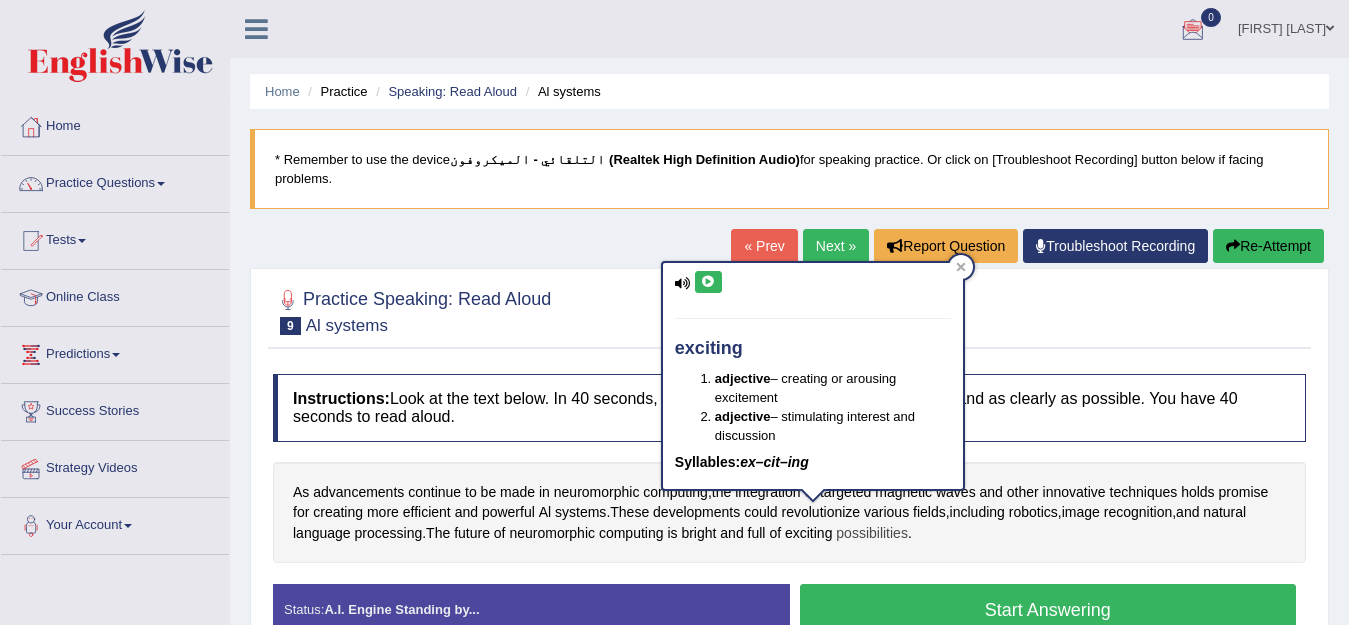 click on "possibilities" at bounding box center (872, 533) 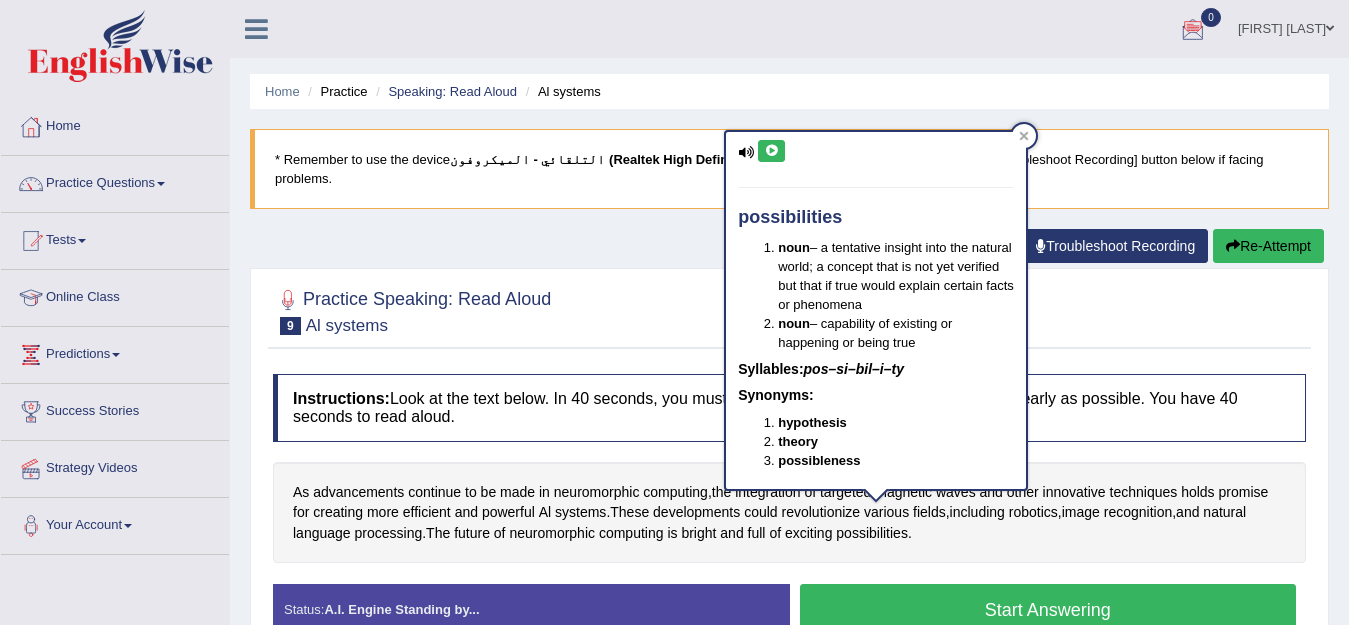 click on "possibilities noun  – a tentative insight into the natural world; a concept that is not yet verified but that if true would explain certain facts or phenomena noun  – capability of existing or happening or being true Syllables:  pos–si–bil–i–ty Synonyms:  hypothesis theory possibleness" at bounding box center [876, 310] 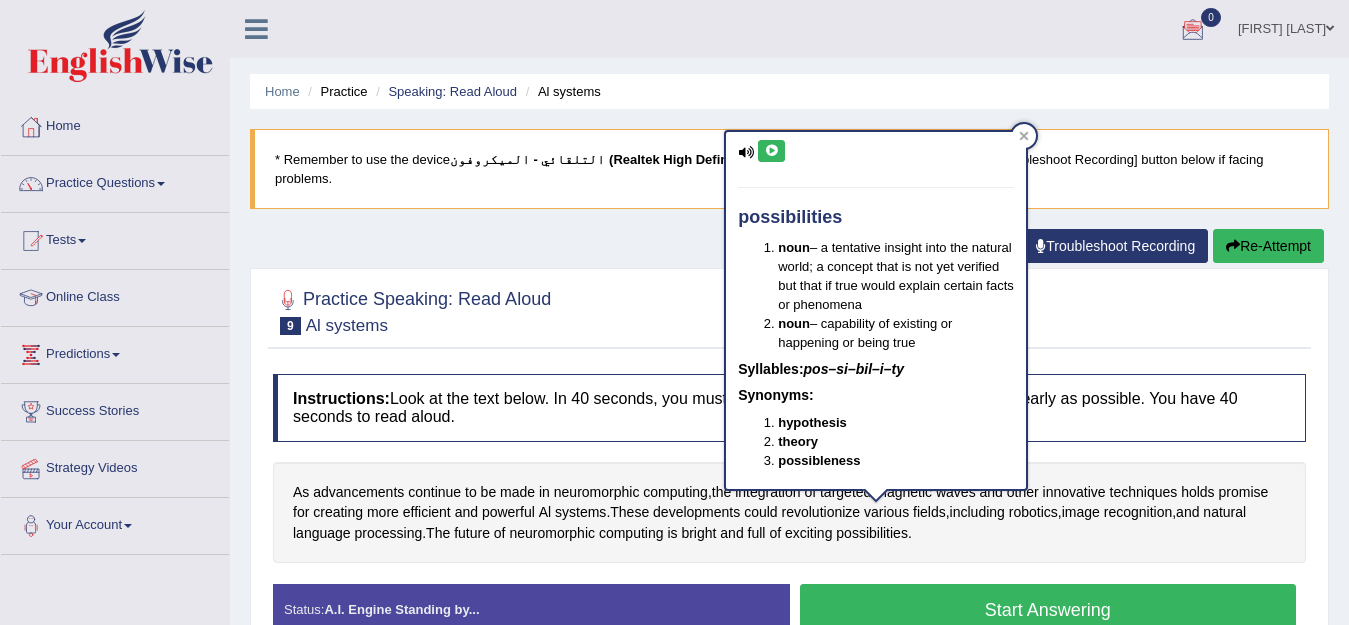 click at bounding box center (771, 151) 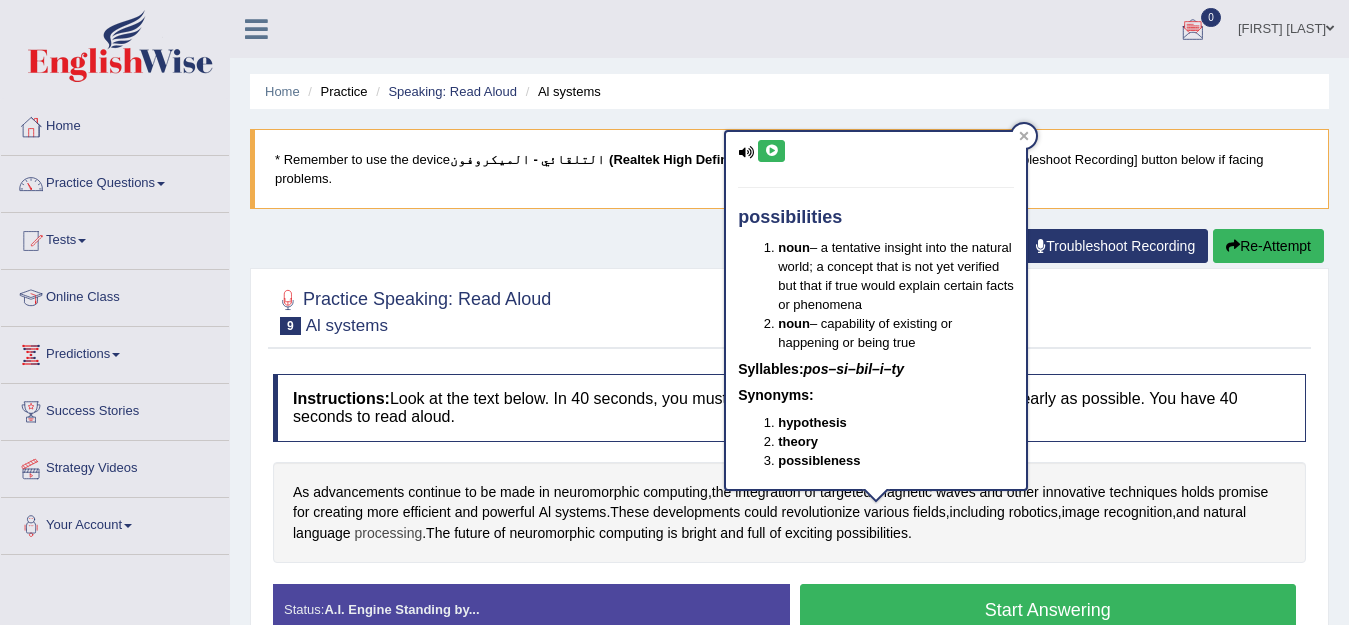 click on "processing" at bounding box center (389, 533) 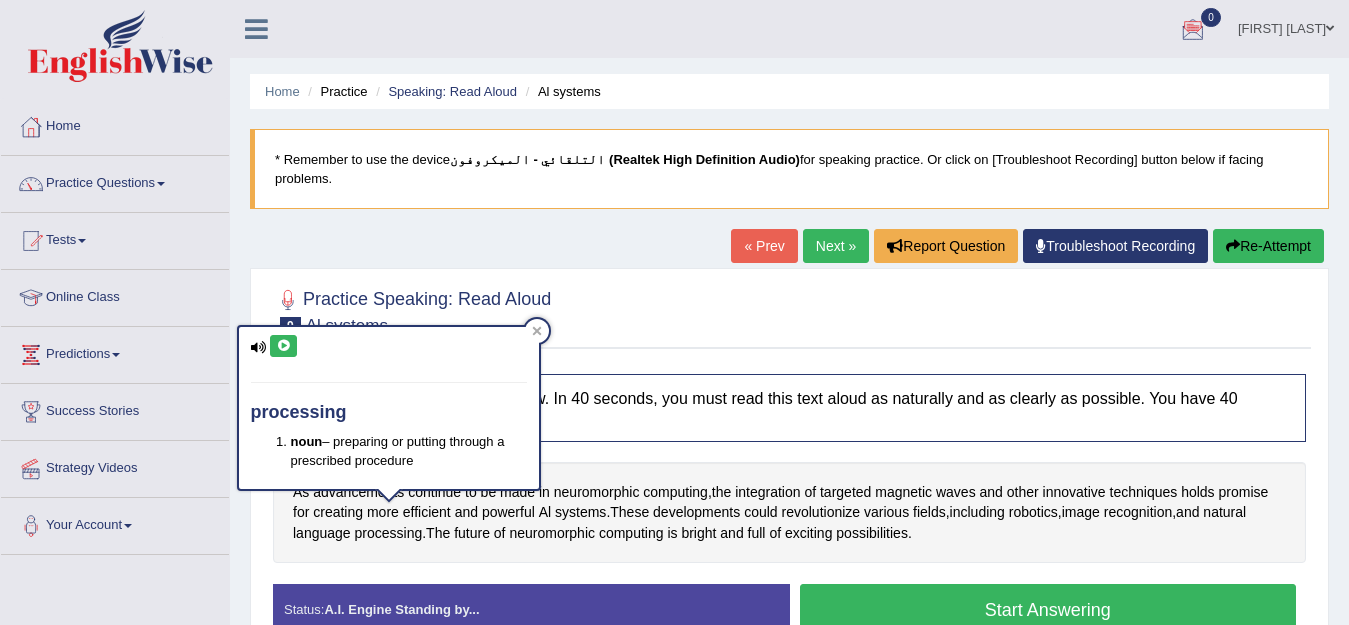 click on "processing noun  – preparing or putting through a prescribed procedure" at bounding box center (389, 408) 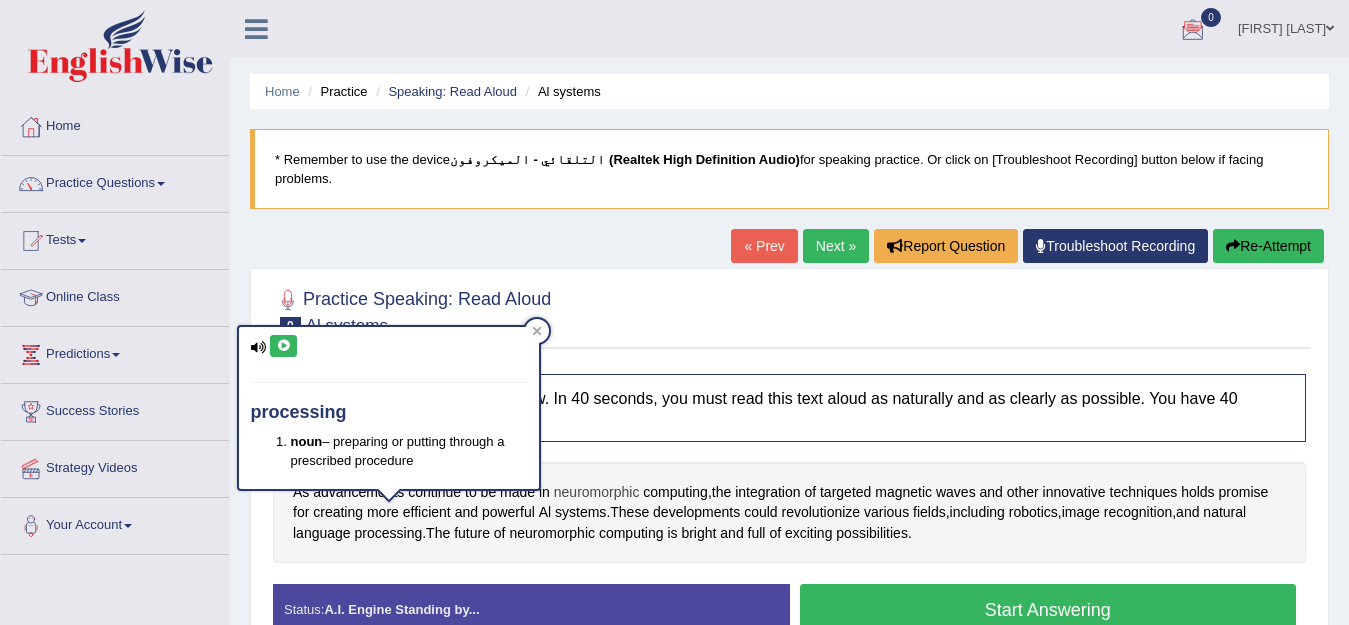 click on "neuromorphic" at bounding box center (597, 492) 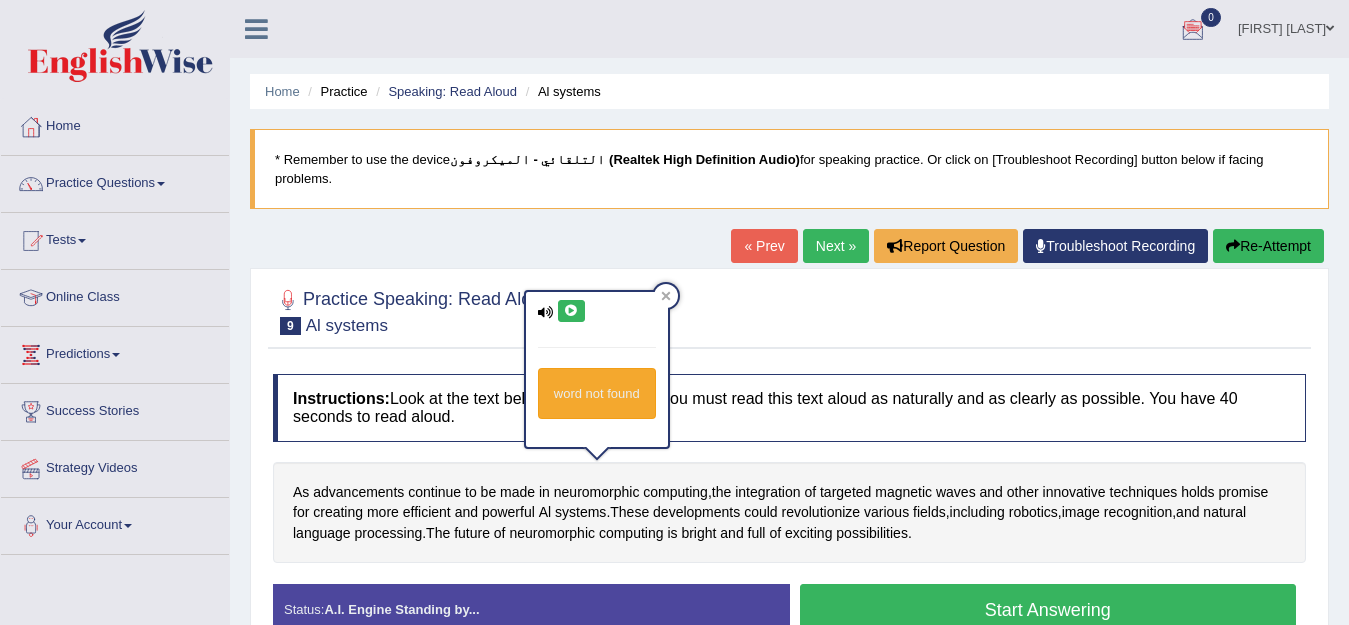 click at bounding box center (571, 311) 